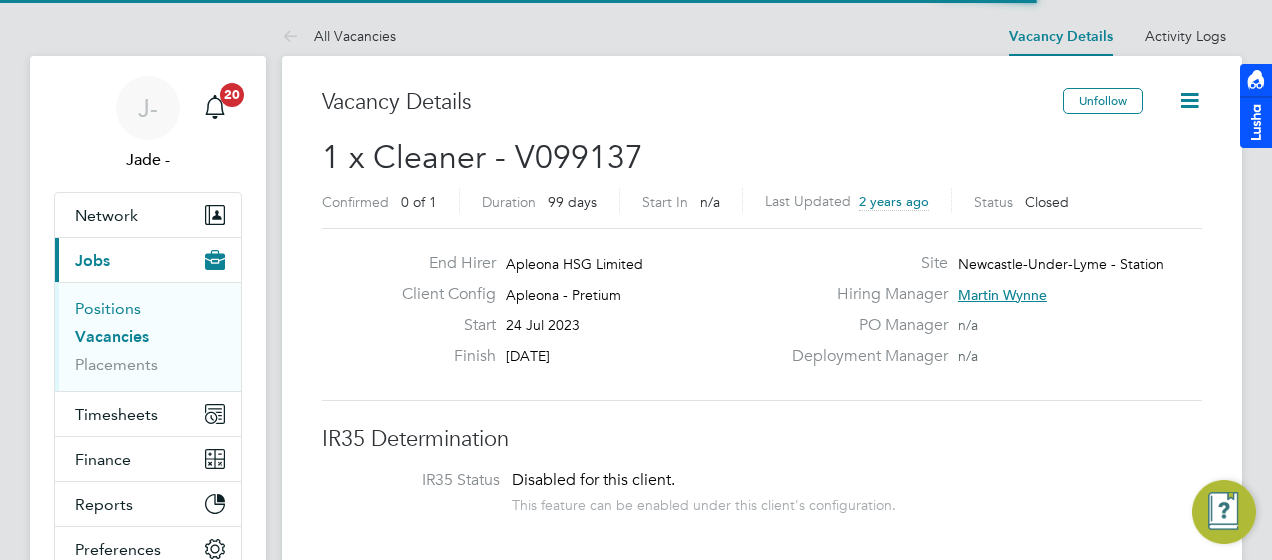 scroll, scrollTop: 0, scrollLeft: 0, axis: both 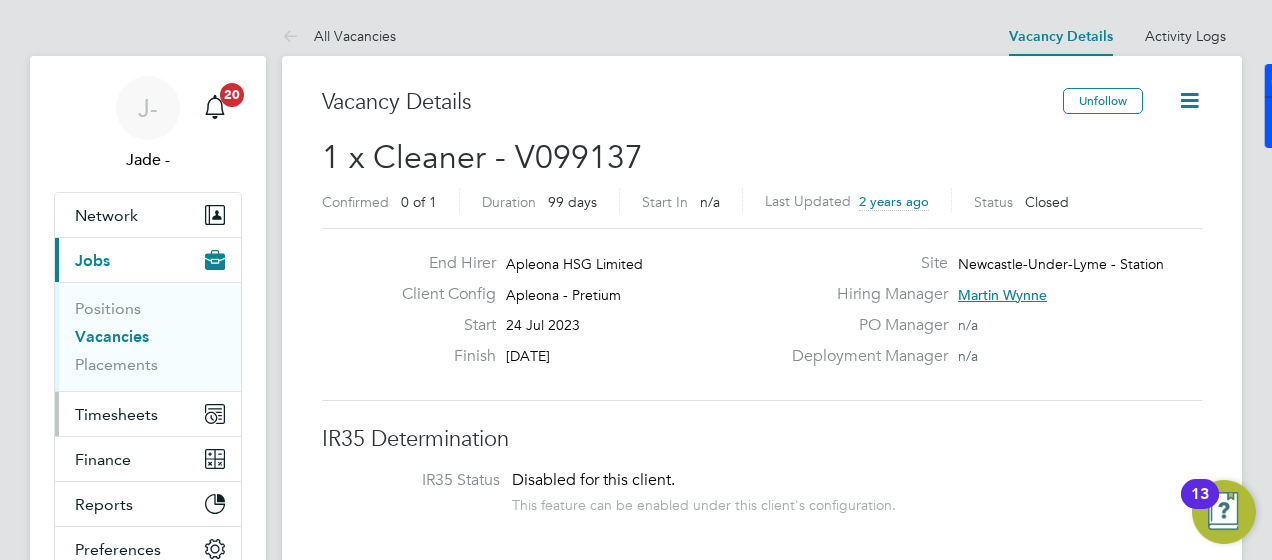 click on "Timesheets" at bounding box center (116, 414) 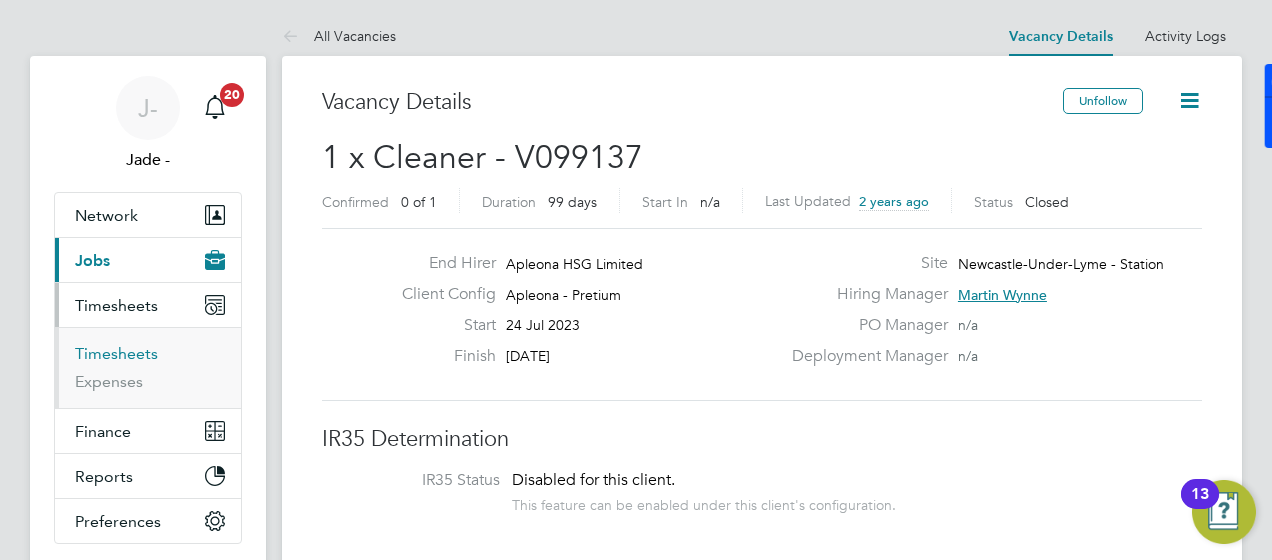 click on "Timesheets" at bounding box center (116, 353) 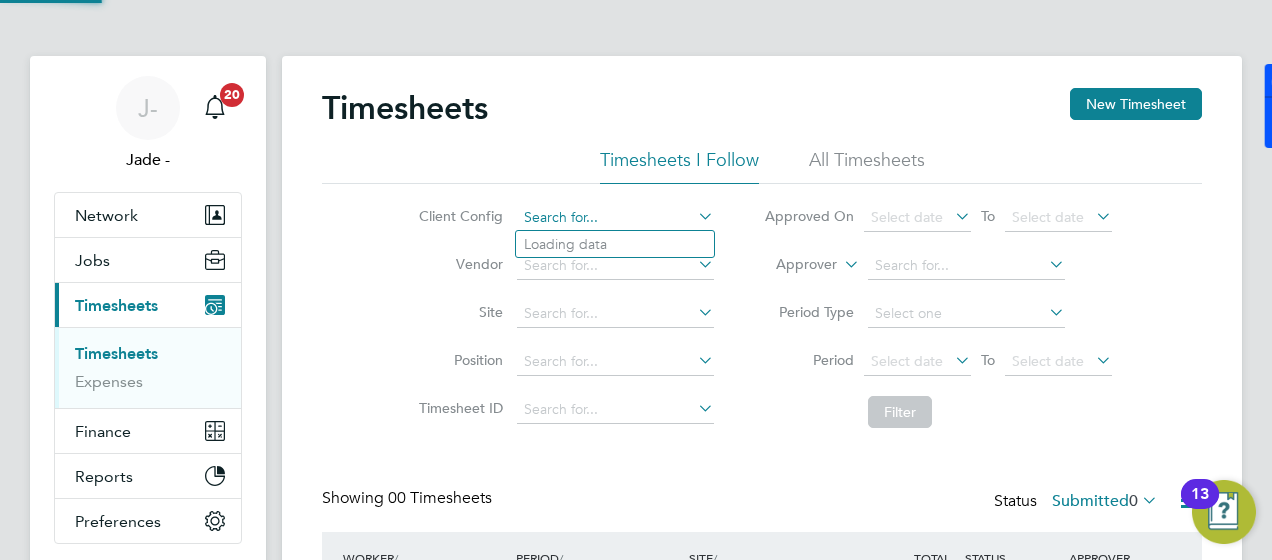 click 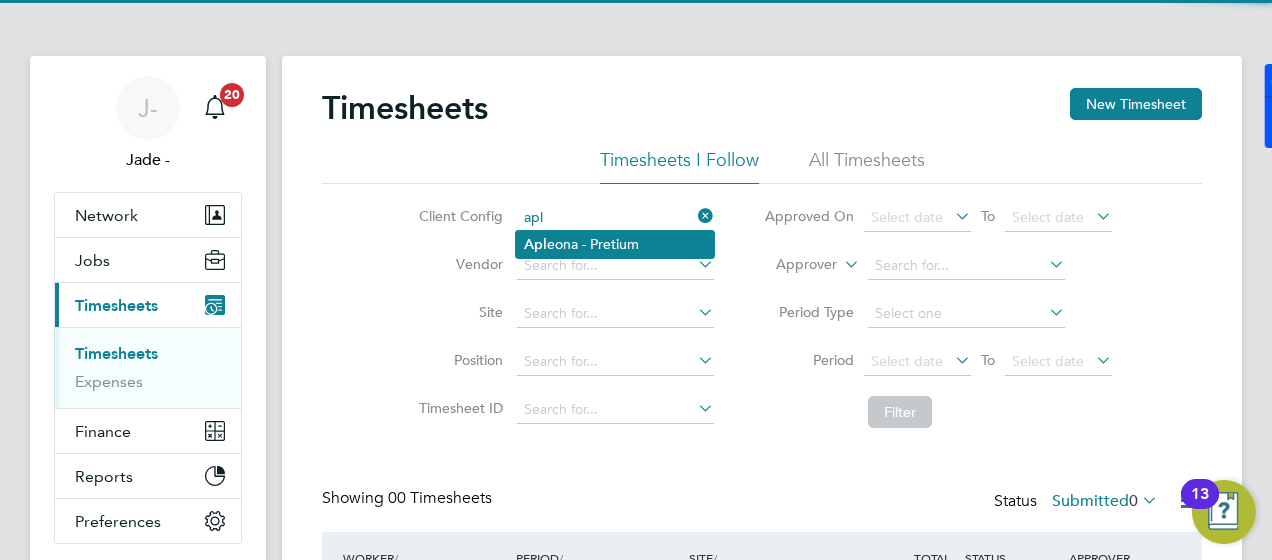 click on "Apl eona - Pretium" 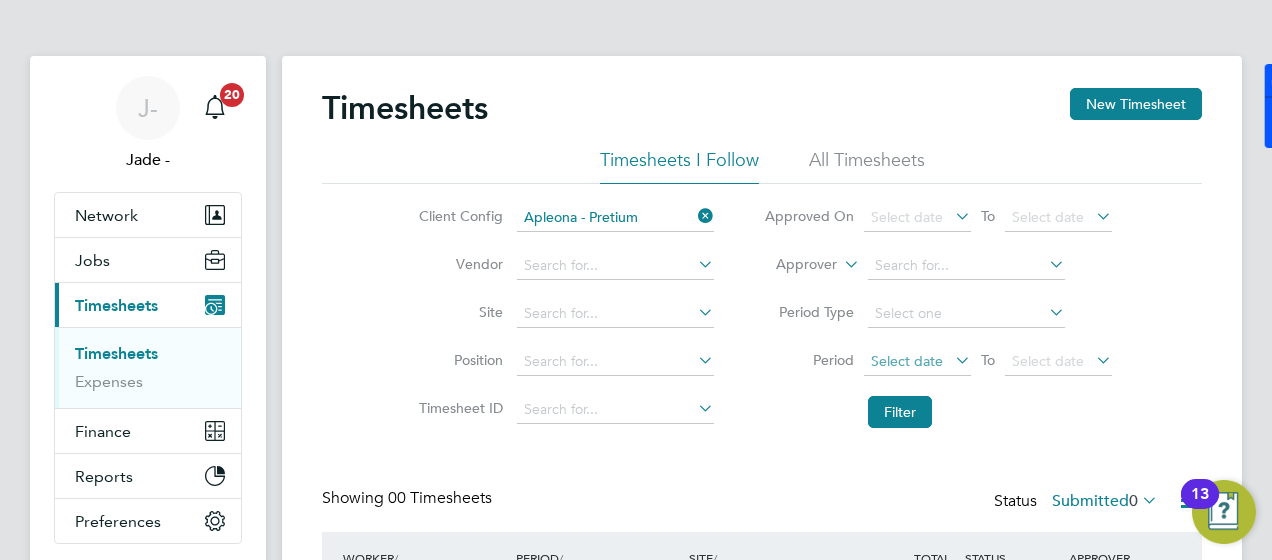 click on "Select date" 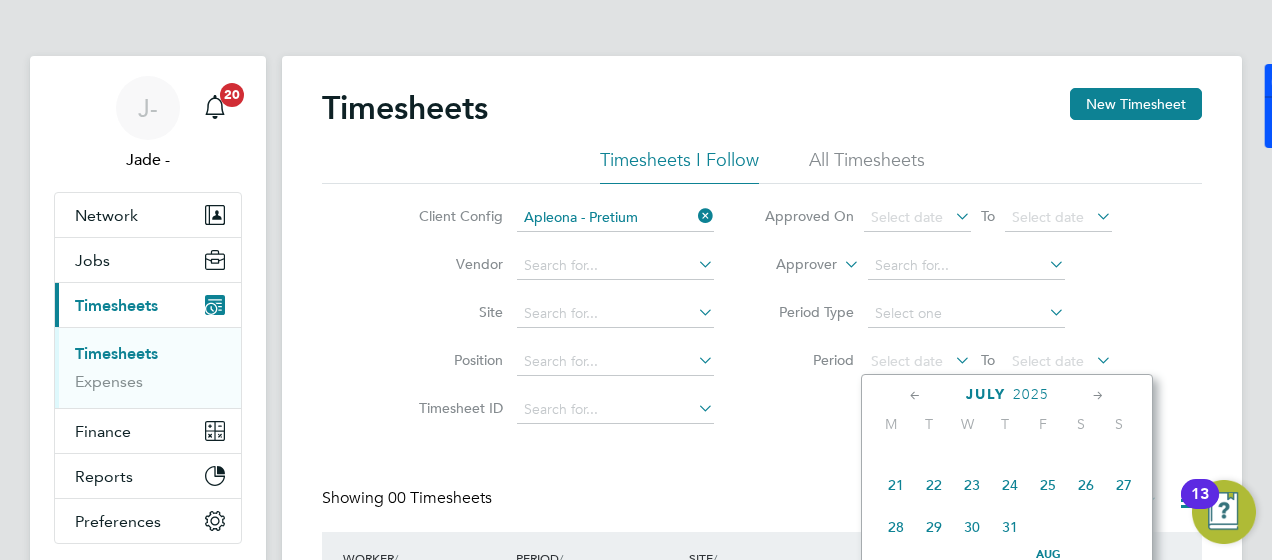scroll, scrollTop: 544, scrollLeft: 0, axis: vertical 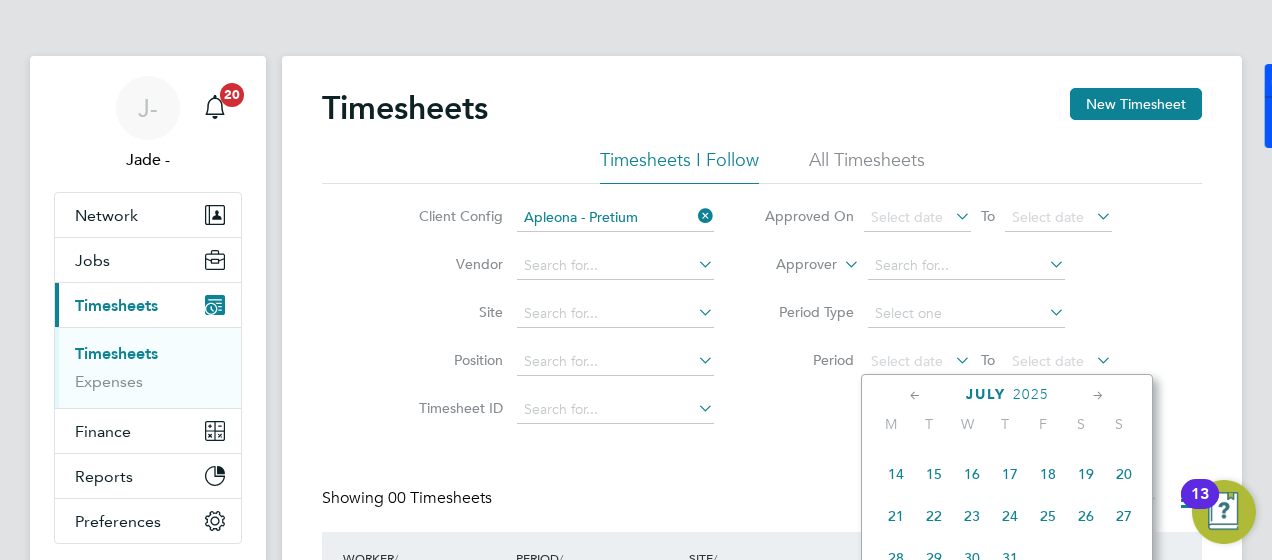 click on "26" 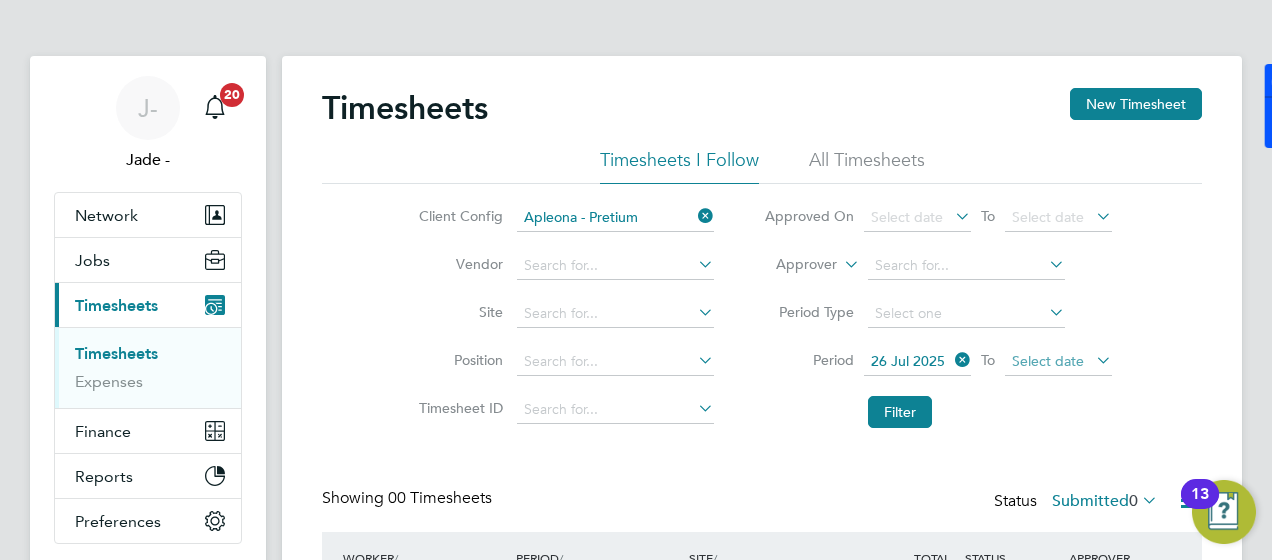 click on "Select date" 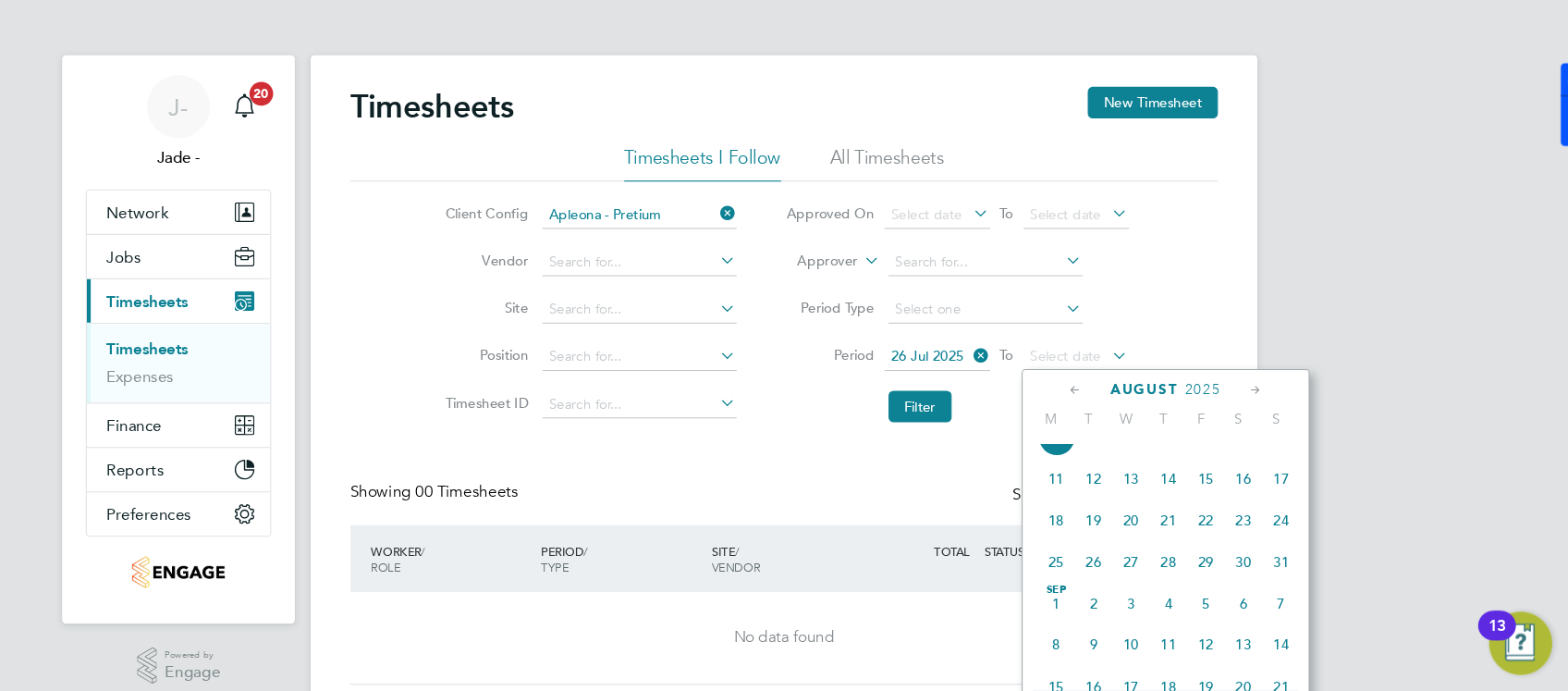 scroll, scrollTop: 687, scrollLeft: 0, axis: vertical 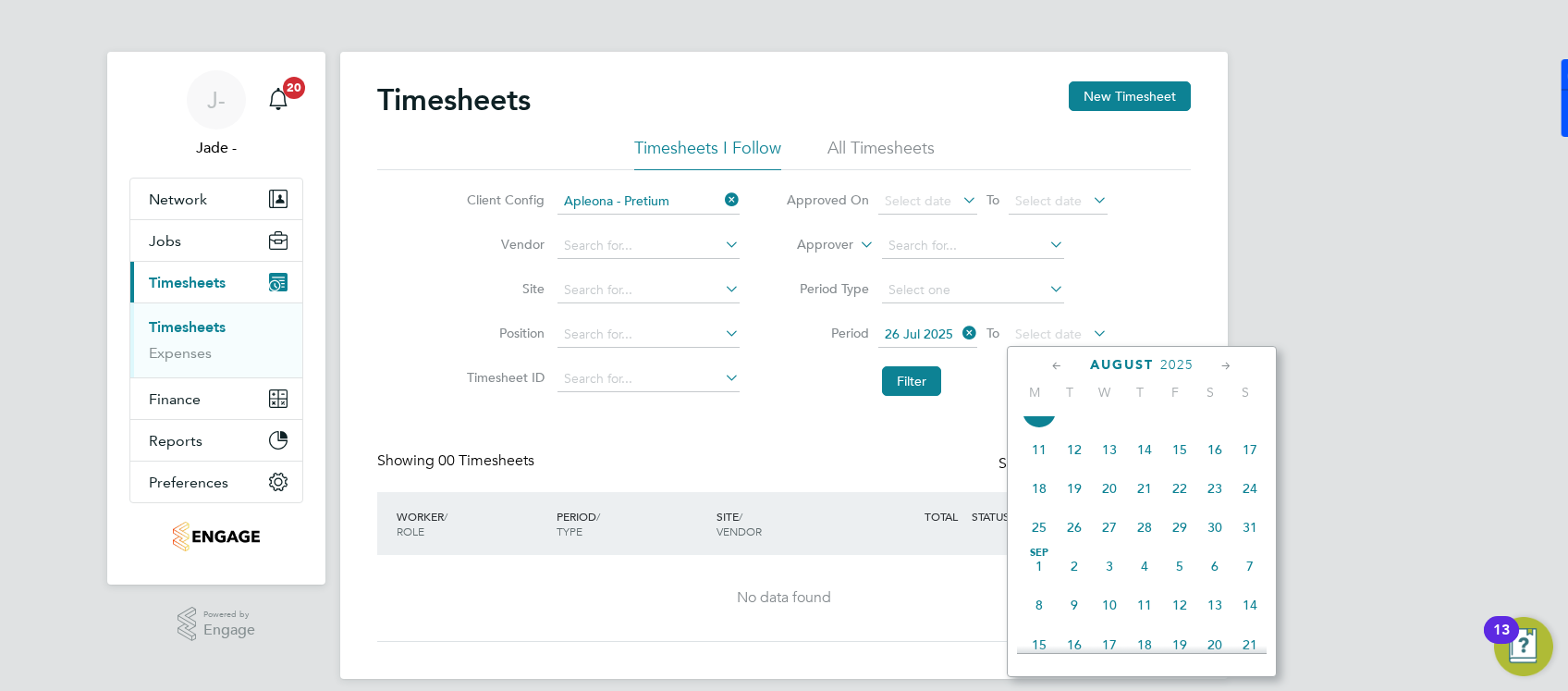 drag, startPoint x: 1173, startPoint y: 12, endPoint x: 810, endPoint y: 409, distance: 537.93866 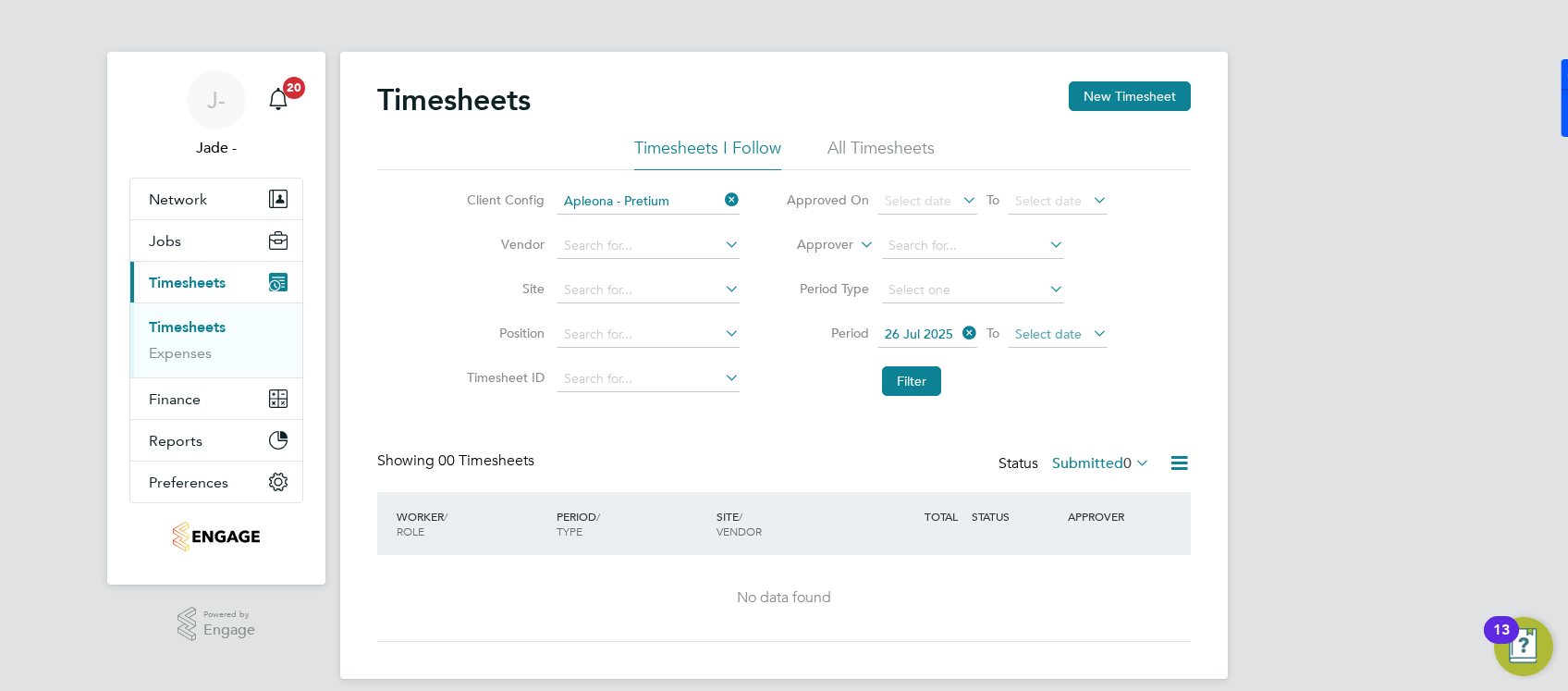 click on "Select date" 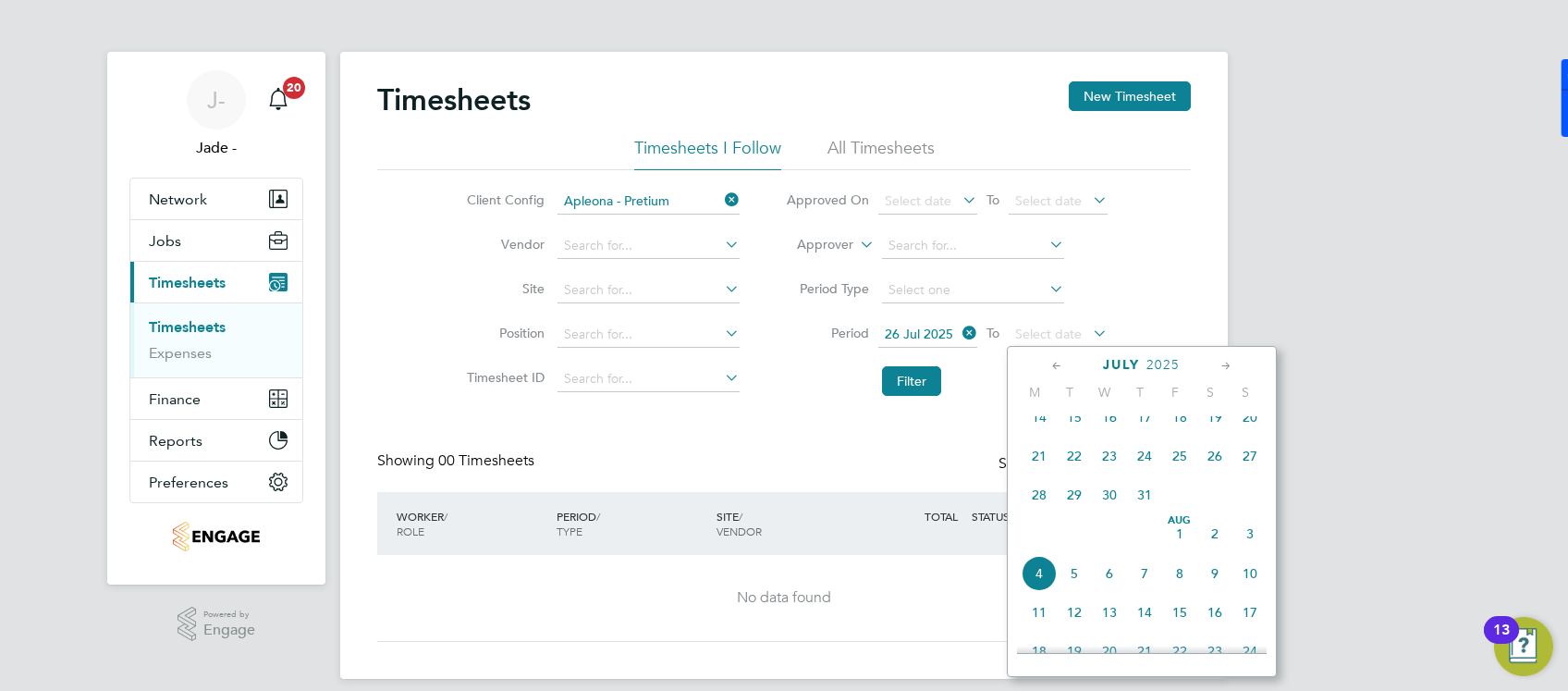 scroll, scrollTop: 486, scrollLeft: 0, axis: vertical 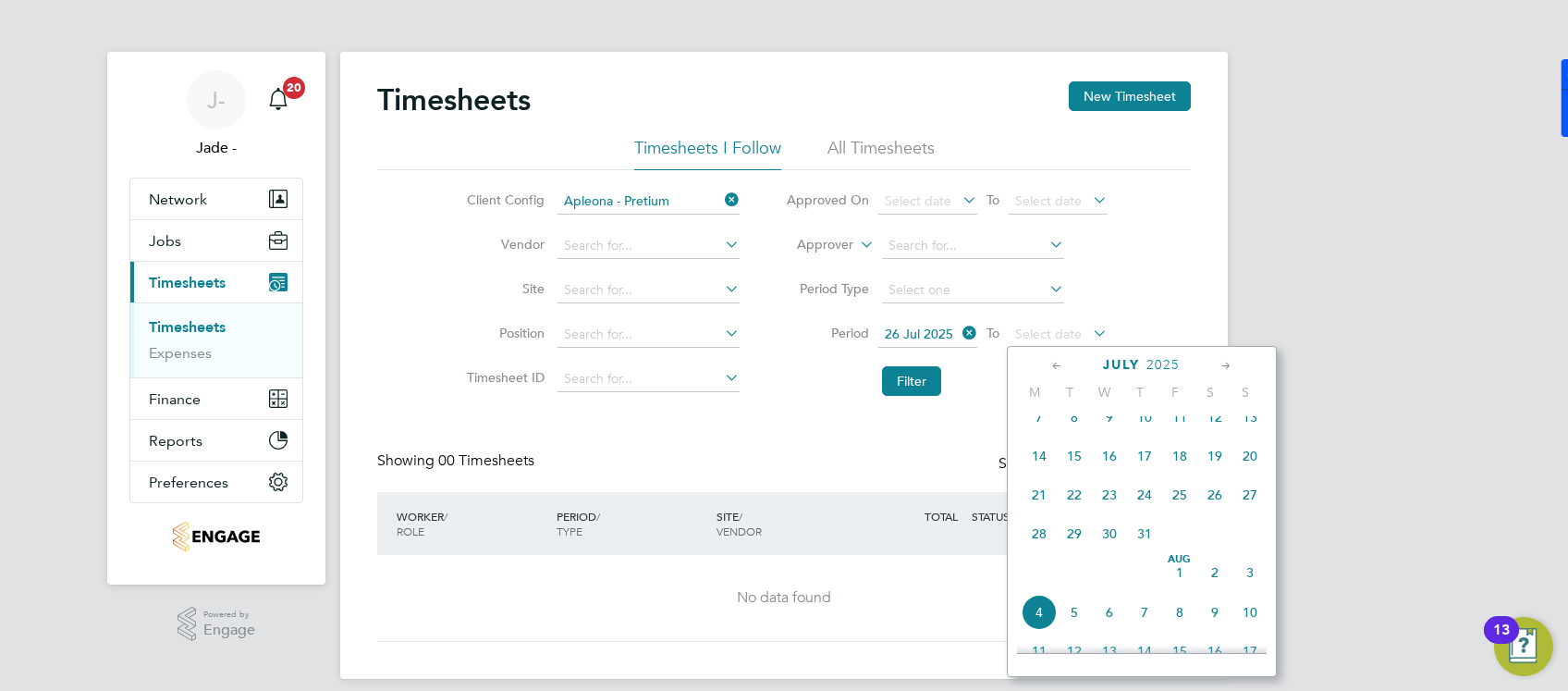 click on "Aug" 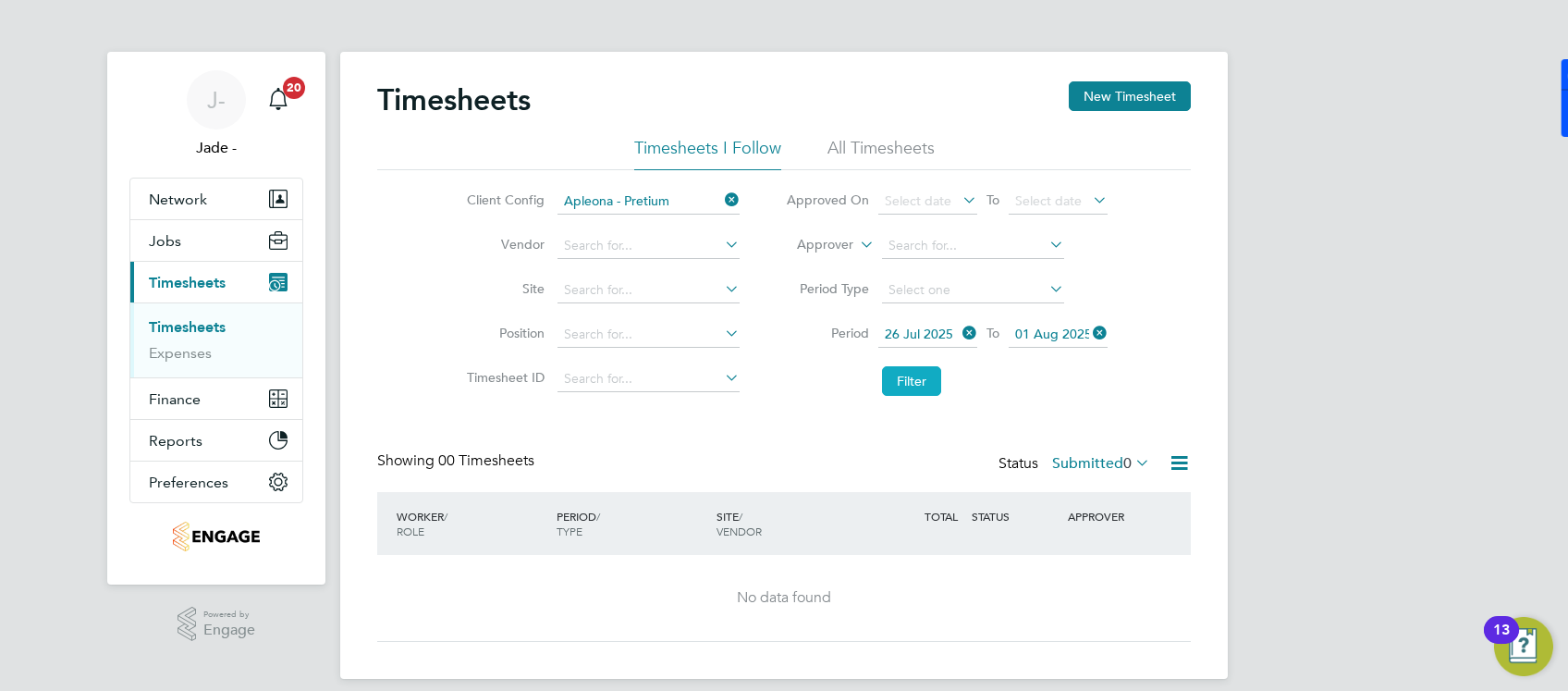 click on "Filter" 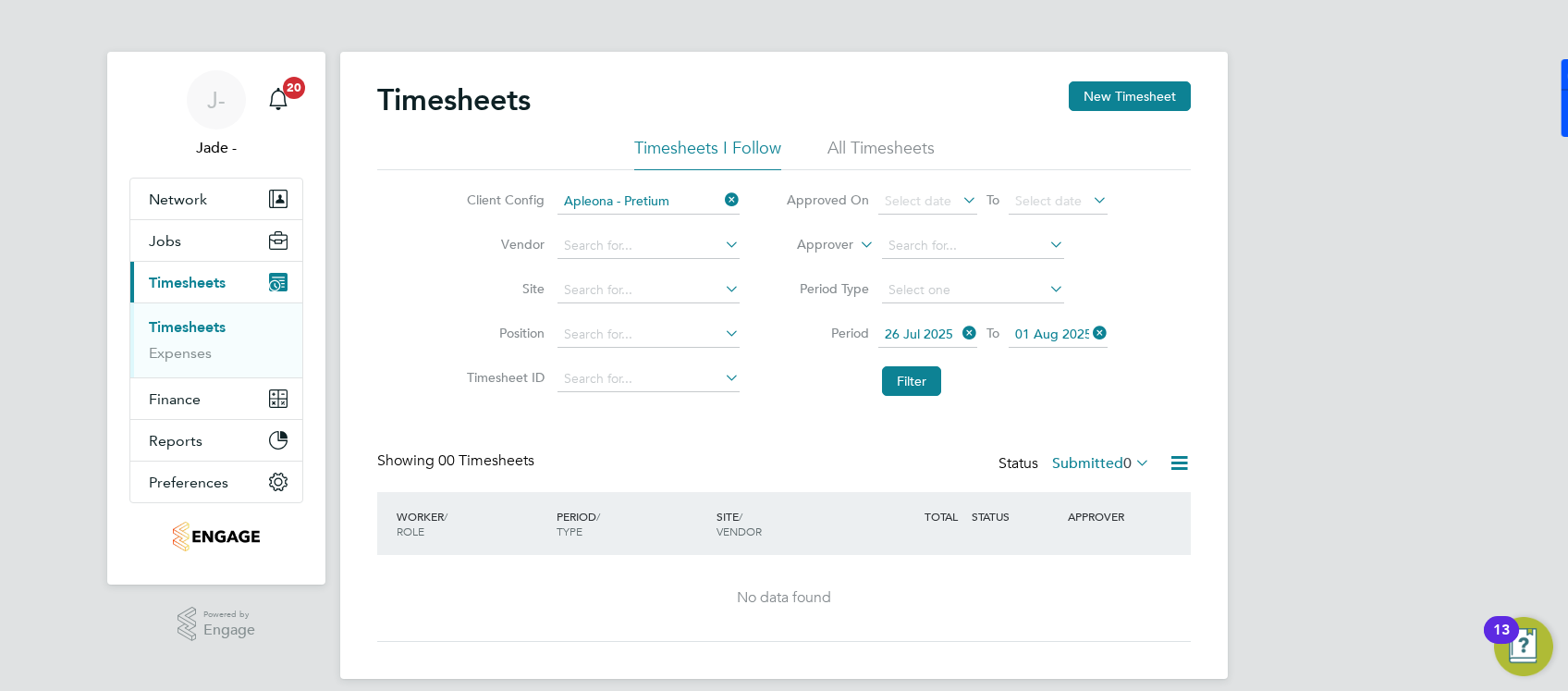 click on "Submitted  0" 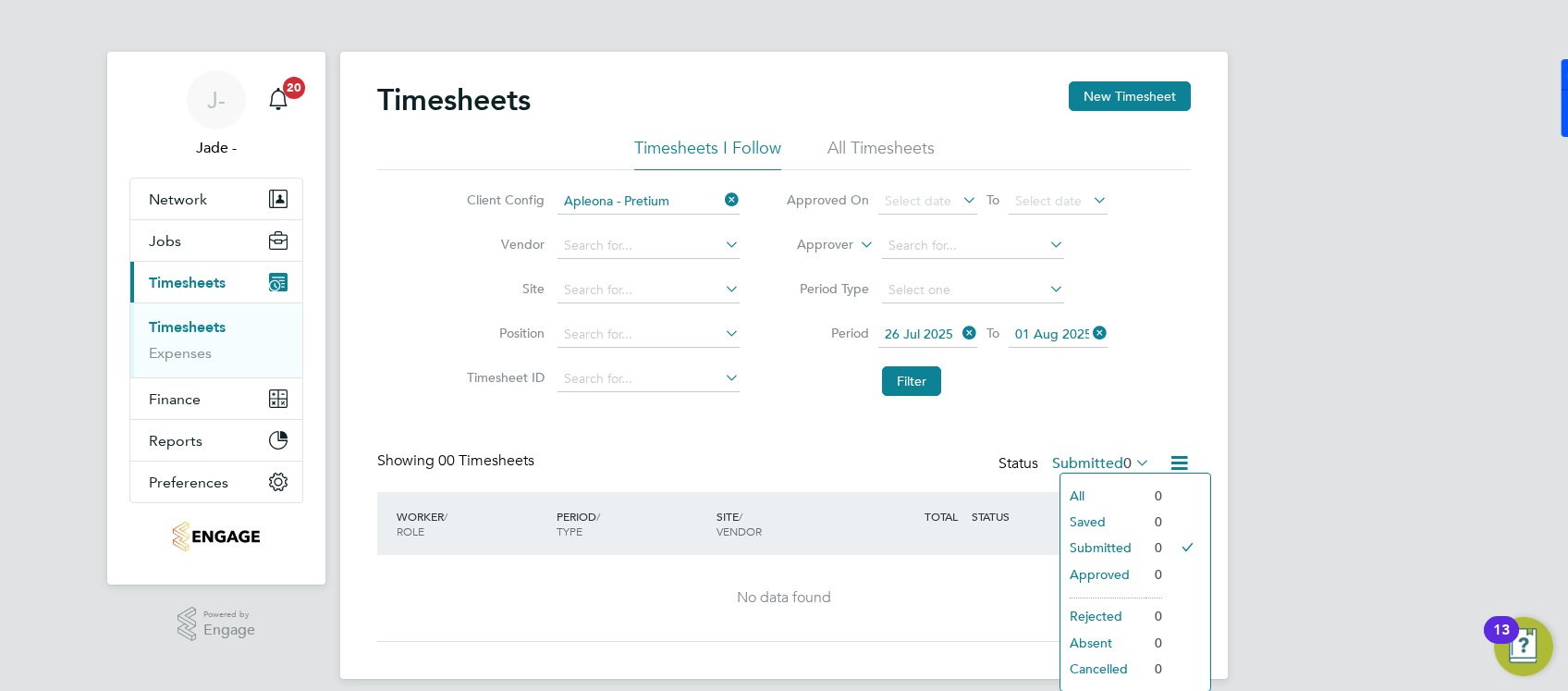 click on "Showing 00 Timesheets Status Submitted 0" 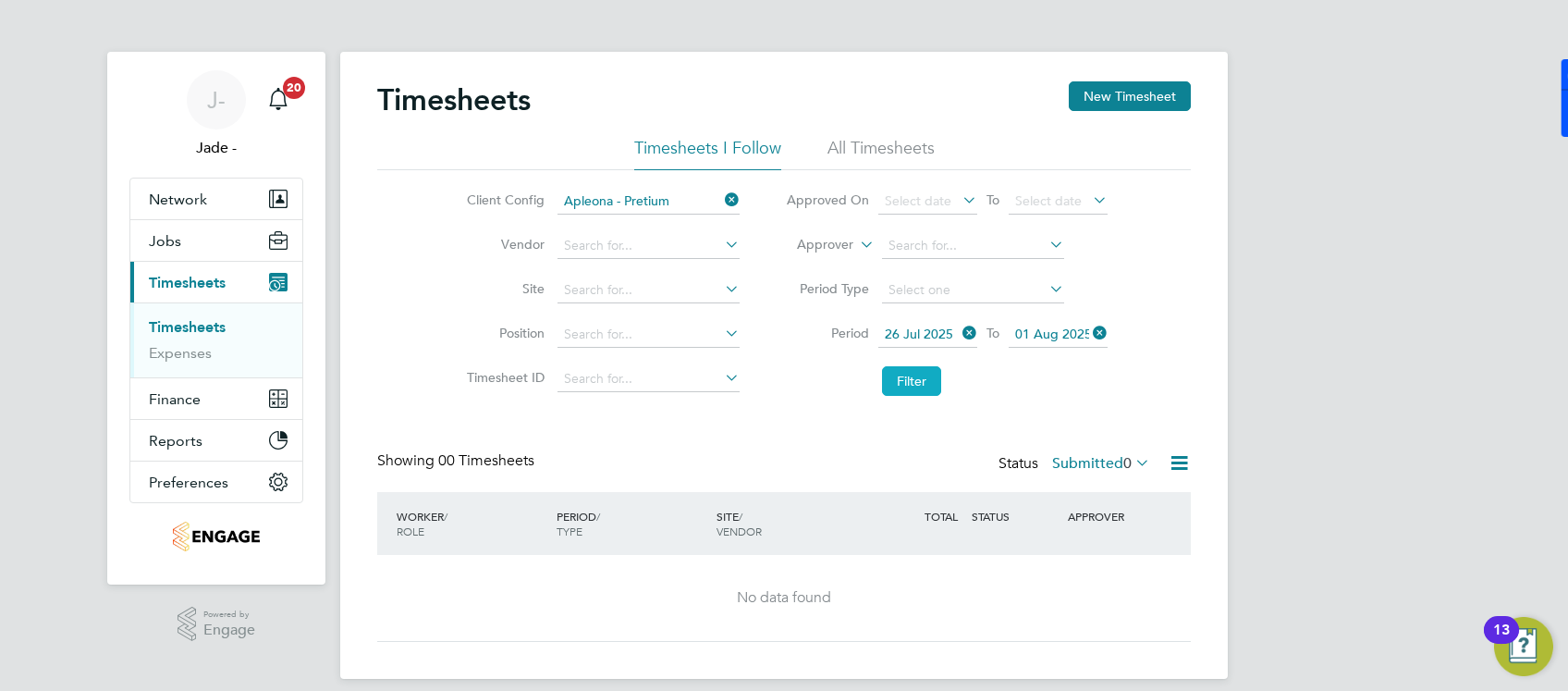 click on "Filter" 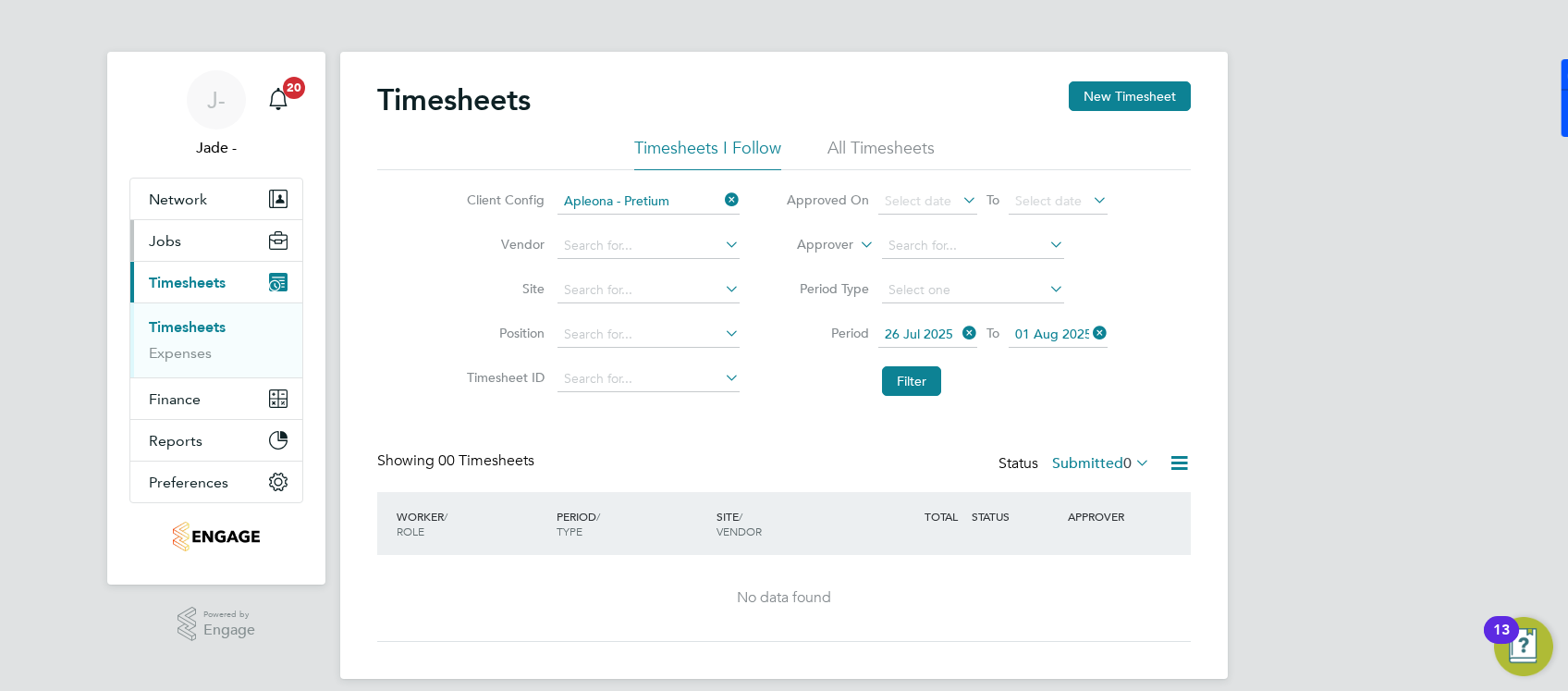 click on "Jobs" at bounding box center (165, 241) 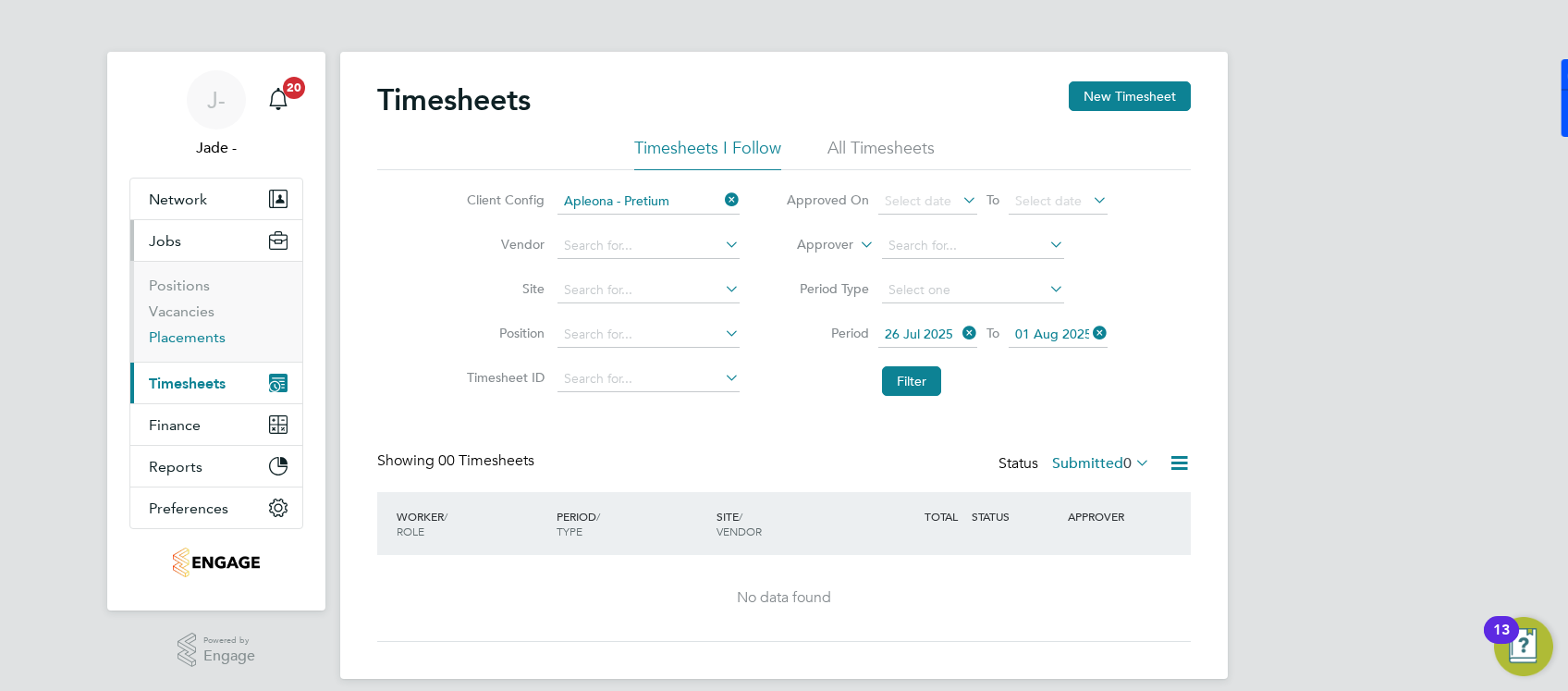 click on "Placements" at bounding box center (187, 337) 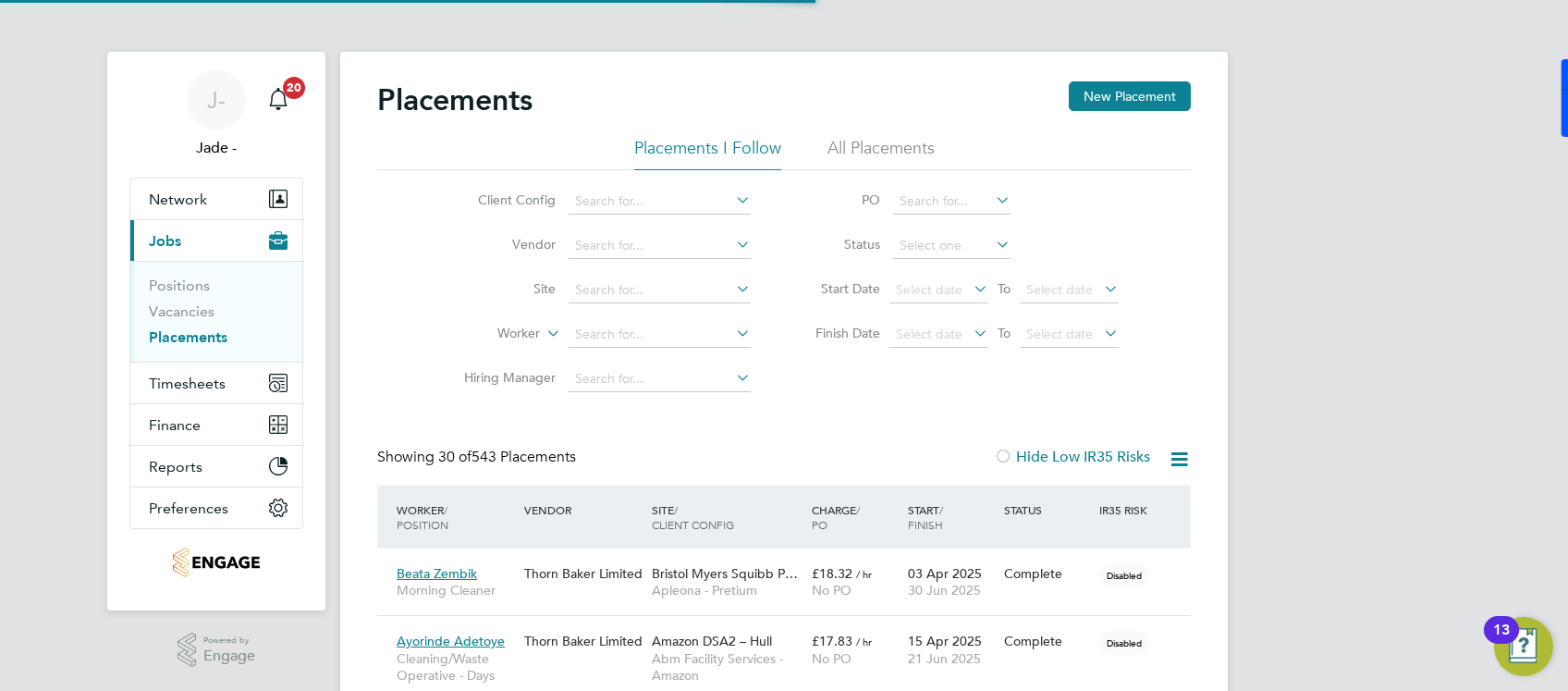 scroll, scrollTop: 7, scrollLeft: 8, axis: both 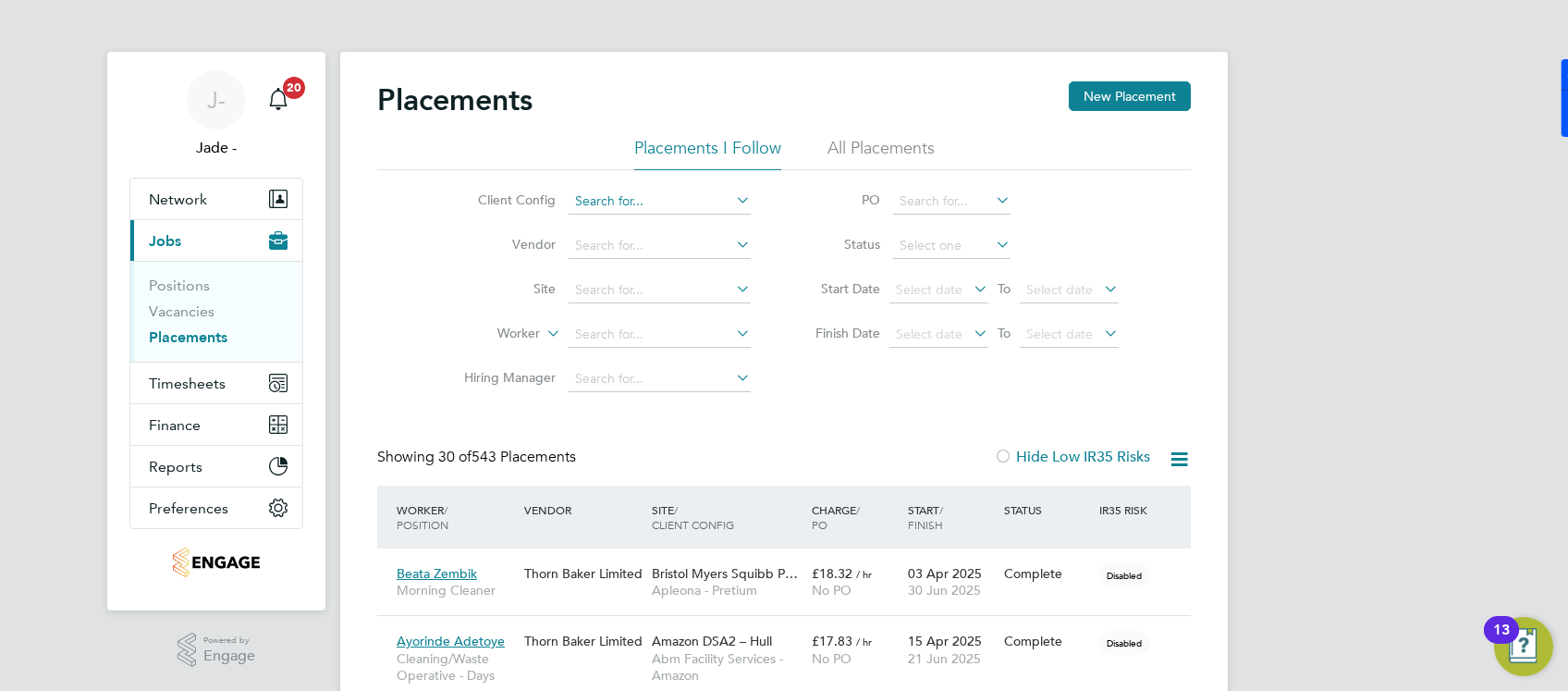 click 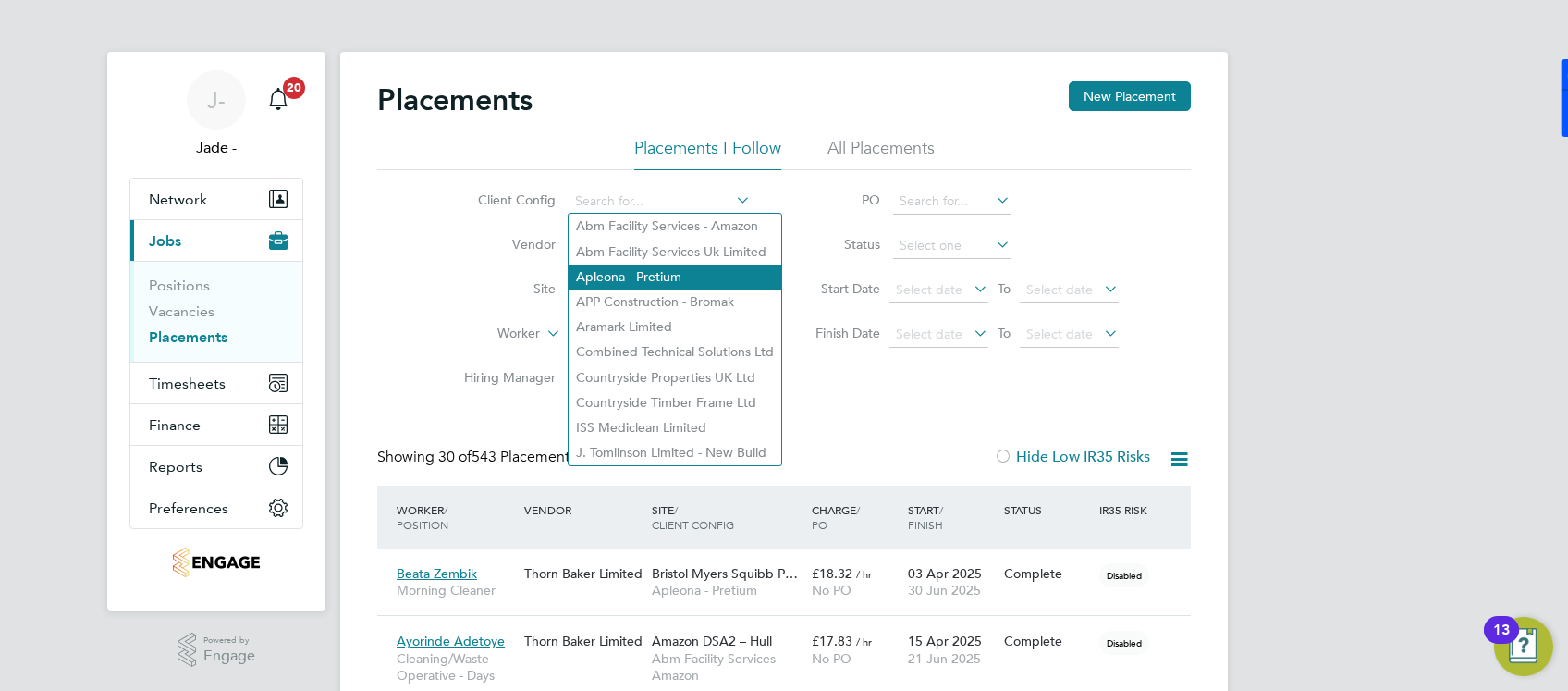click on "Apleona - Pretium" 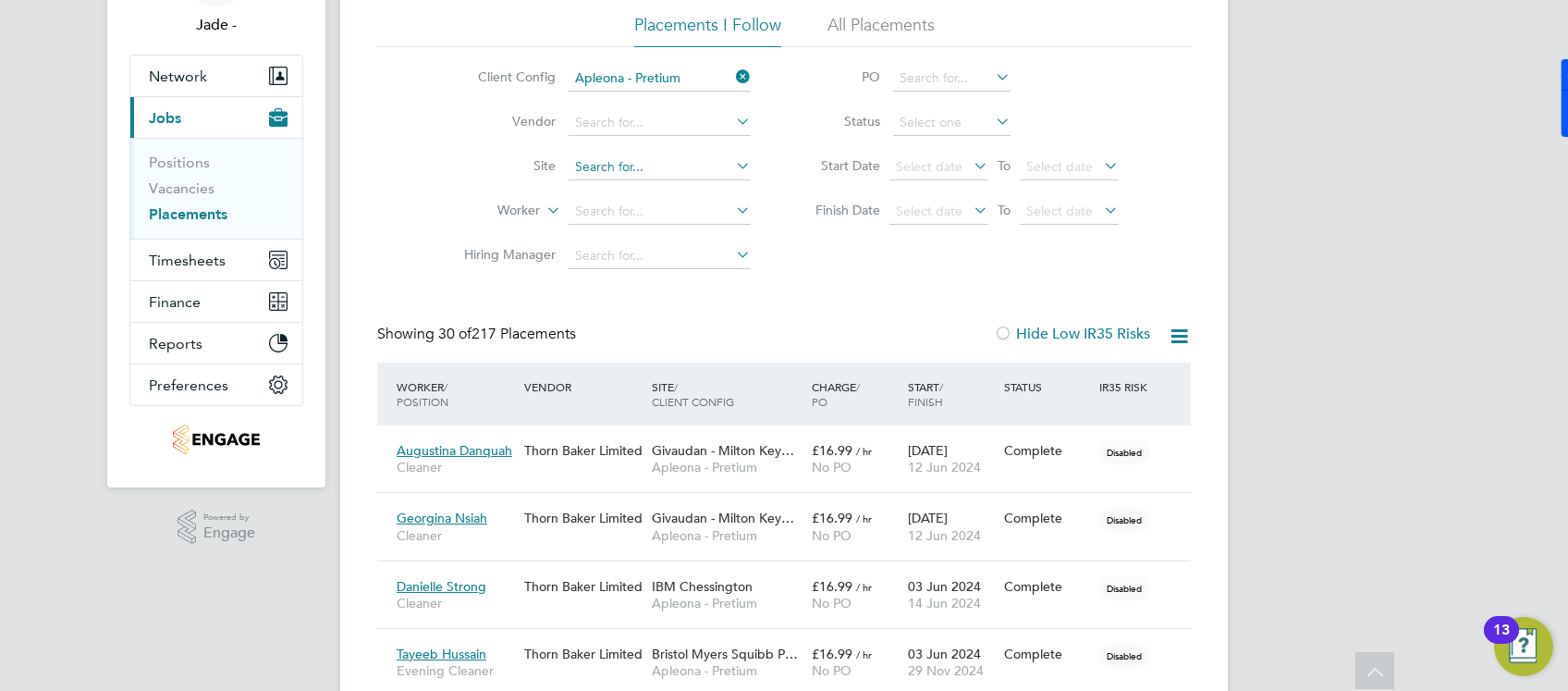 click 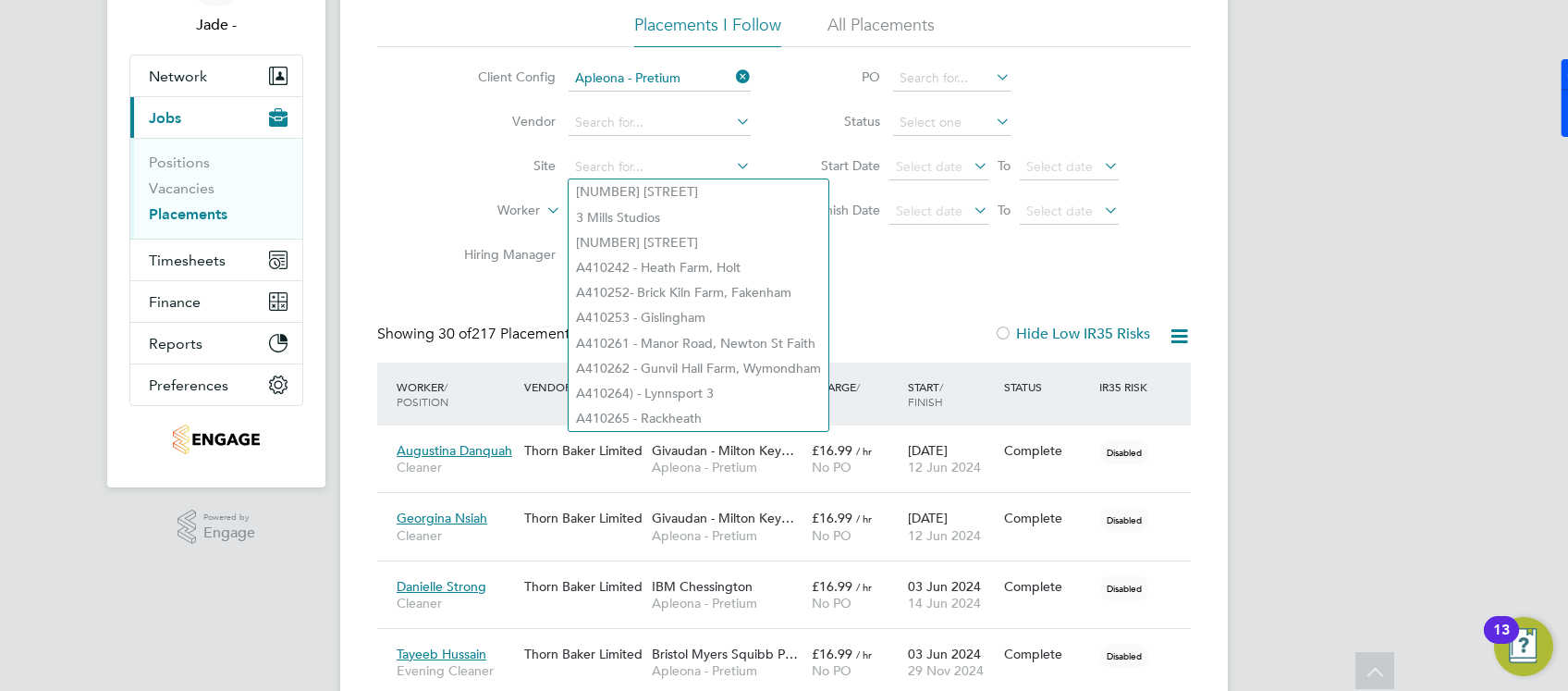 click on "Client Config Apleona - Pretium Vendor Site Worker Hiring Manager PO Status Start Date
Select date
To
Select date
Finish Date
Select date
To
Select date" 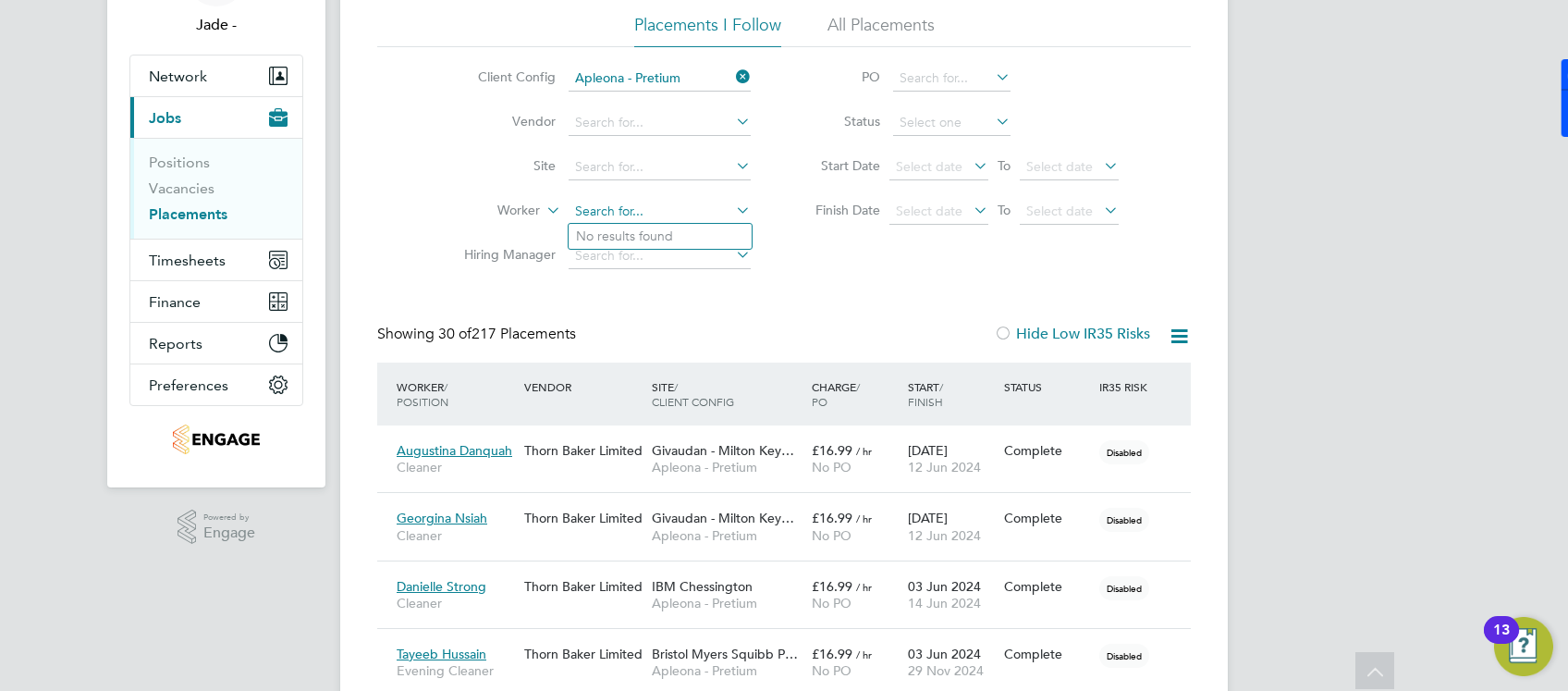 click 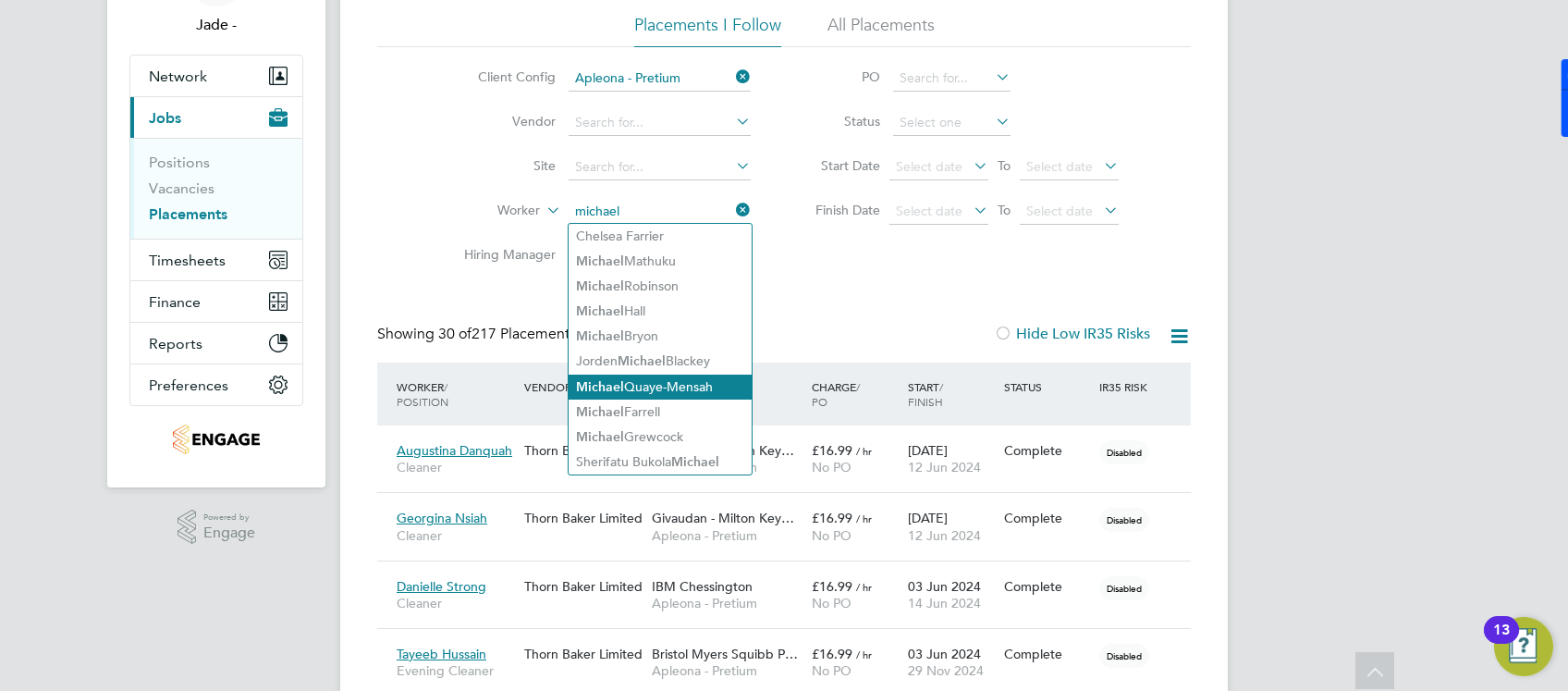 click on "Michael Quaye-Mensah" 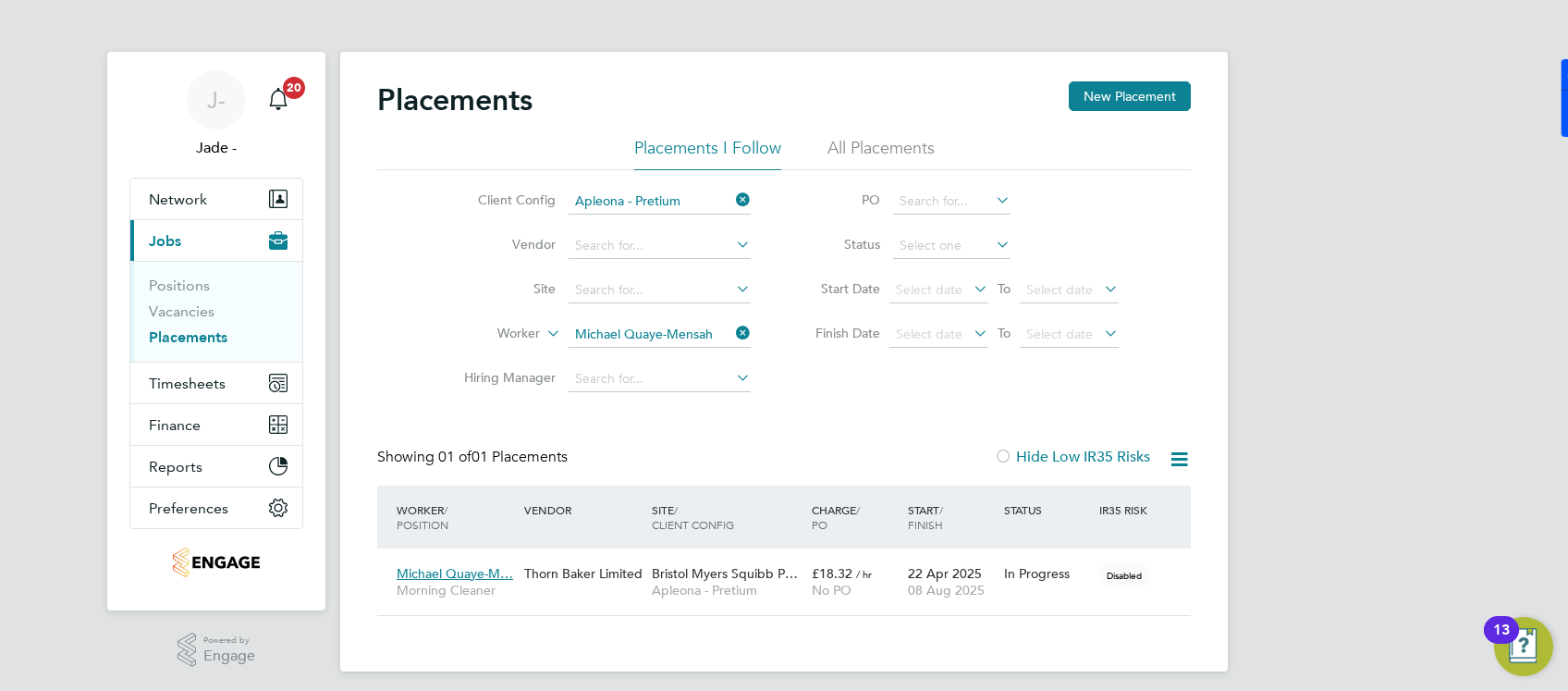 click 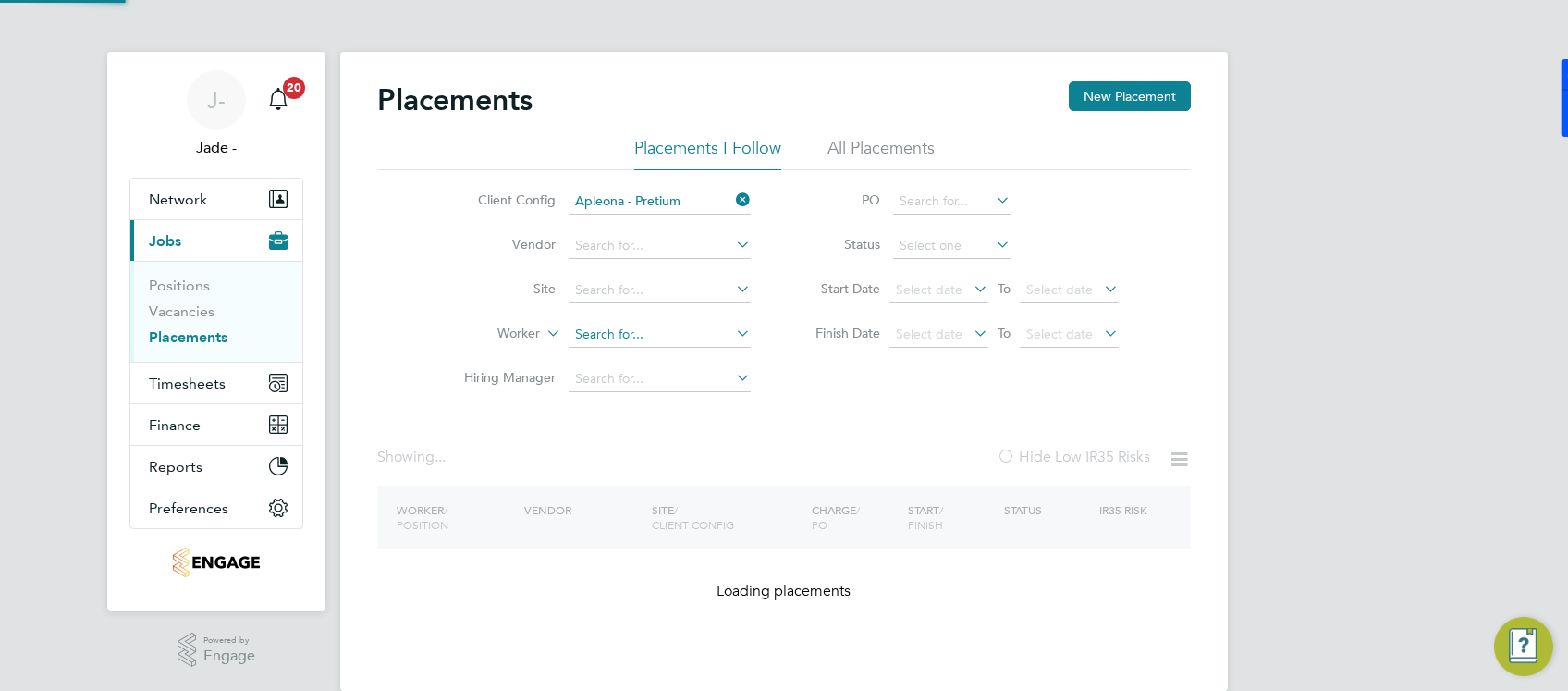 click 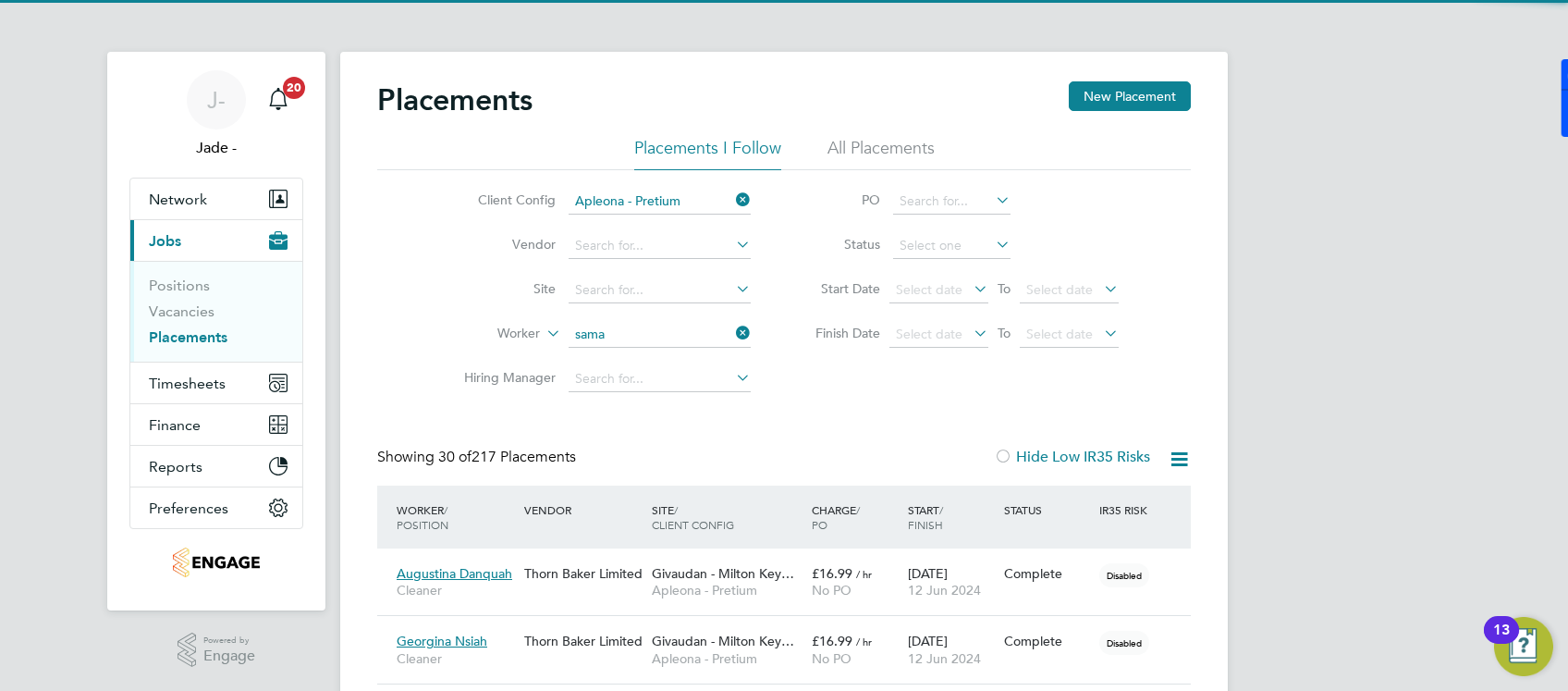click on "Sama ira Raja" 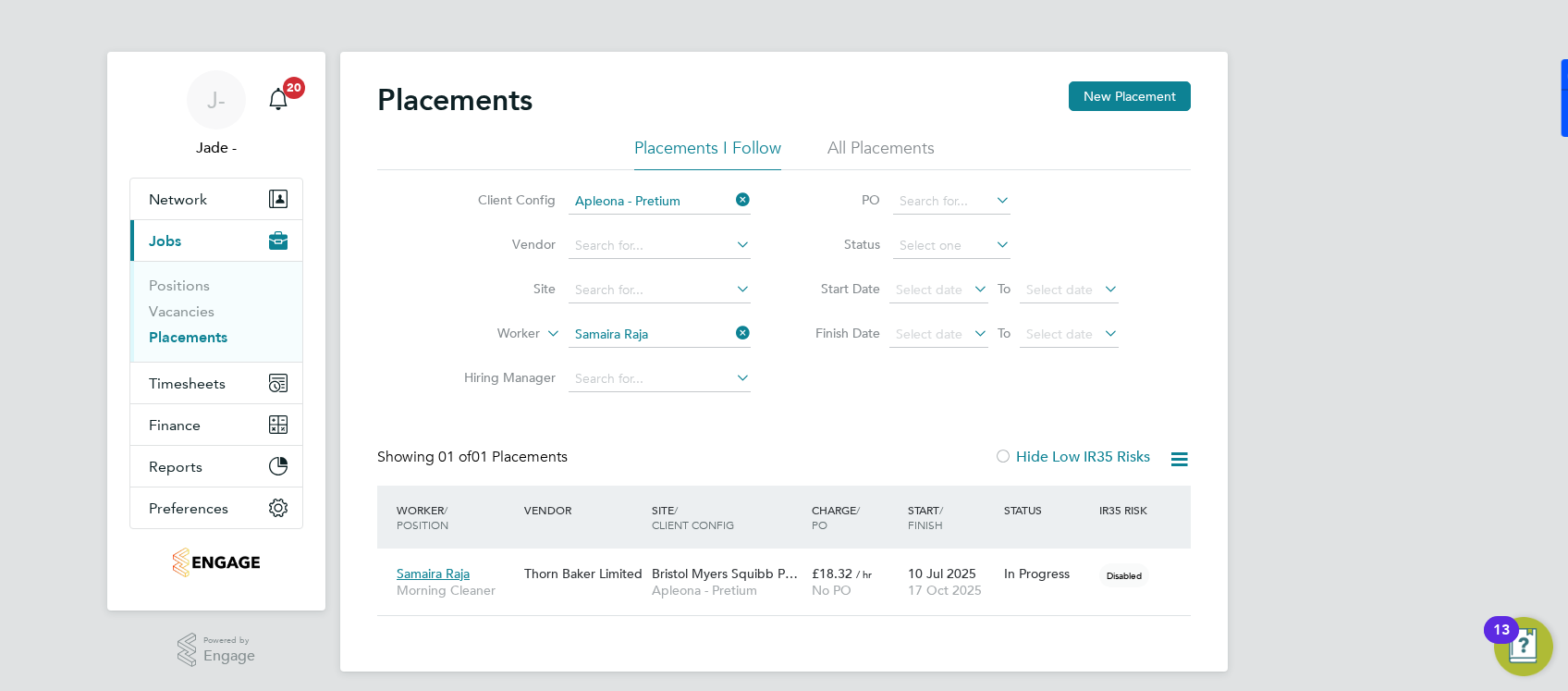 click 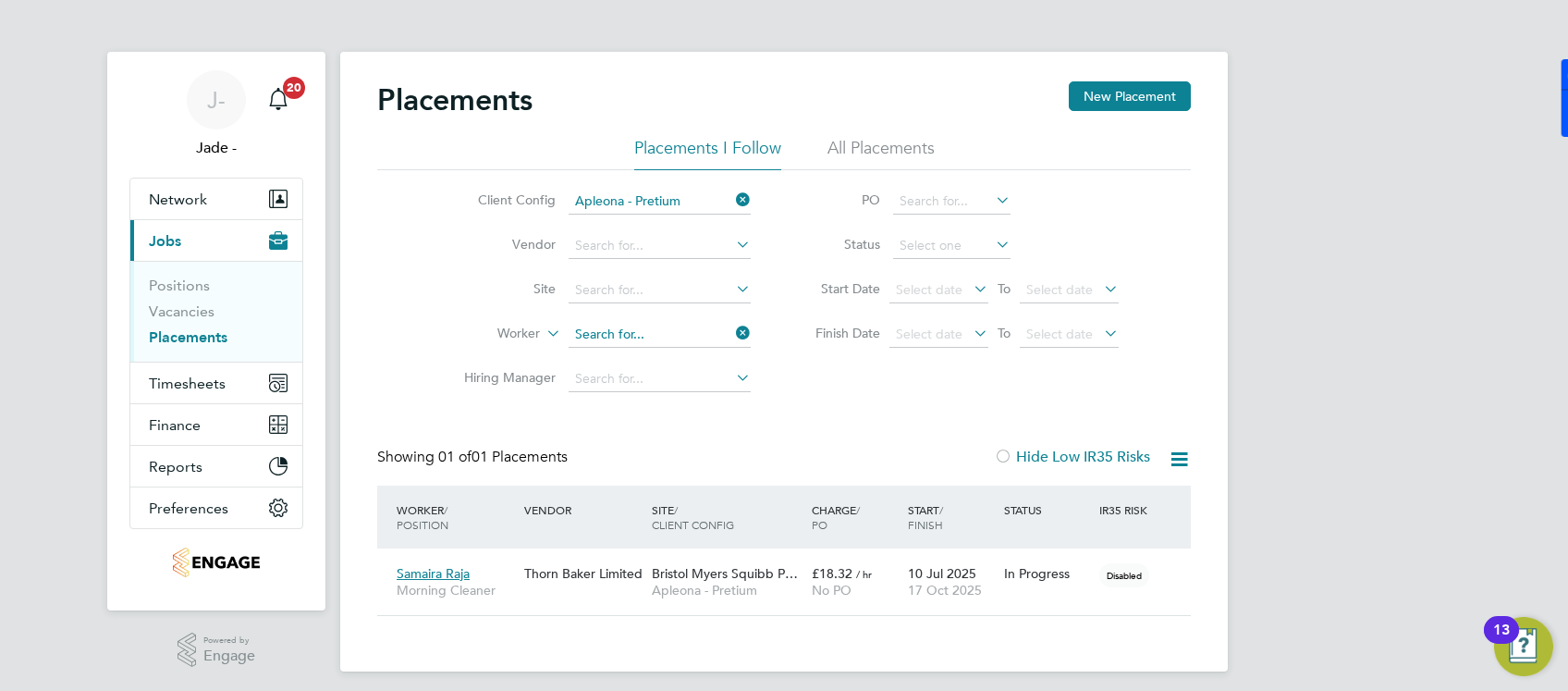 click 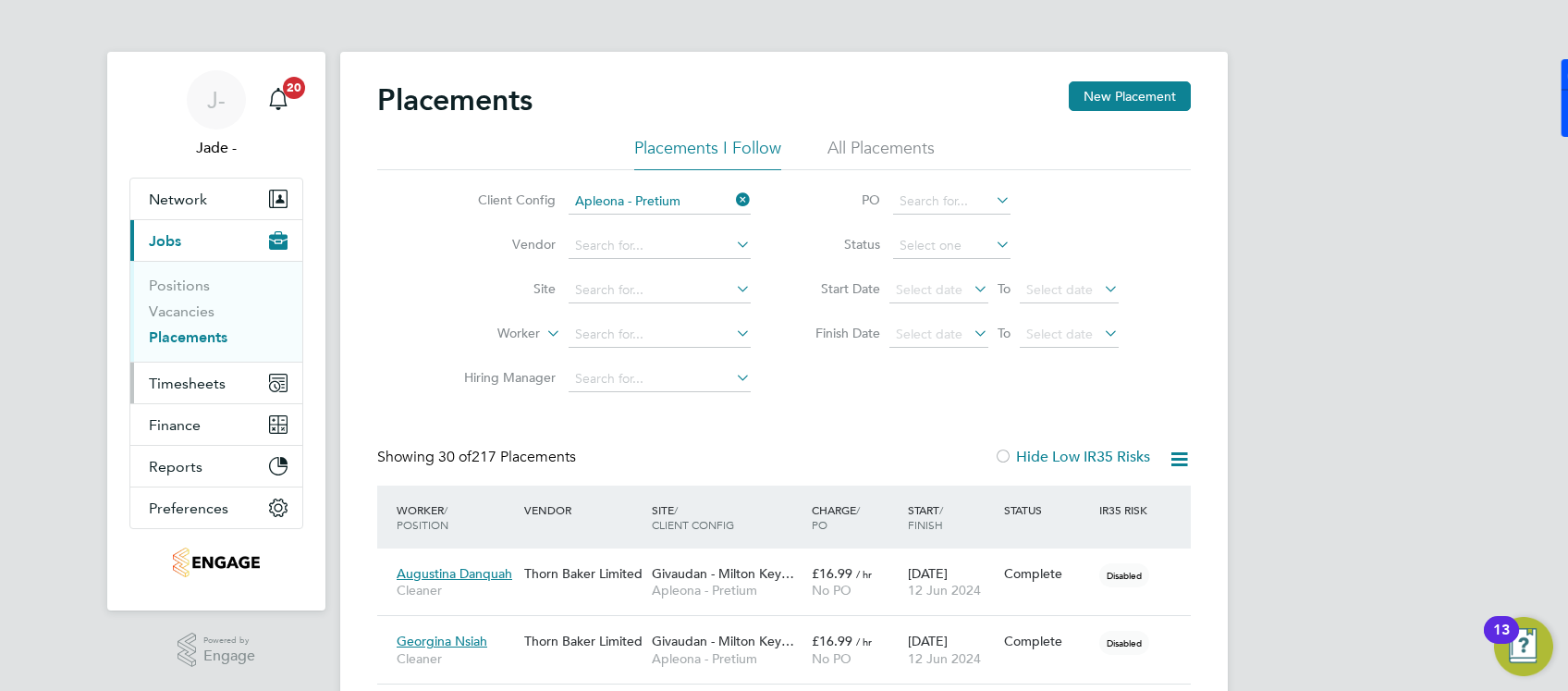 click on "Timesheets" at bounding box center (187, 383) 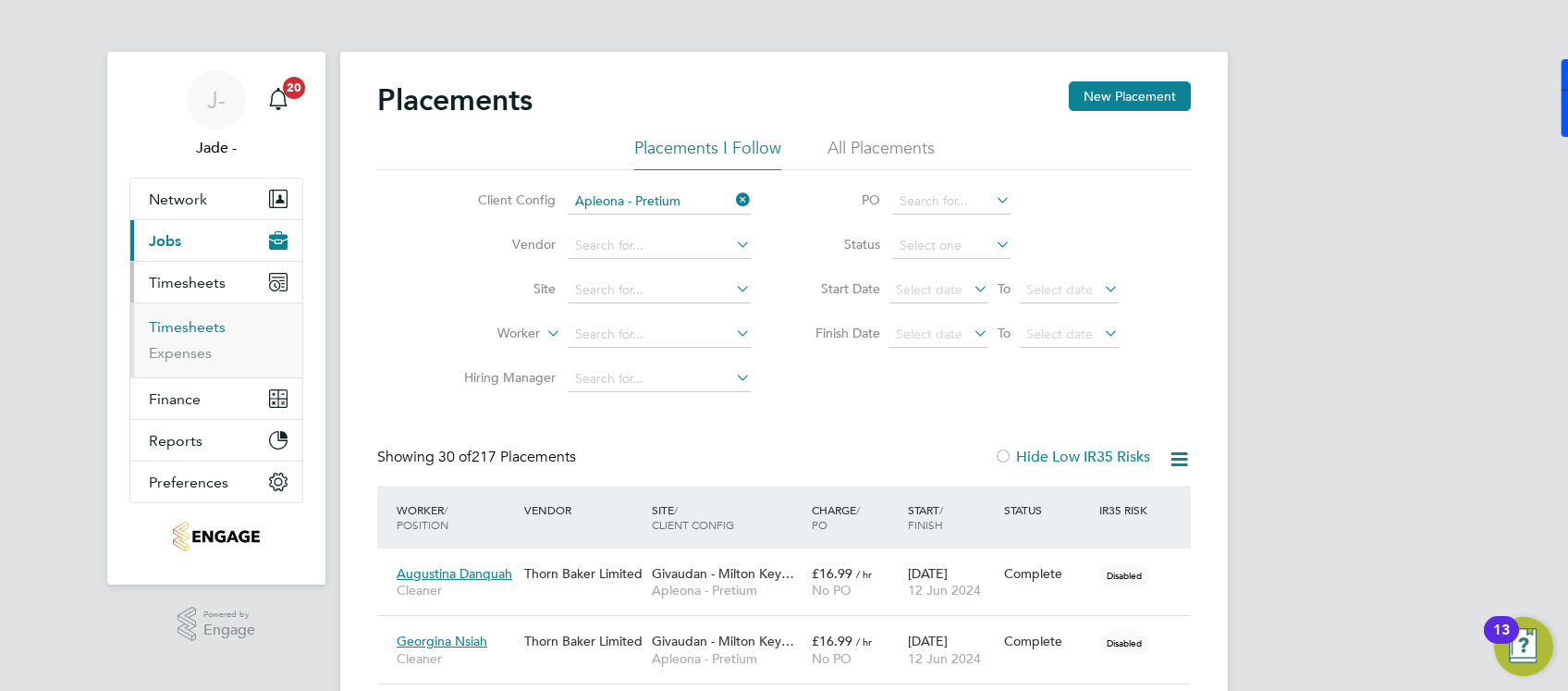 click on "Timesheets" at bounding box center (187, 327) 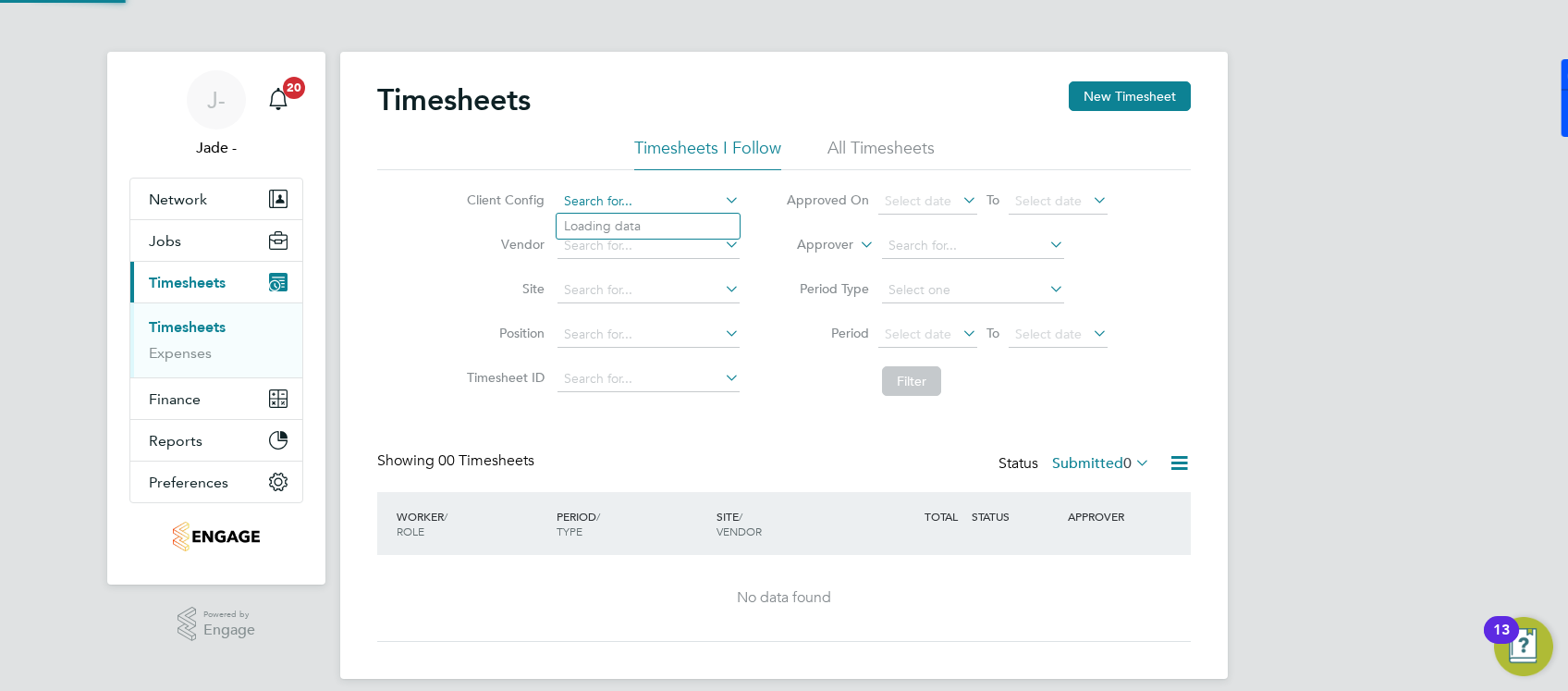 click 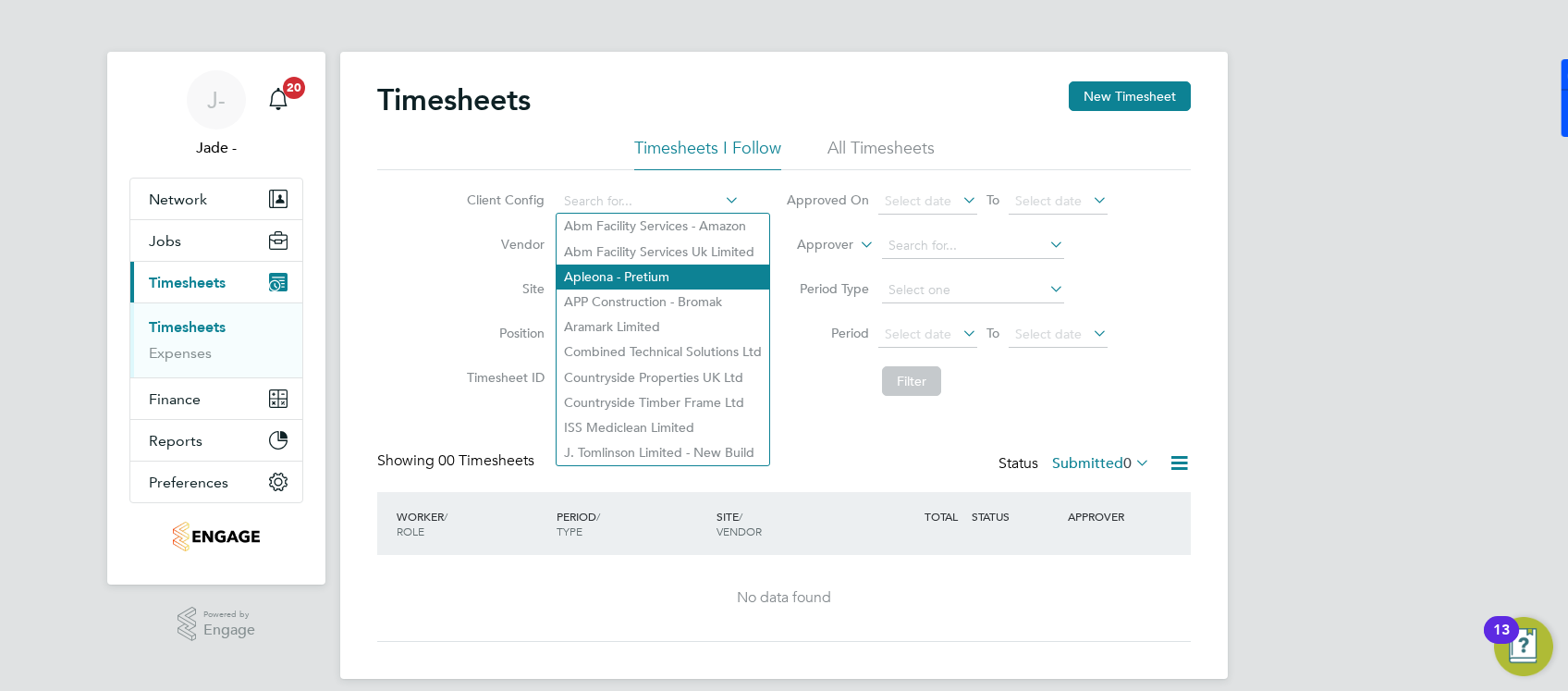click on "Apleona - Pretium" 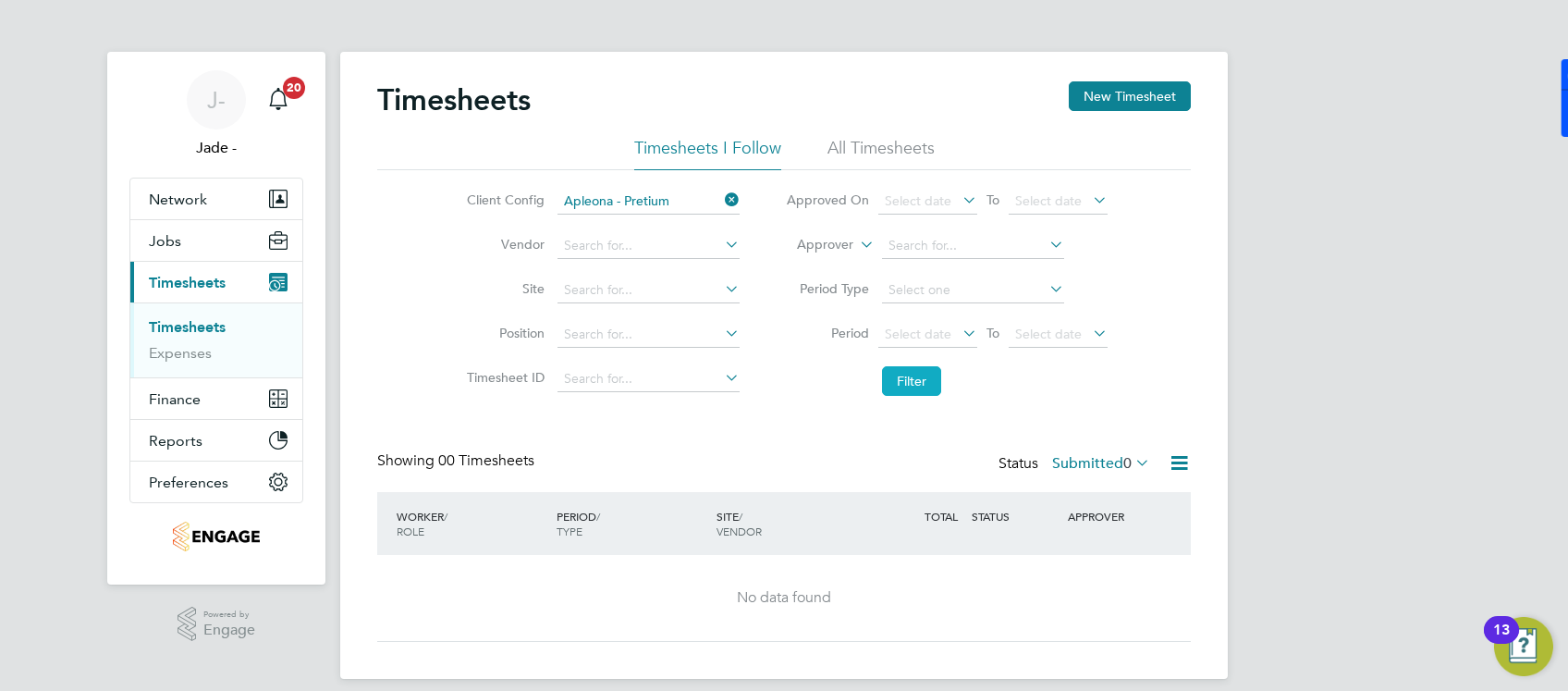 click on "Filter" 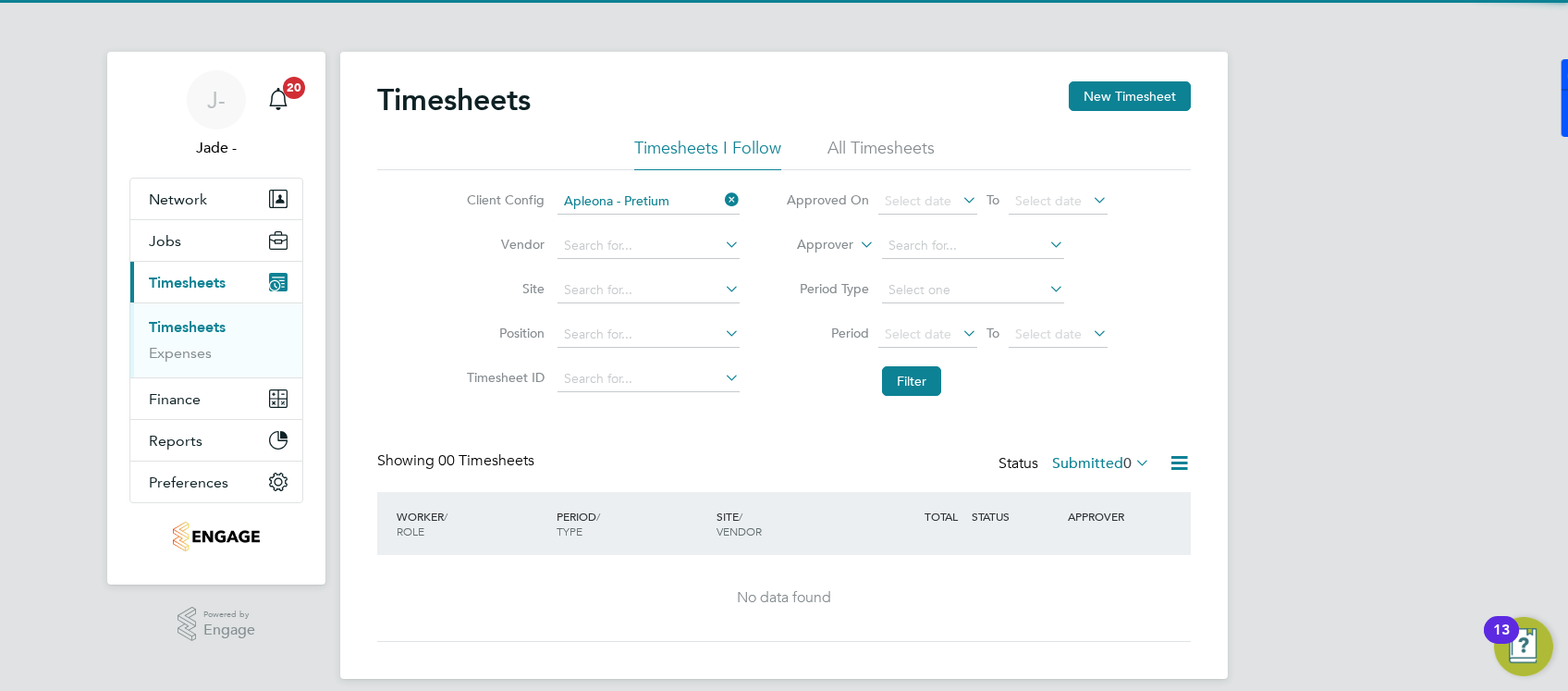 click 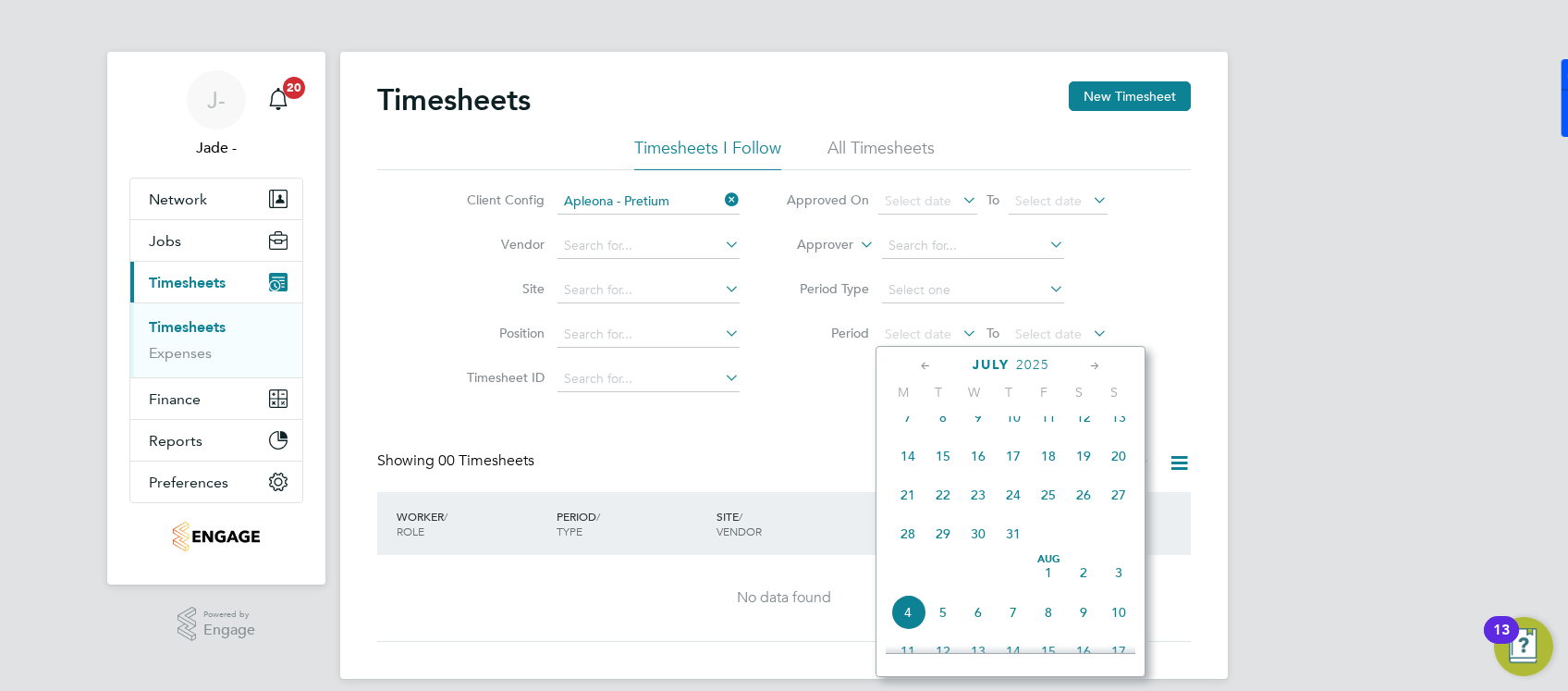 click on "26" 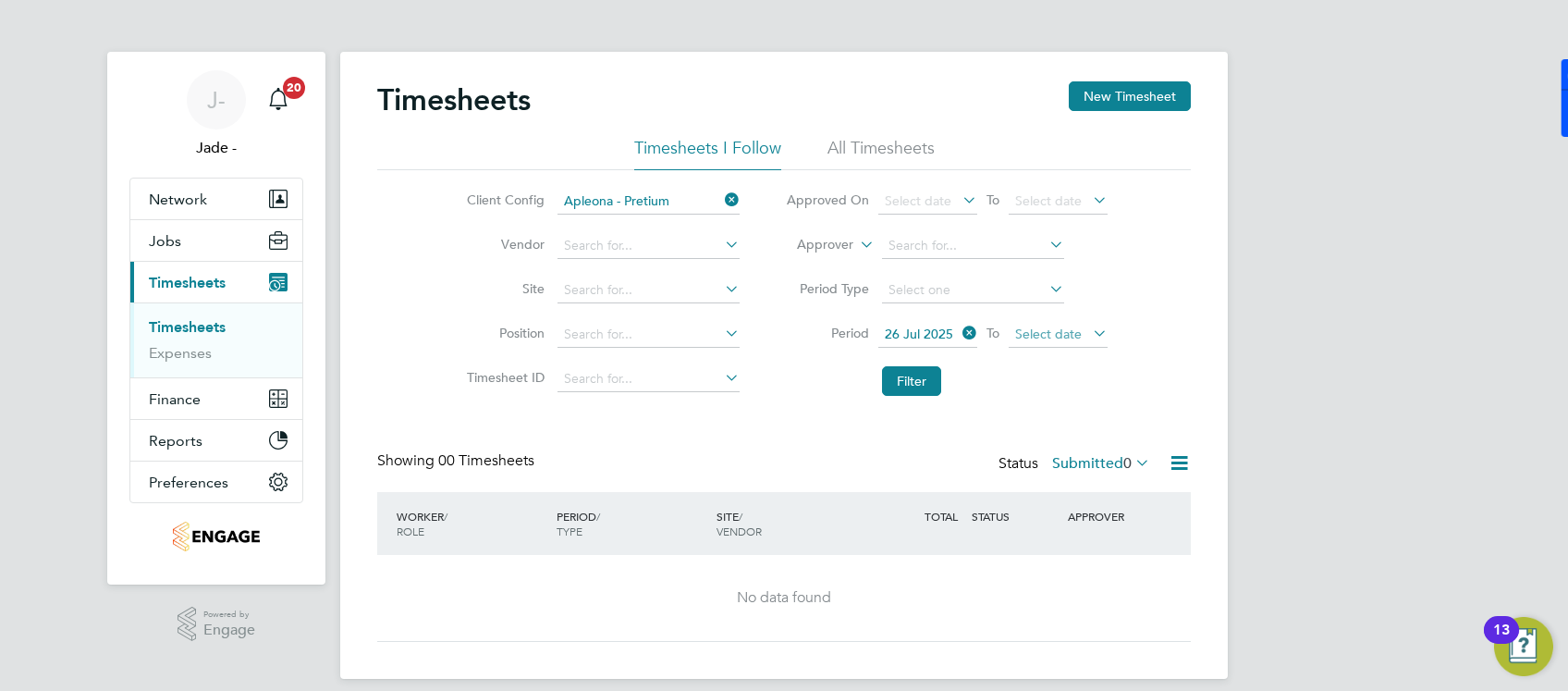 click on "Select date" 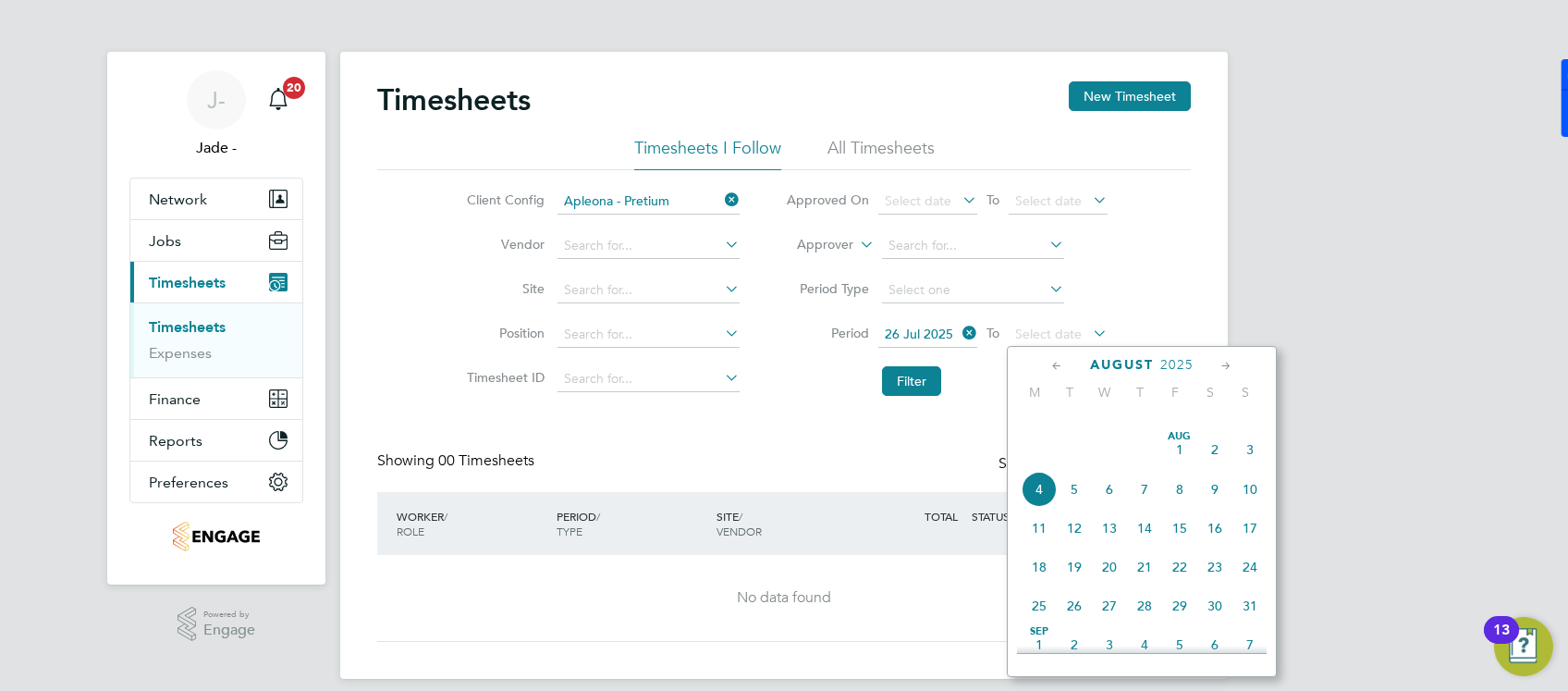 click on "Aug 1" 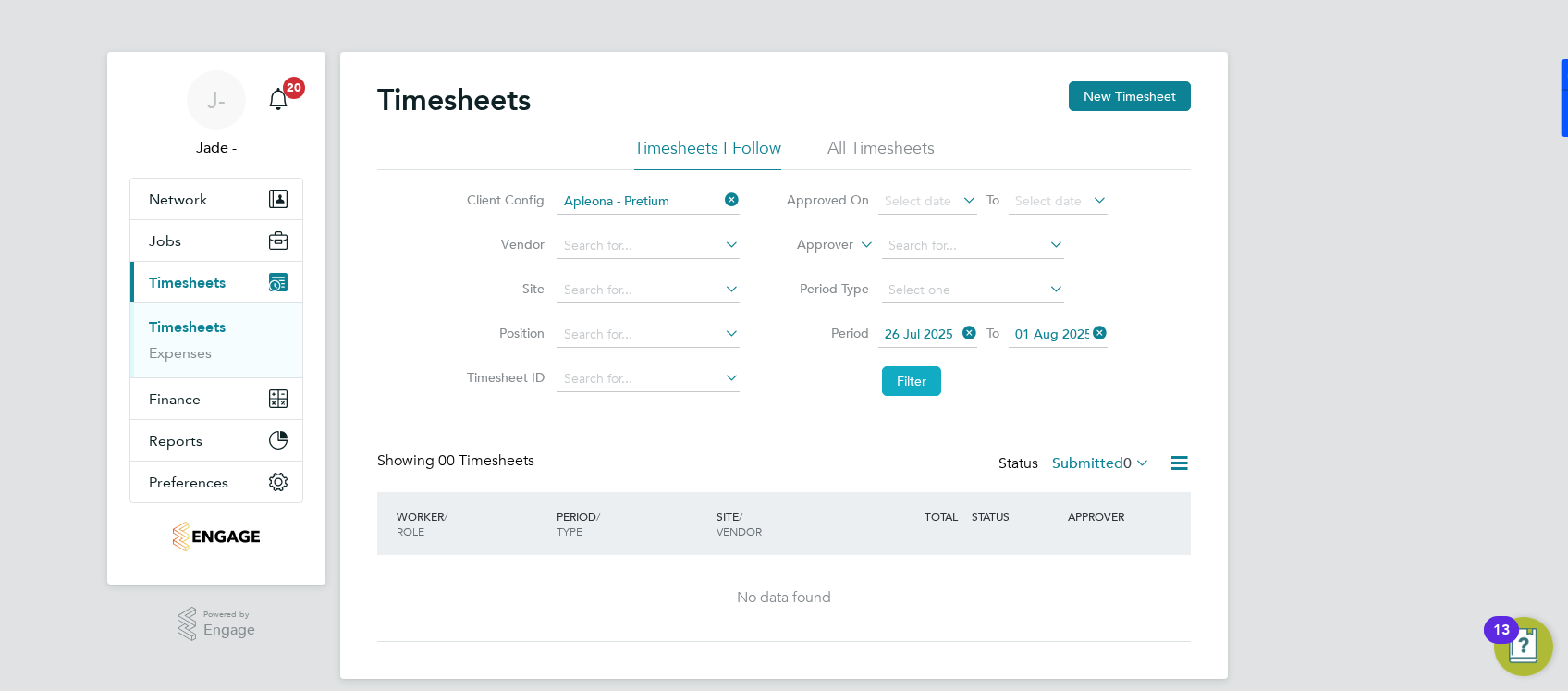 click on "Filter" 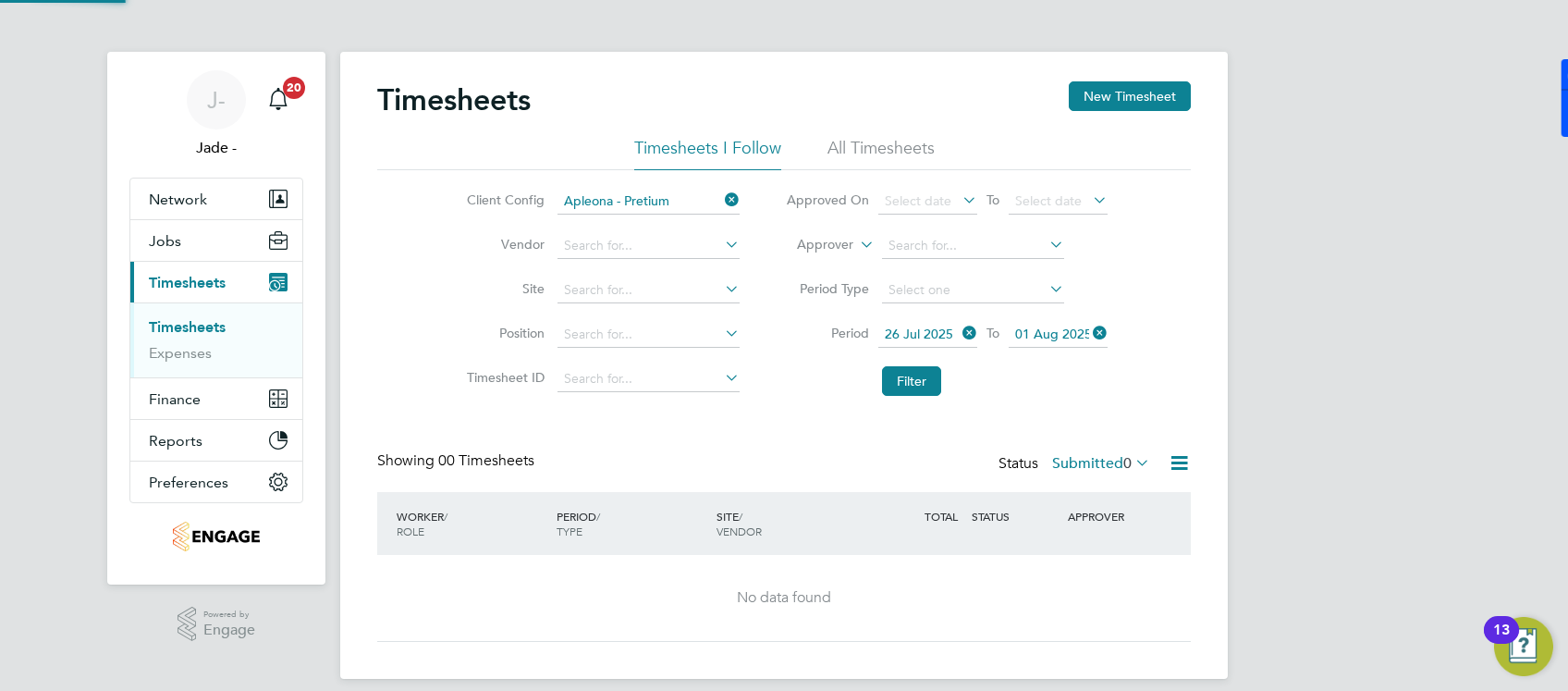 click on "Submitted  0" 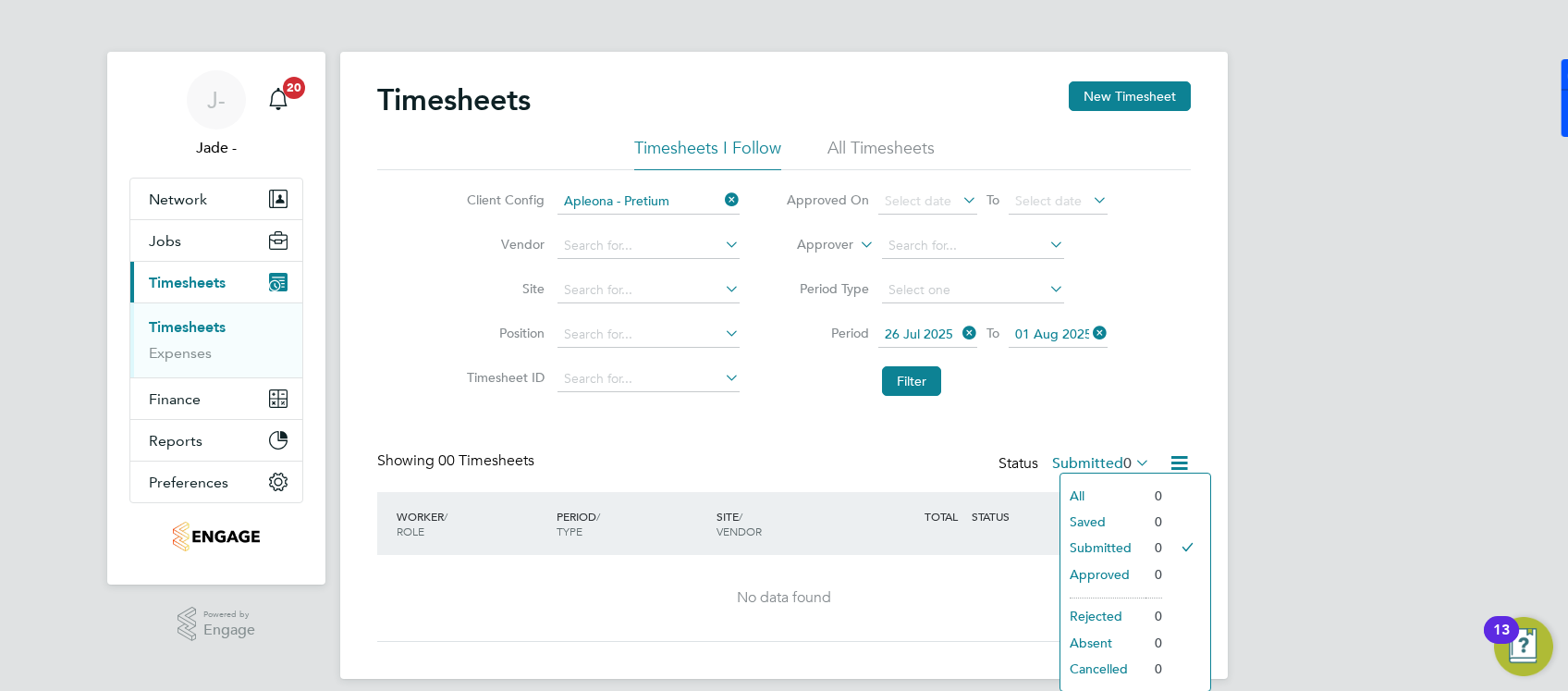 click on "All" 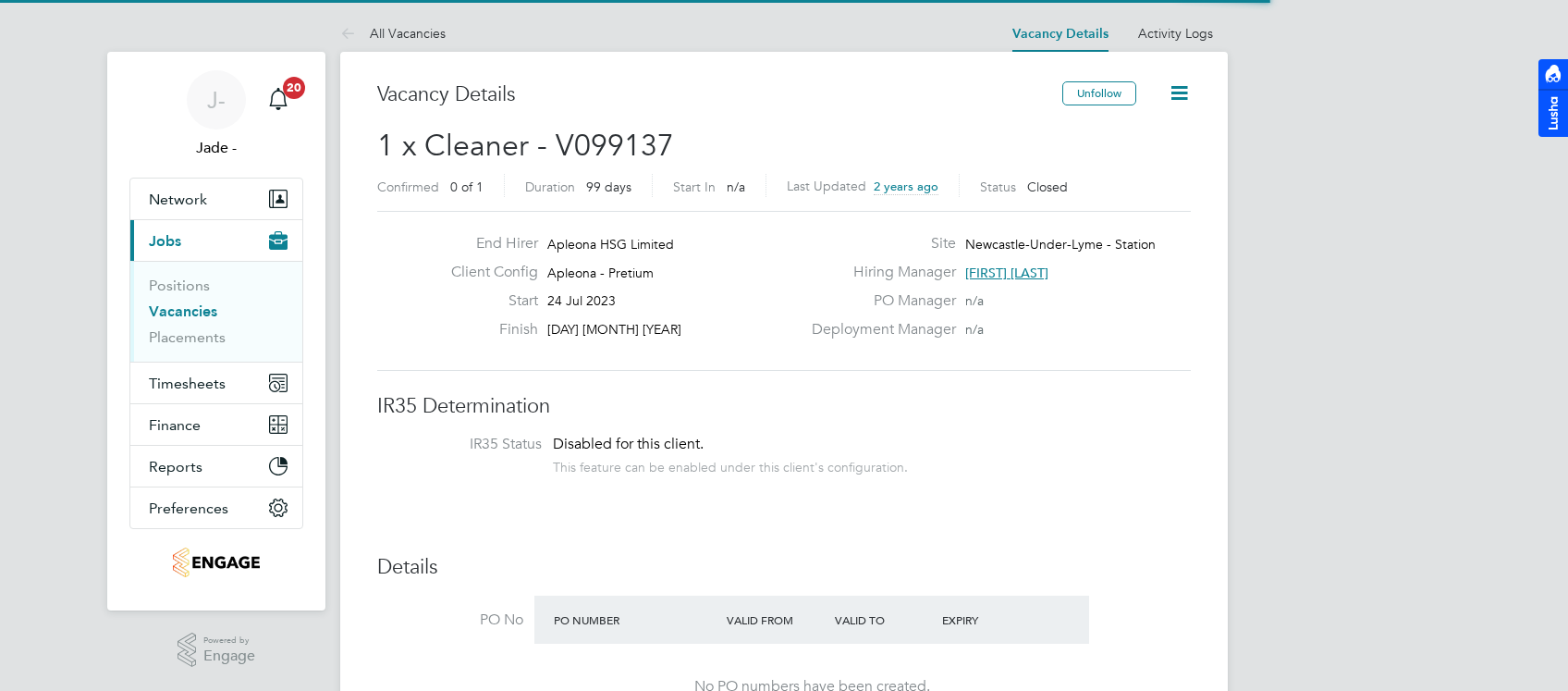 scroll, scrollTop: 0, scrollLeft: 0, axis: both 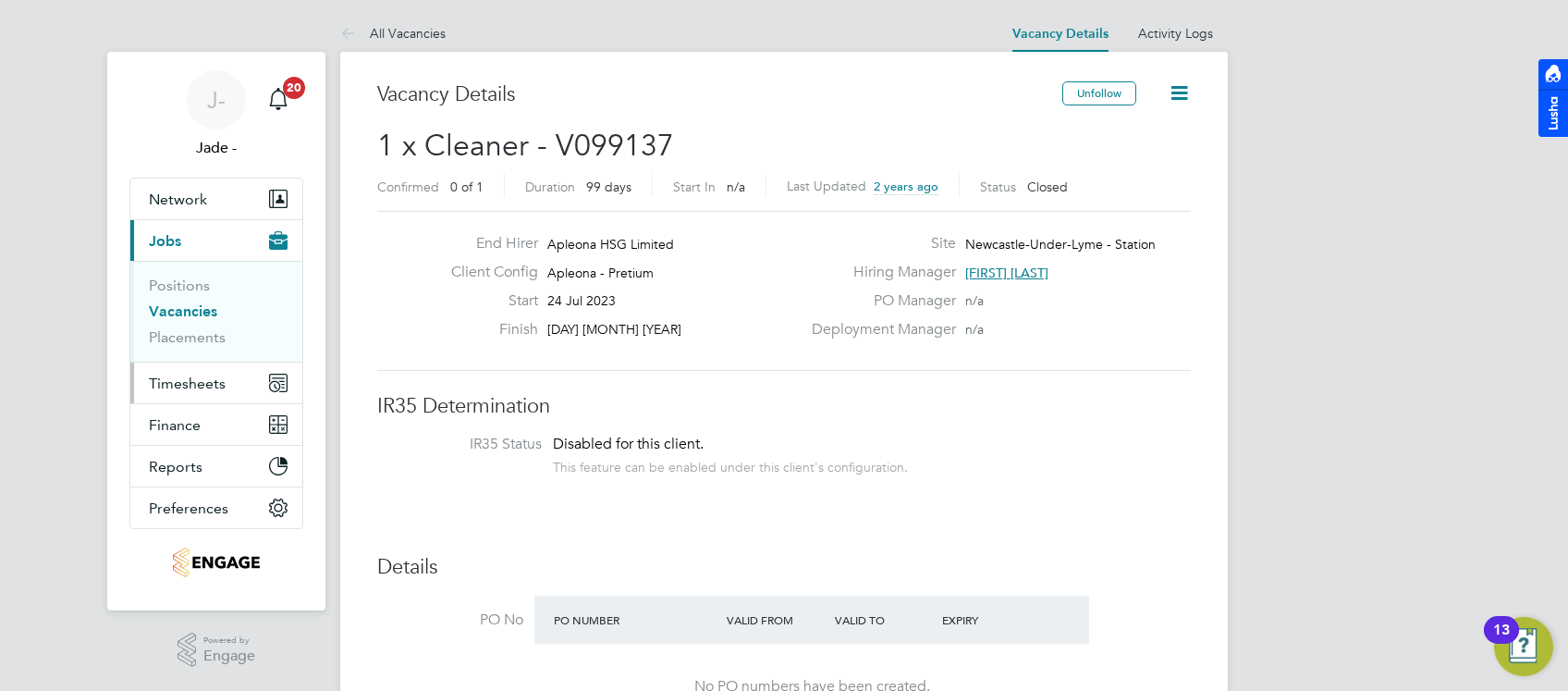 click on "Timesheets" at bounding box center (216, 383) 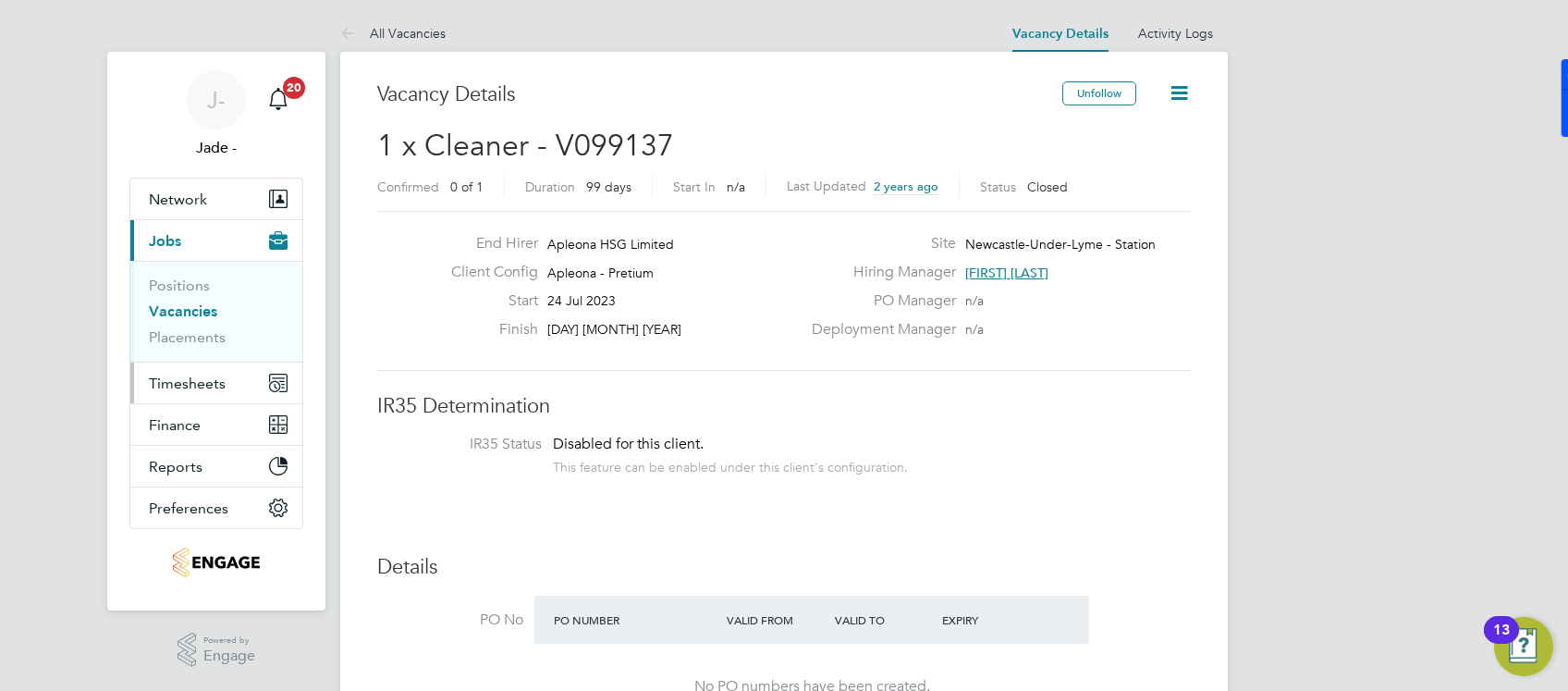 click on "Timesheets" at bounding box center [187, 383] 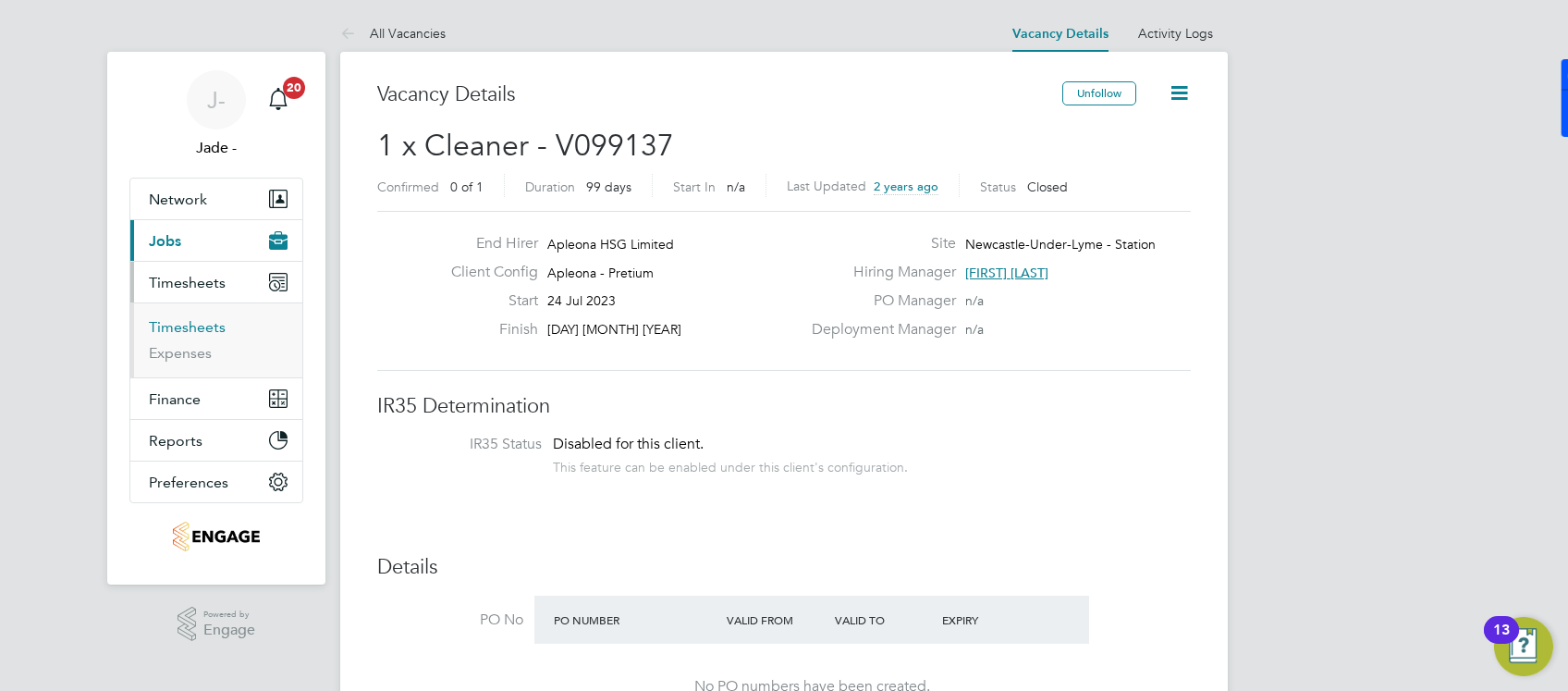 click on "Timesheets" at bounding box center [187, 327] 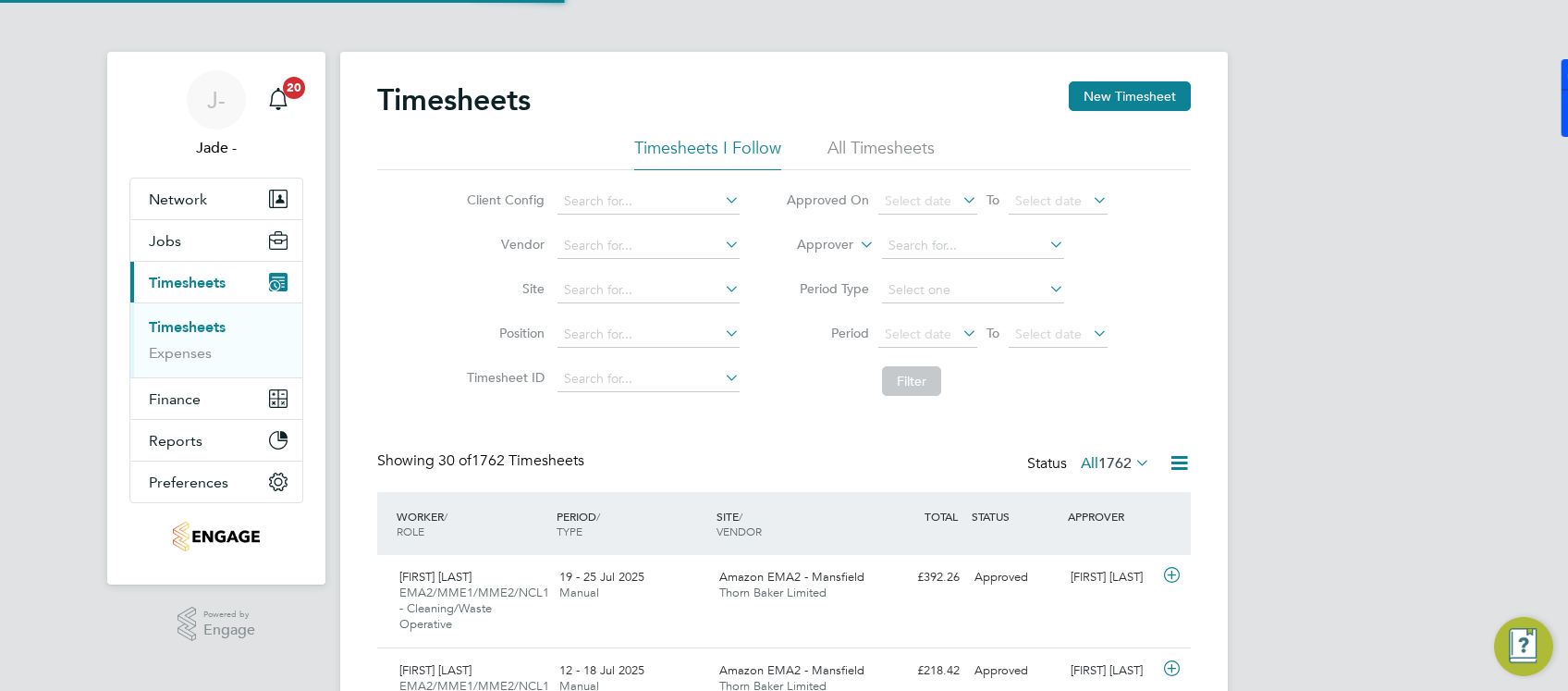 scroll, scrollTop: 9, scrollLeft: 8, axis: both 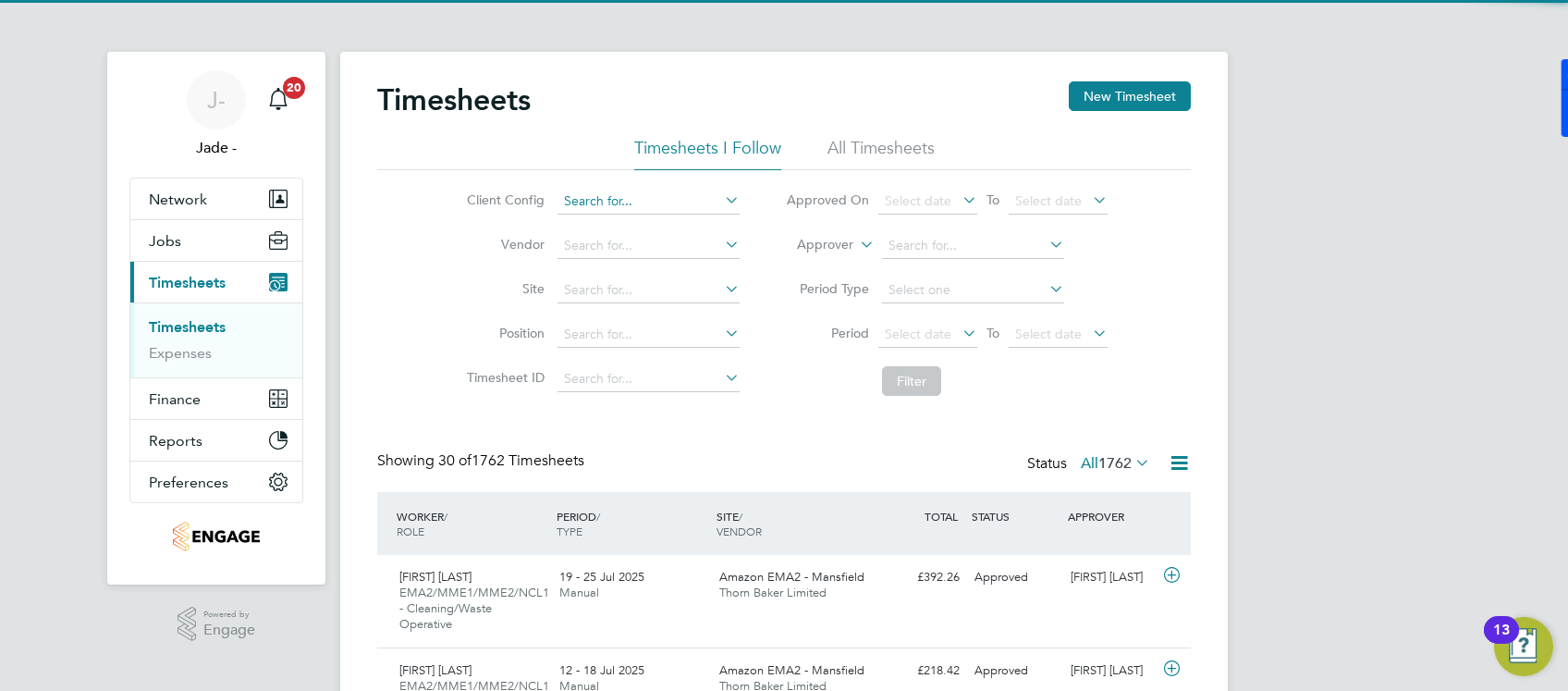 click 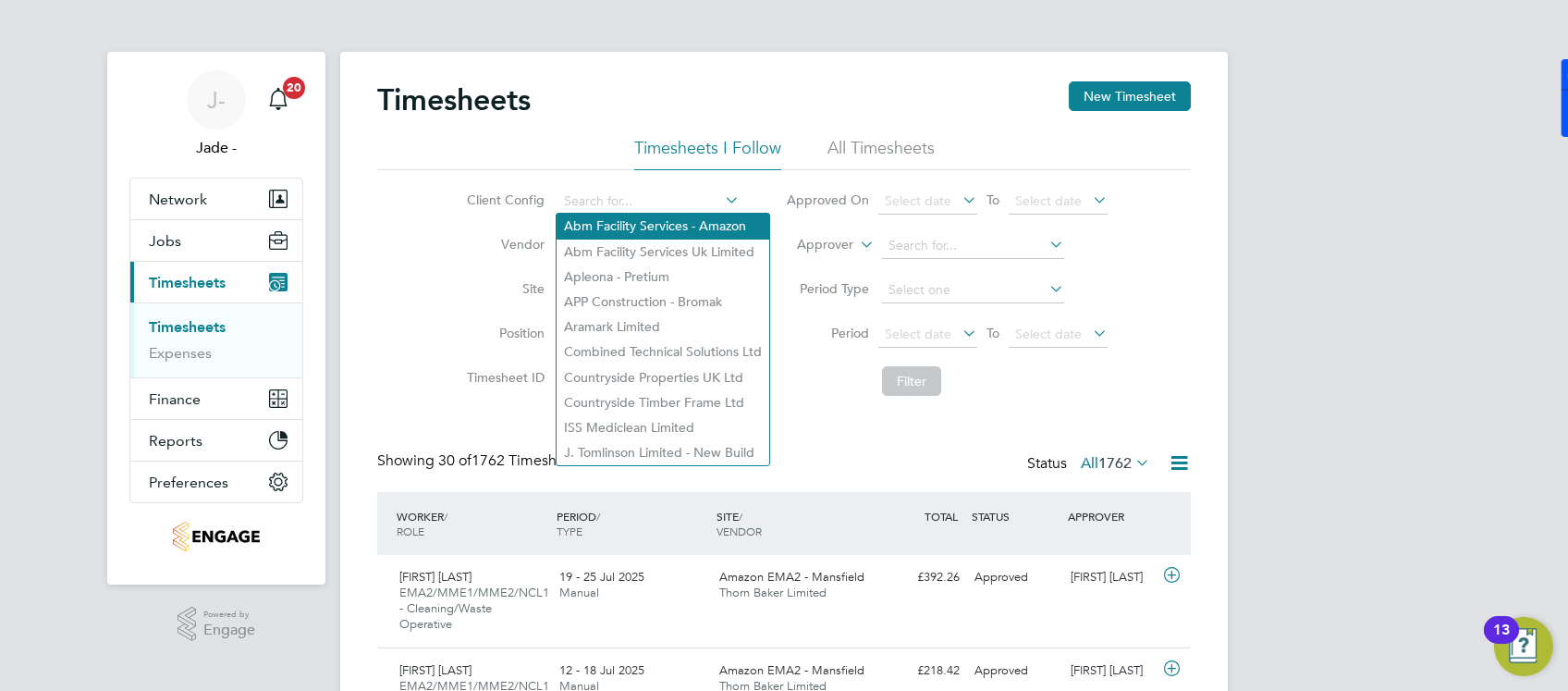 click on "Abm Facility Services - Amazon" 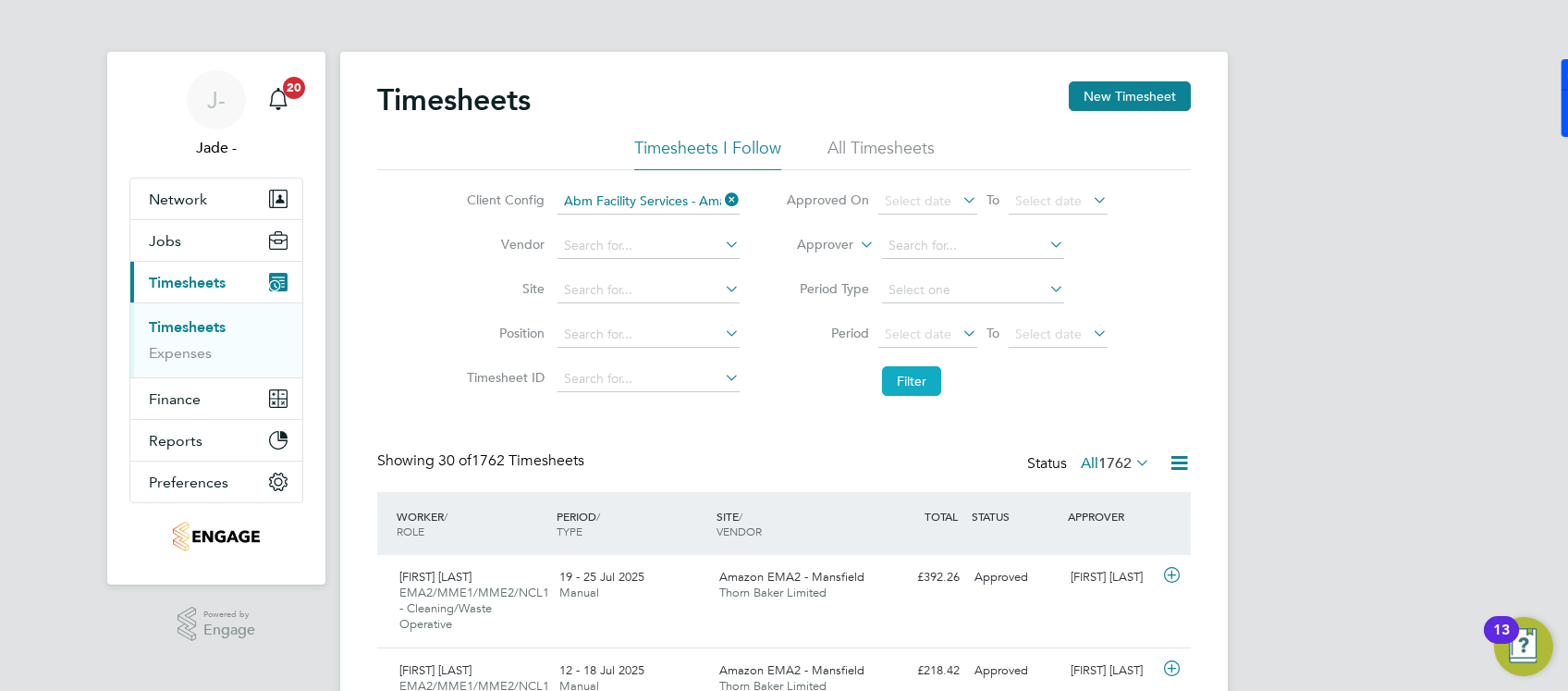 click on "Filter" 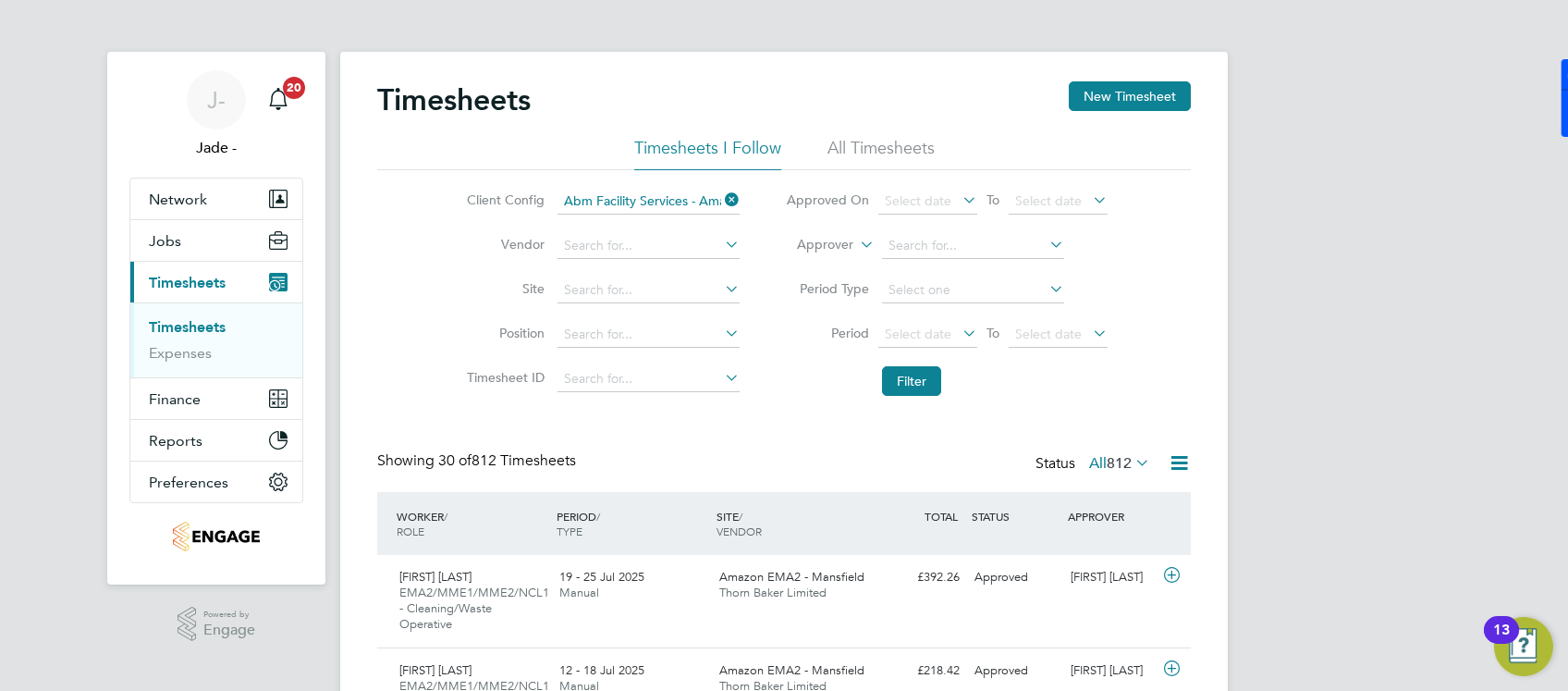 click on "812" 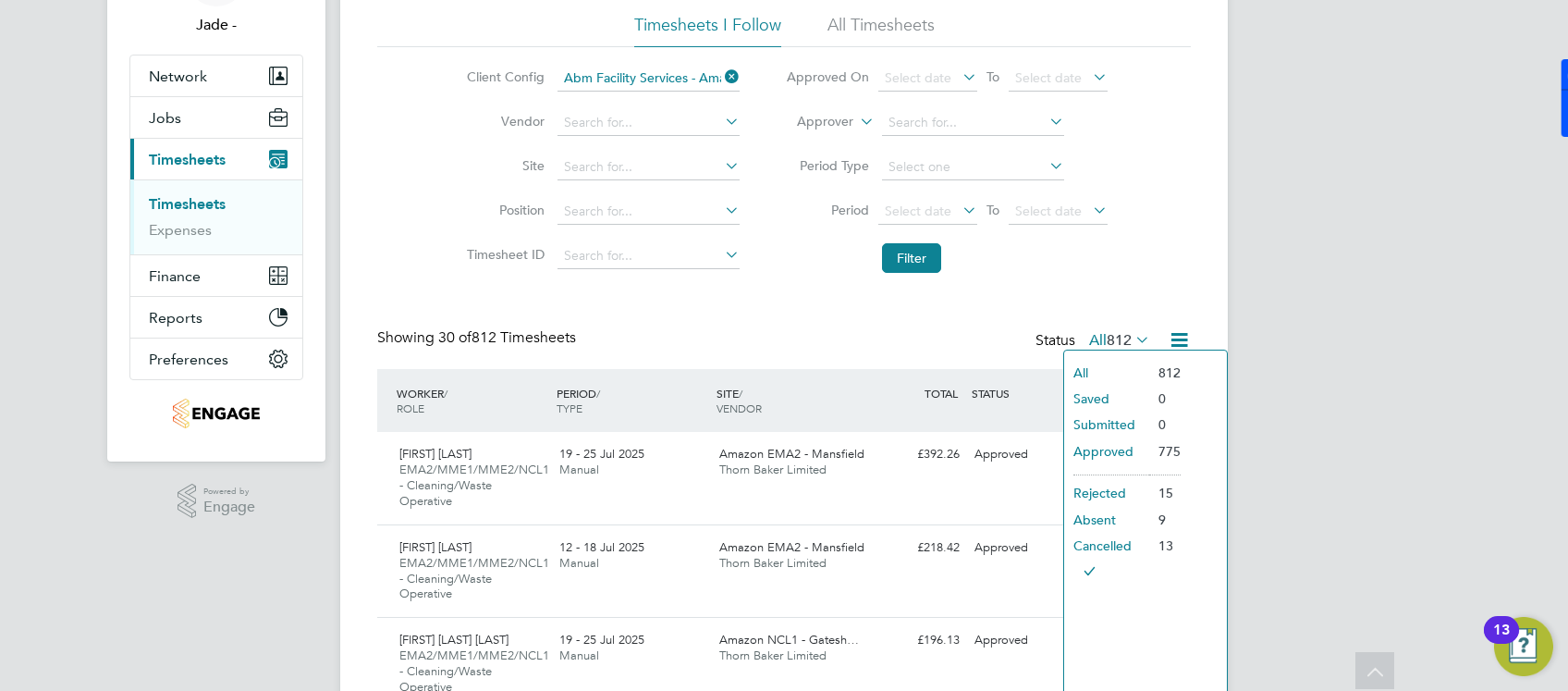 click on "Timesheets New Timesheet Timesheets I Follow All Timesheets Client Config   Abm Facility Services - Amazon Vendor   Site   Position   Timesheet ID   Approved On
Select date
To
Select date
Approver     Period Type   Period
Select date
To
Select date
Filter Showing   30 of  812 Timesheets Status  All  812  WORKER  / ROLE WORKER  / PERIOD PERIOD  / TYPE SITE  / VENDOR TOTAL   TOTAL  / STATUS STATUS APPROVER Daniel Amoako Gyan EMA2/MME1/MME2/NCL1 - Cleaning/Waste Operative   19 - 25 Jul 2025 19 - 25 Jul 2025 Manual Amazon EMA2 - Mansfield Thorn Baker Limited £392.26 Approved Approved Rebecca Davies Adwoa Asare EMA2/MME1/MME2/NCL1 - Cleaning/Waste Operative   12 - 18 Jul 2025 12 - 18 Jul 2025 Manual Amazon EMA2 - Mansfield Thorn Baker Limited £218.42 Approved Approved Rebecca Davies Paul Chiedozie Ekoh EMA2/MME1/MME2/NCL1 - Cleaning/Waste Operative   19 - 25 Jul 2025 19 - 25 Jul 2025 Manual Amazon NCL1 - Gatesh… Thorn Baker Limited £196.13 Approved Approved" 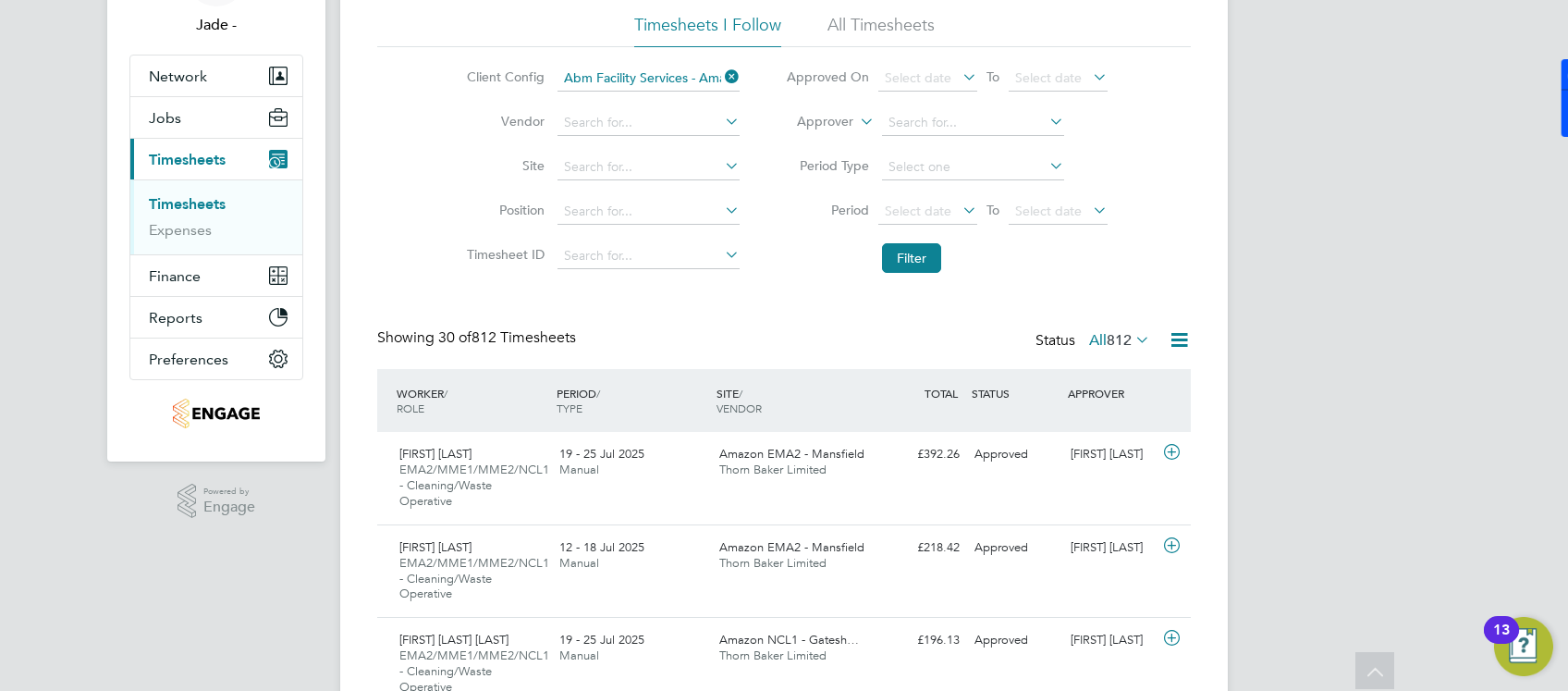 click on "Period
Select date
To
Select date" 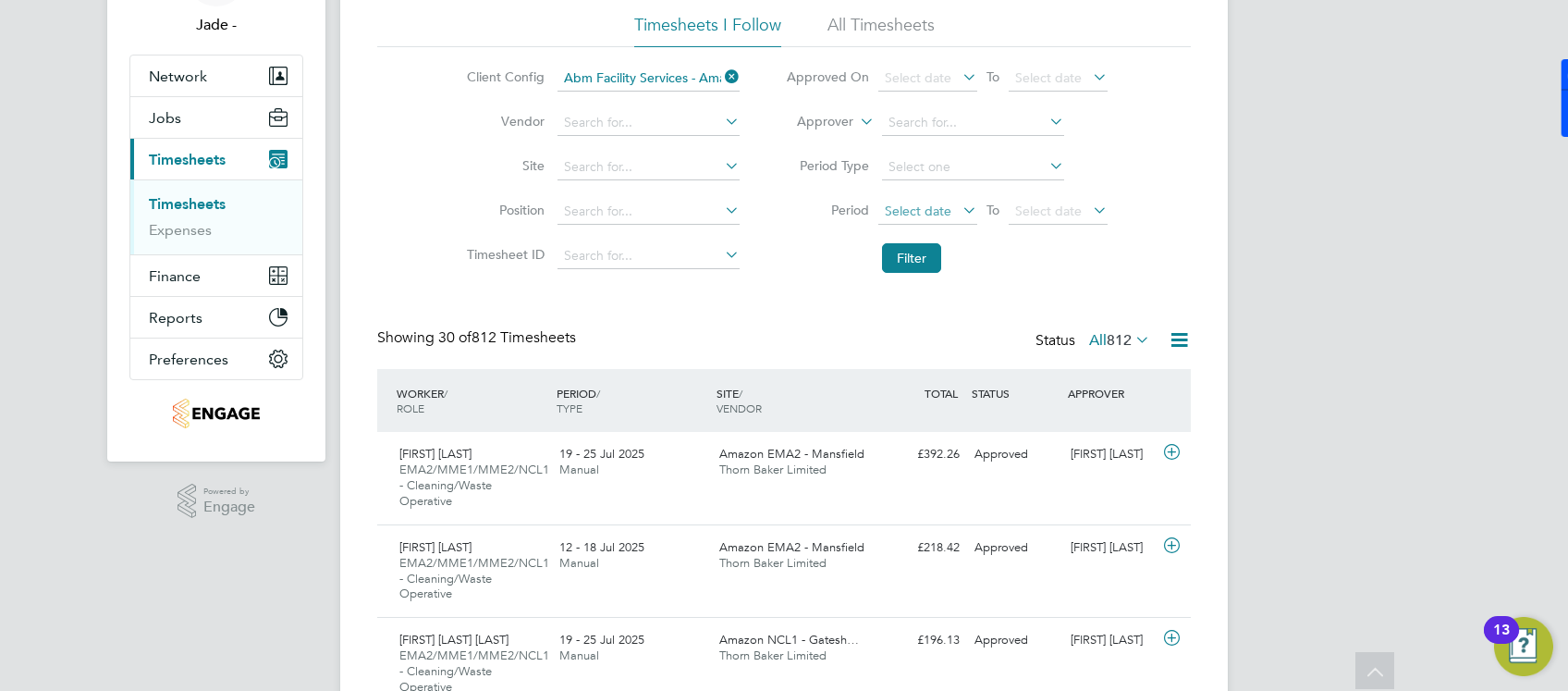 click on "Select date" 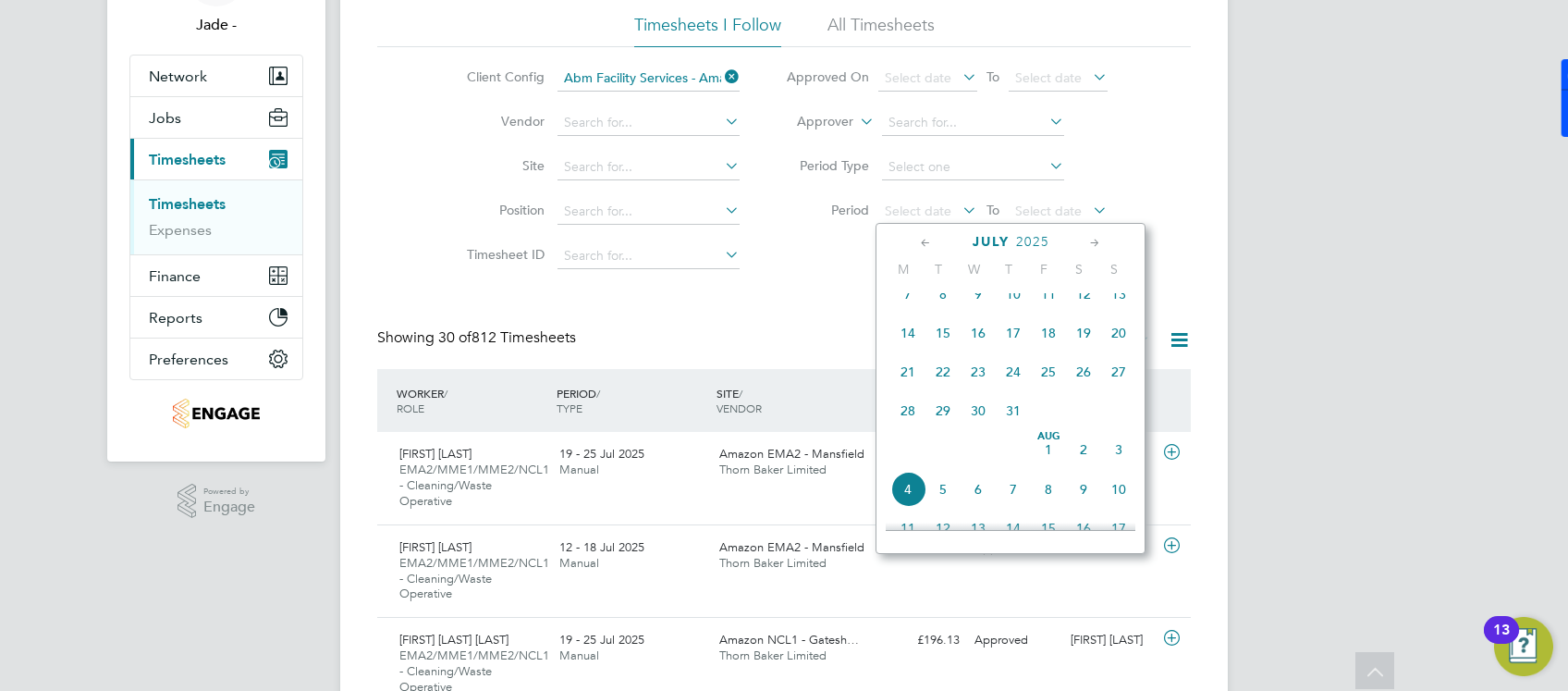 click on "26" 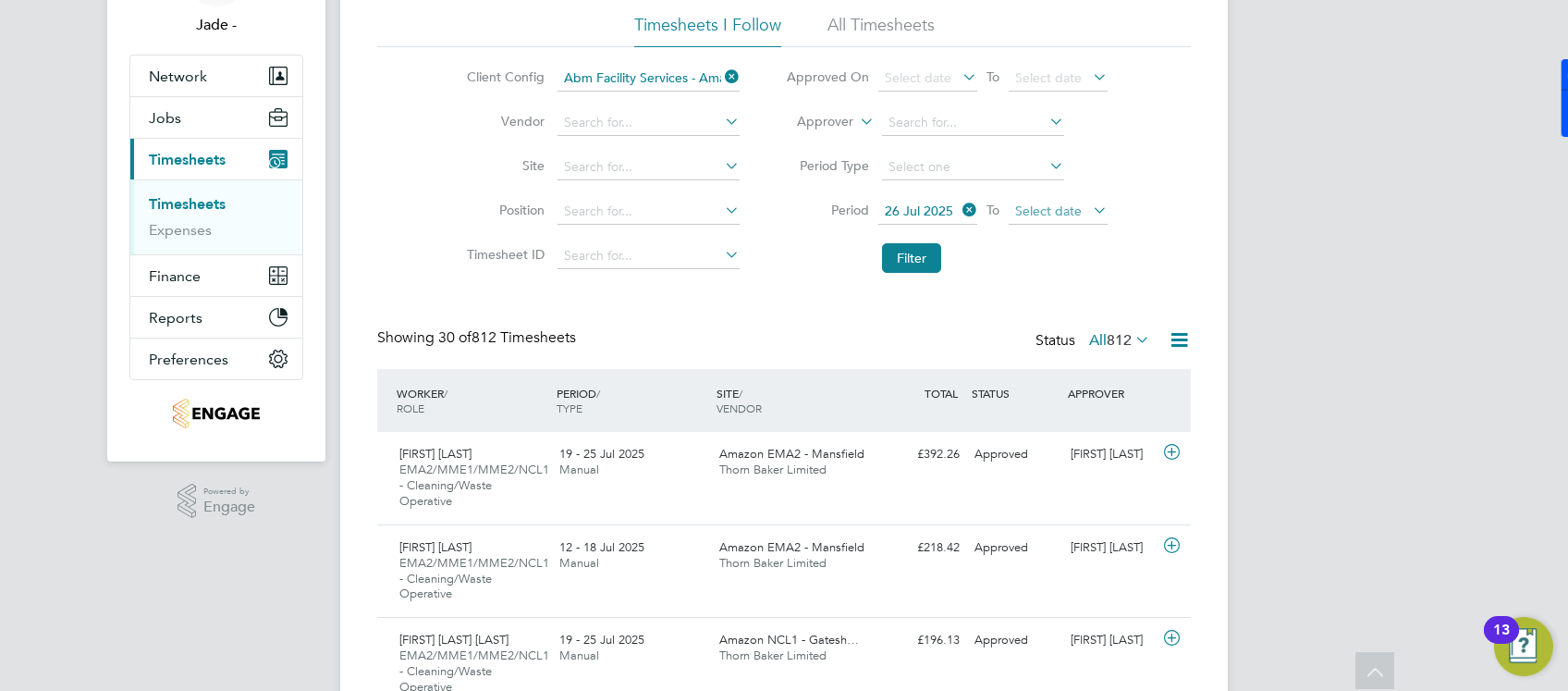 click on "Select date" 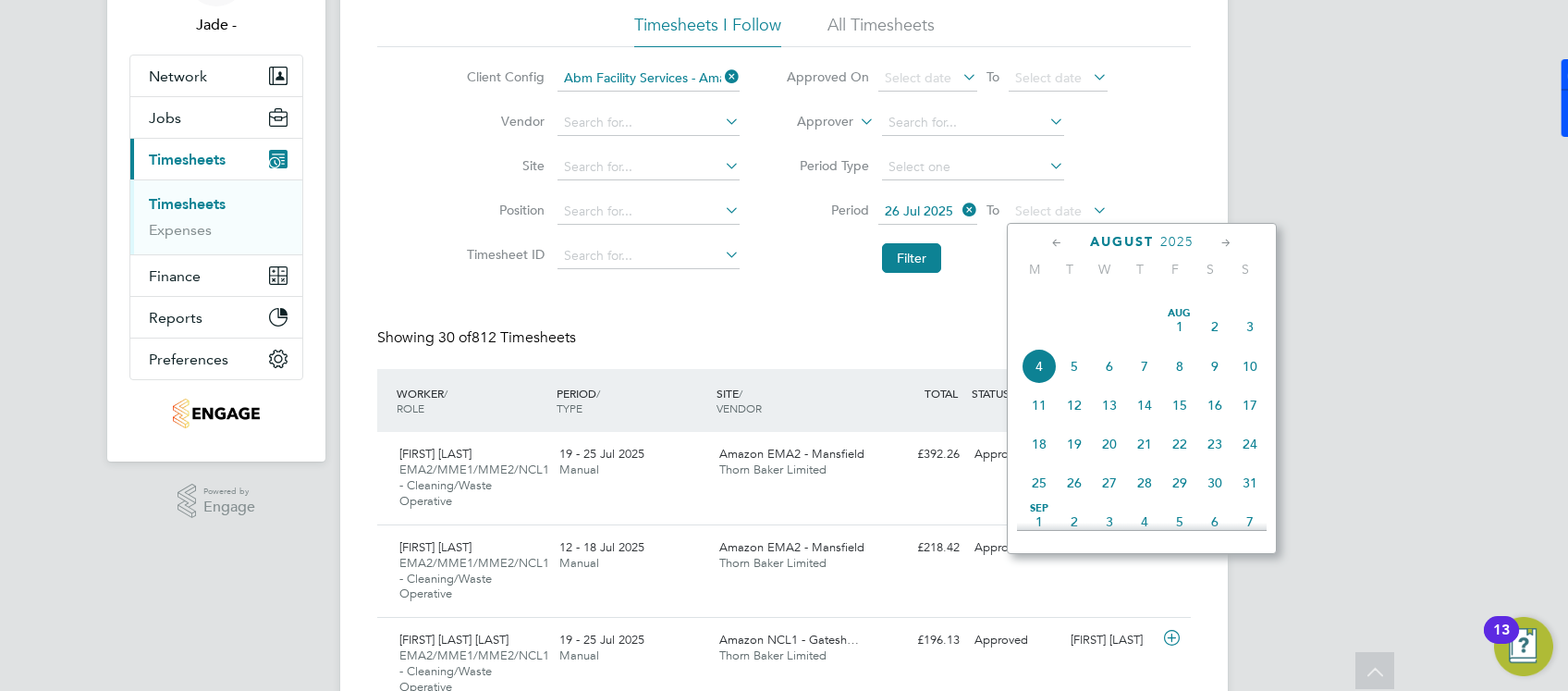 click on "Aug 1" 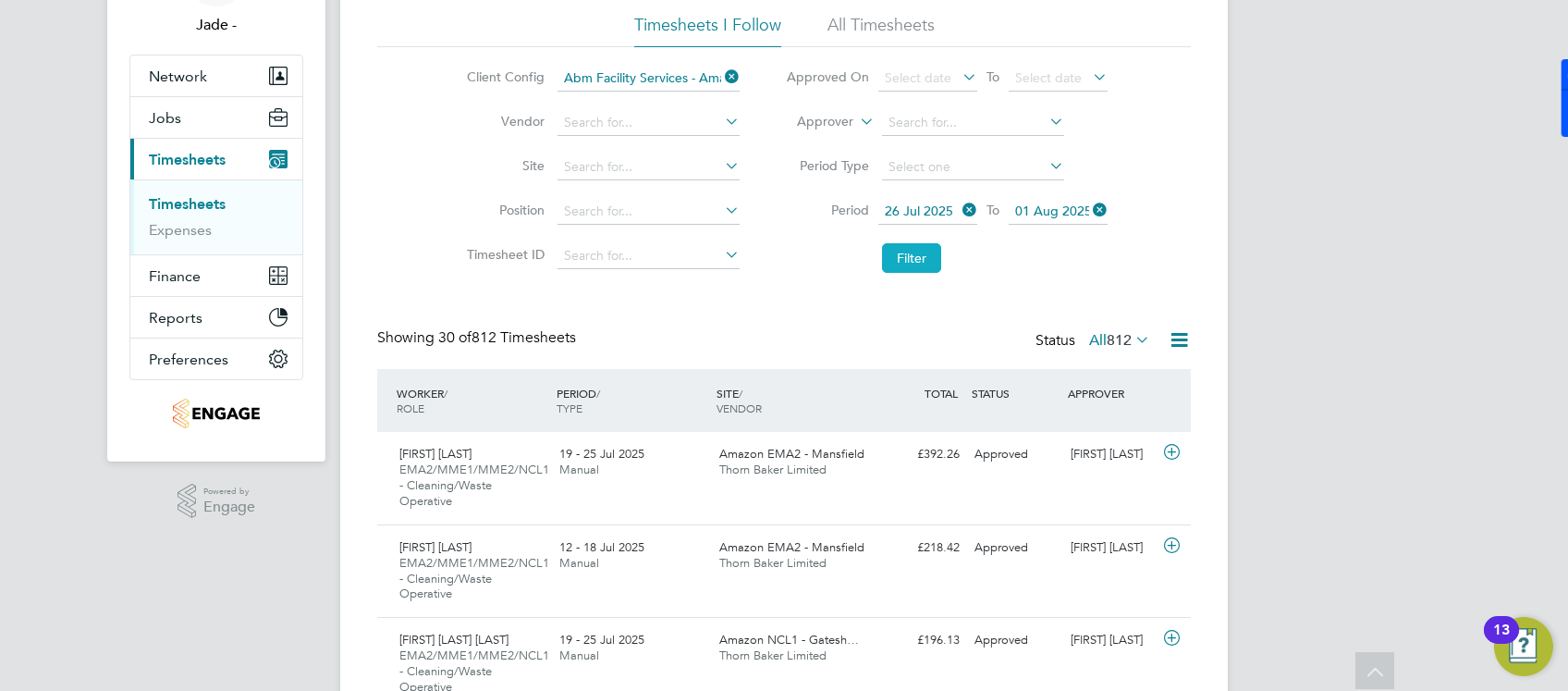 drag, startPoint x: 925, startPoint y: 270, endPoint x: 712, endPoint y: 350, distance: 227.52802 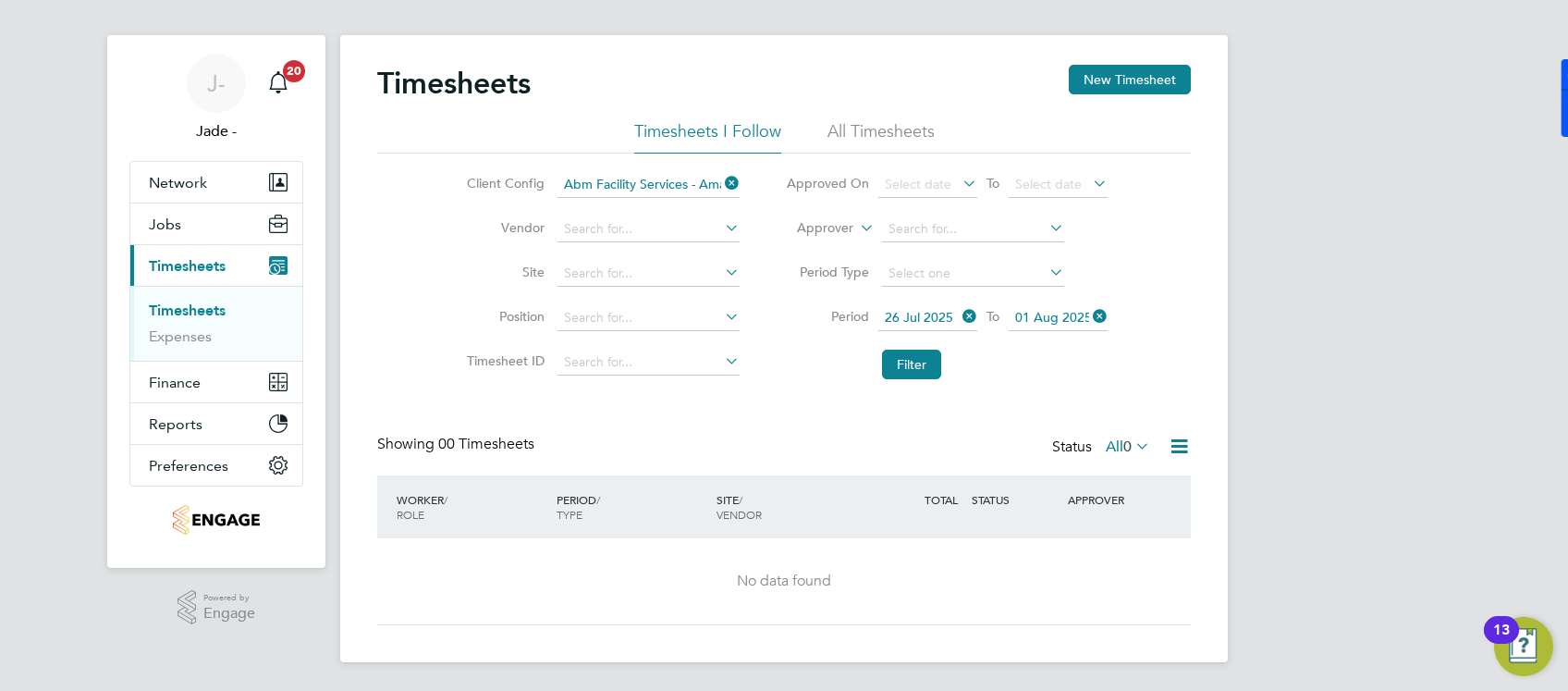 click on "All  0" 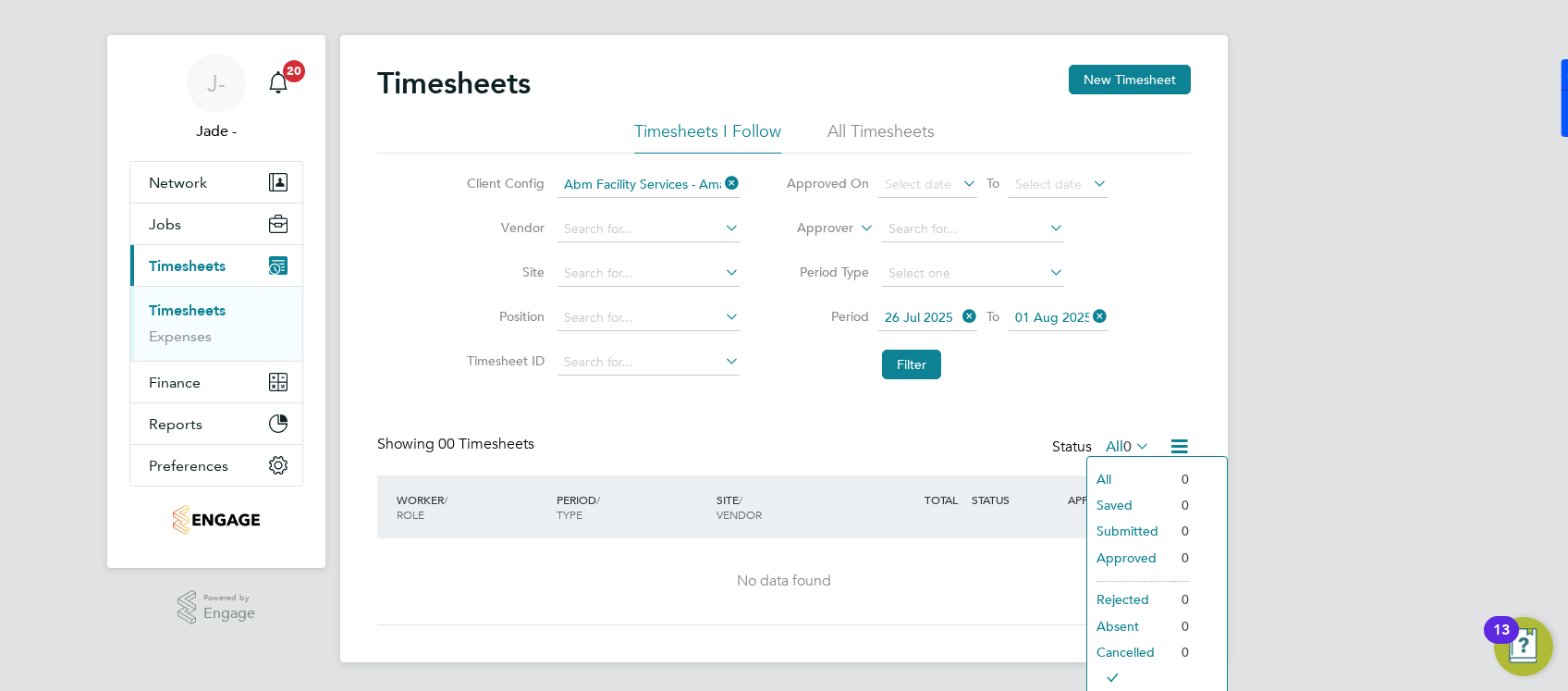 click on "Timesheets New Timesheet Timesheets I Follow All Timesheets Client Config   Abm Facility Services - Amazon Vendor   Site   Position   Timesheet ID   Approved On
Select date
To
Select date
Approver     Period Type   Period
26 Jul 2025
To
01 Aug 2025
Filter Showing   00 Timesheets Status  All  0  WORKER  / ROLE WORKER  / PERIOD PERIOD  / TYPE SITE  / VENDOR TOTAL   TOTAL  / STATUS STATUS APPROVER No data found Show  30  more" 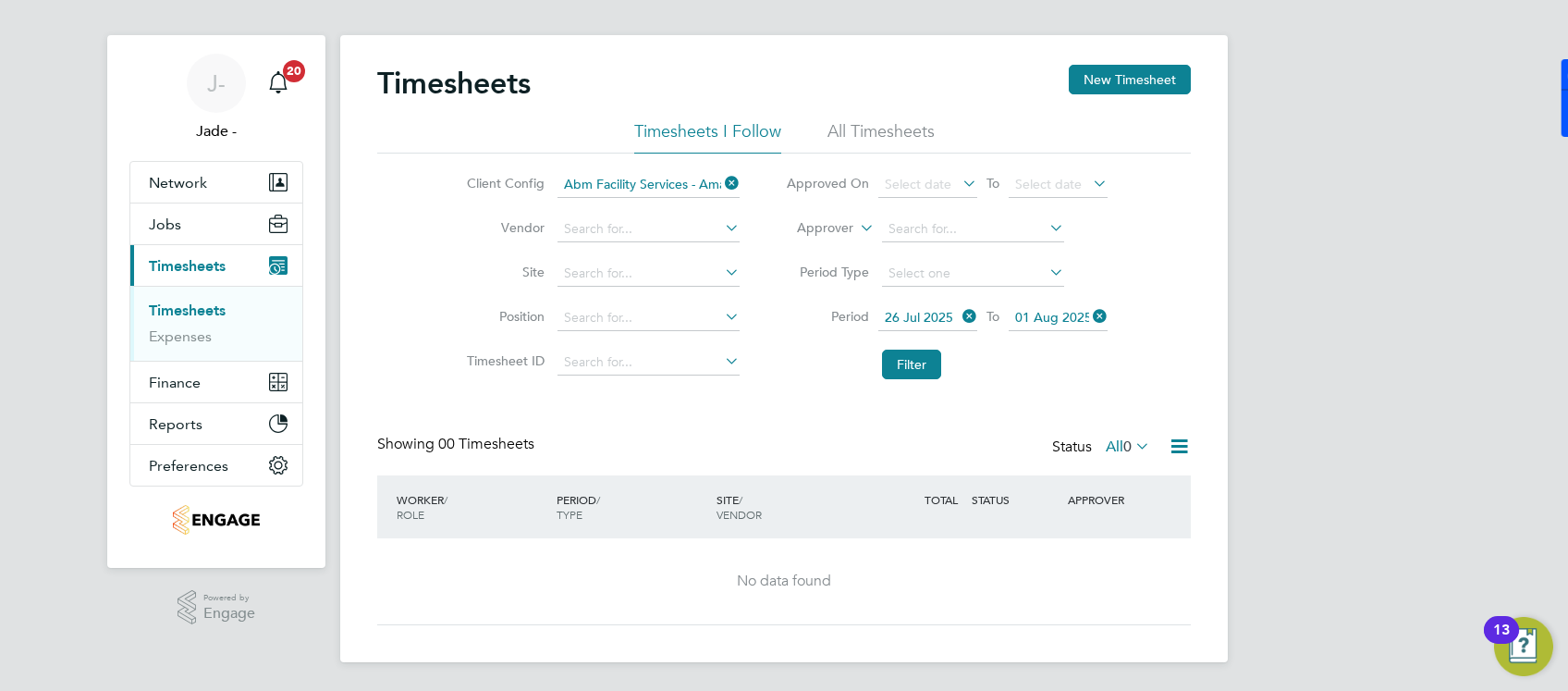 click on "All  0" 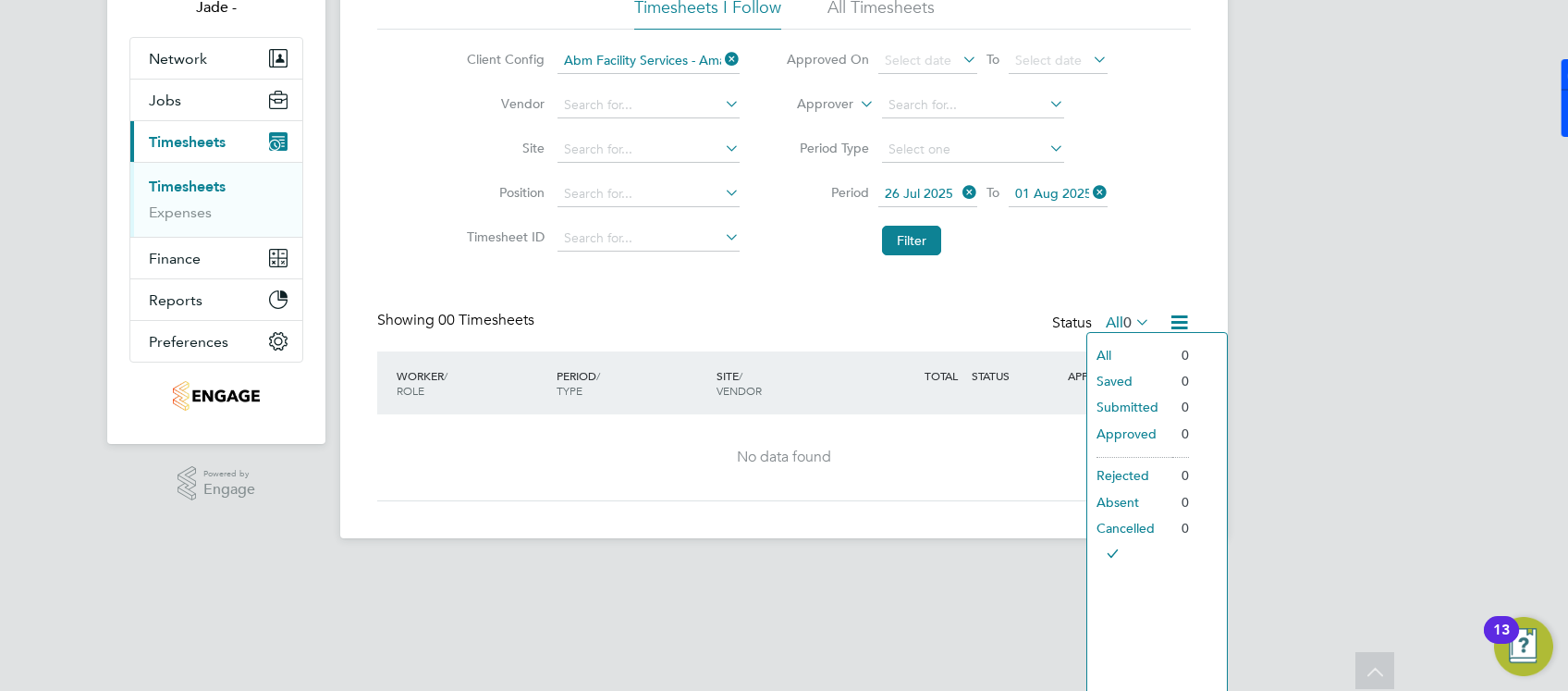 click on "Showing   00 Timesheets Status  All  0" 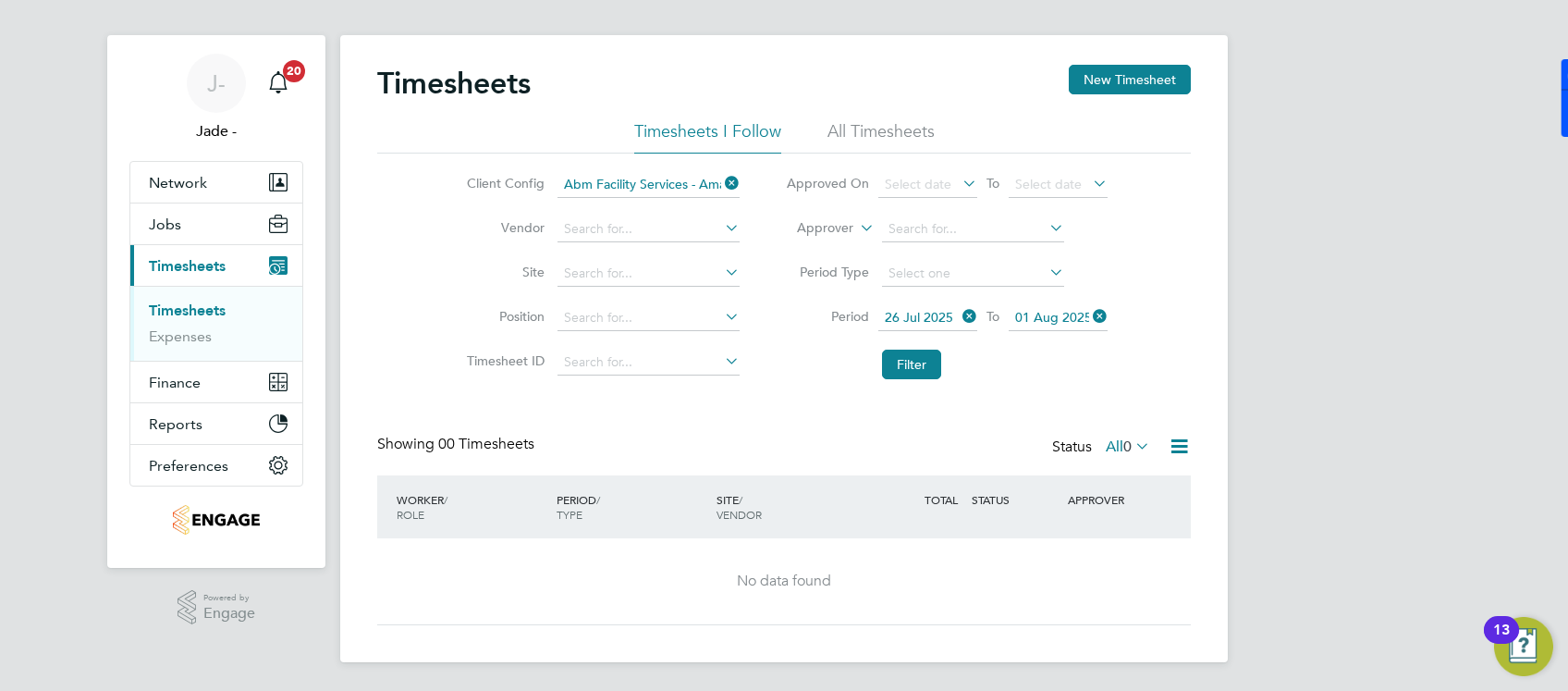 click 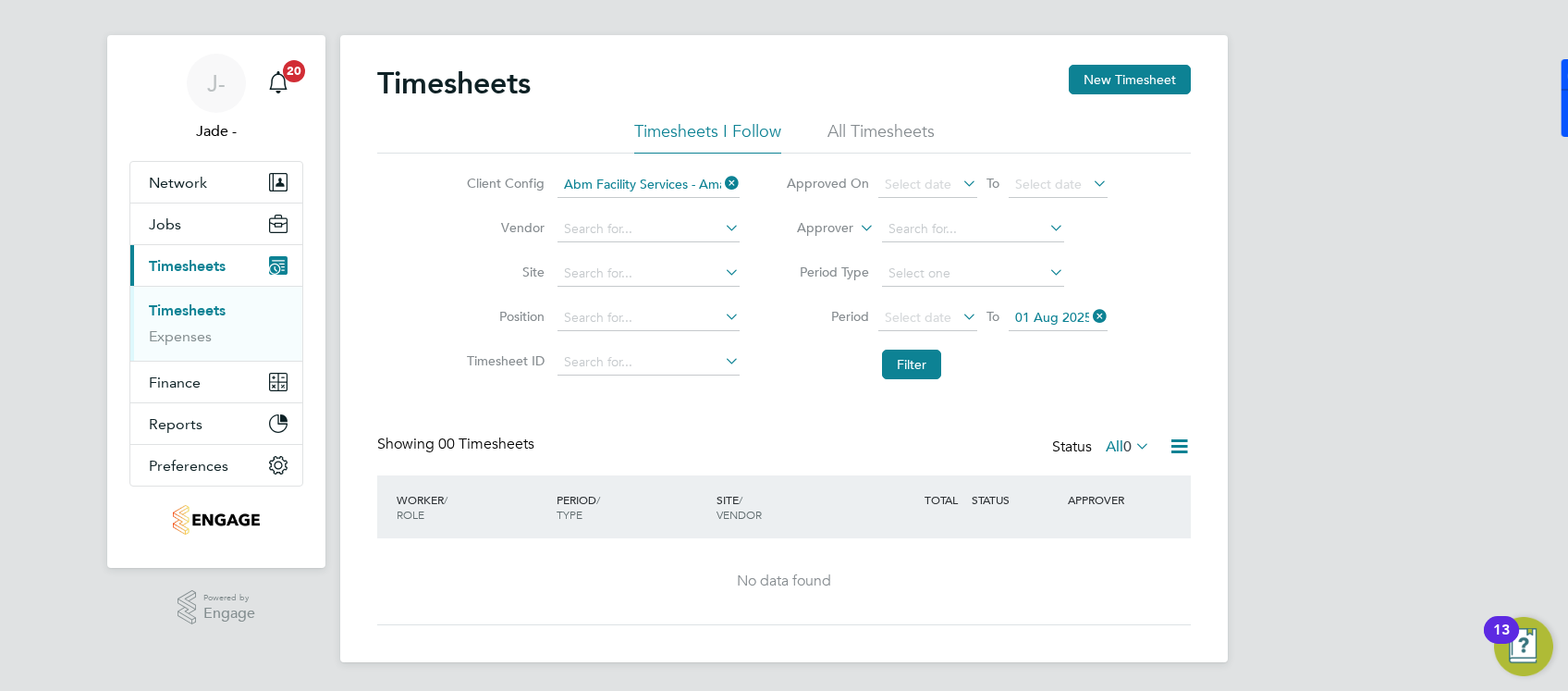 click 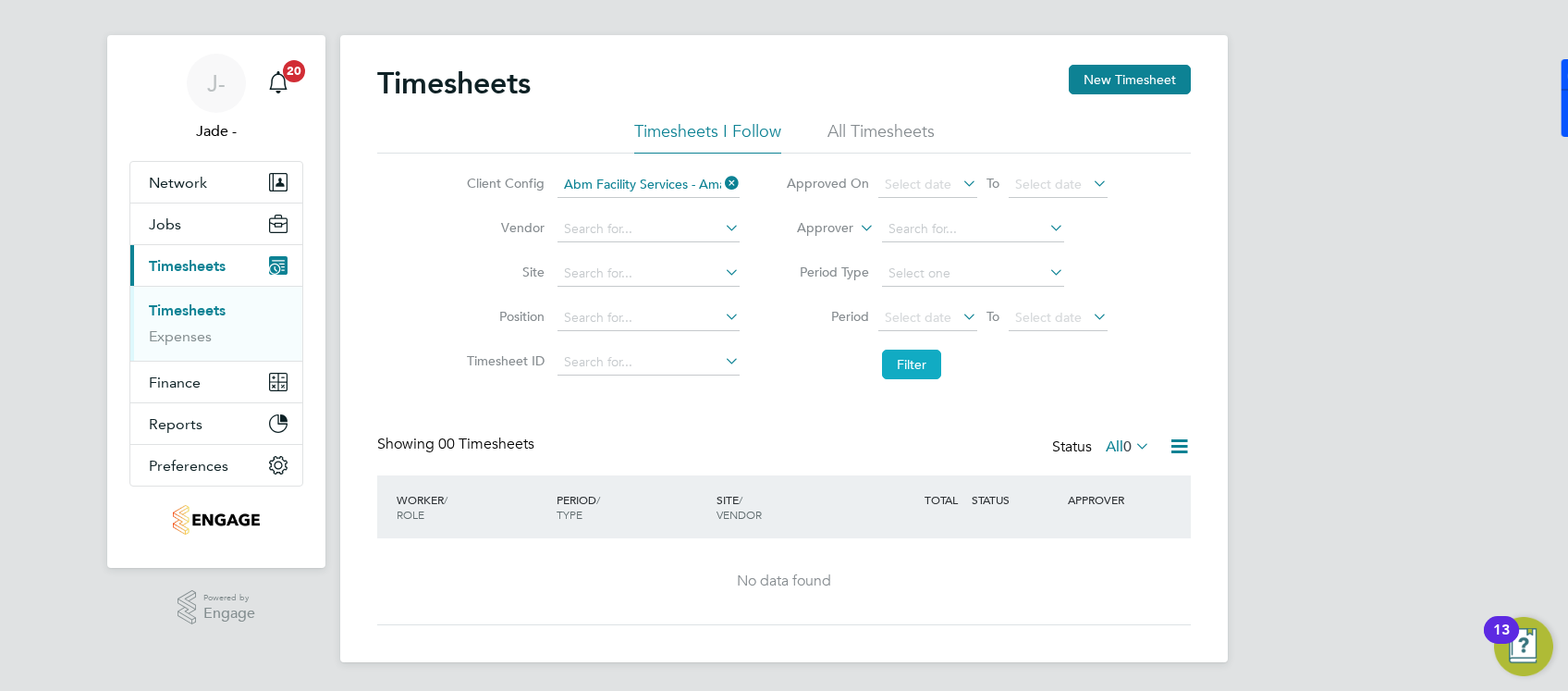 click on "Filter" 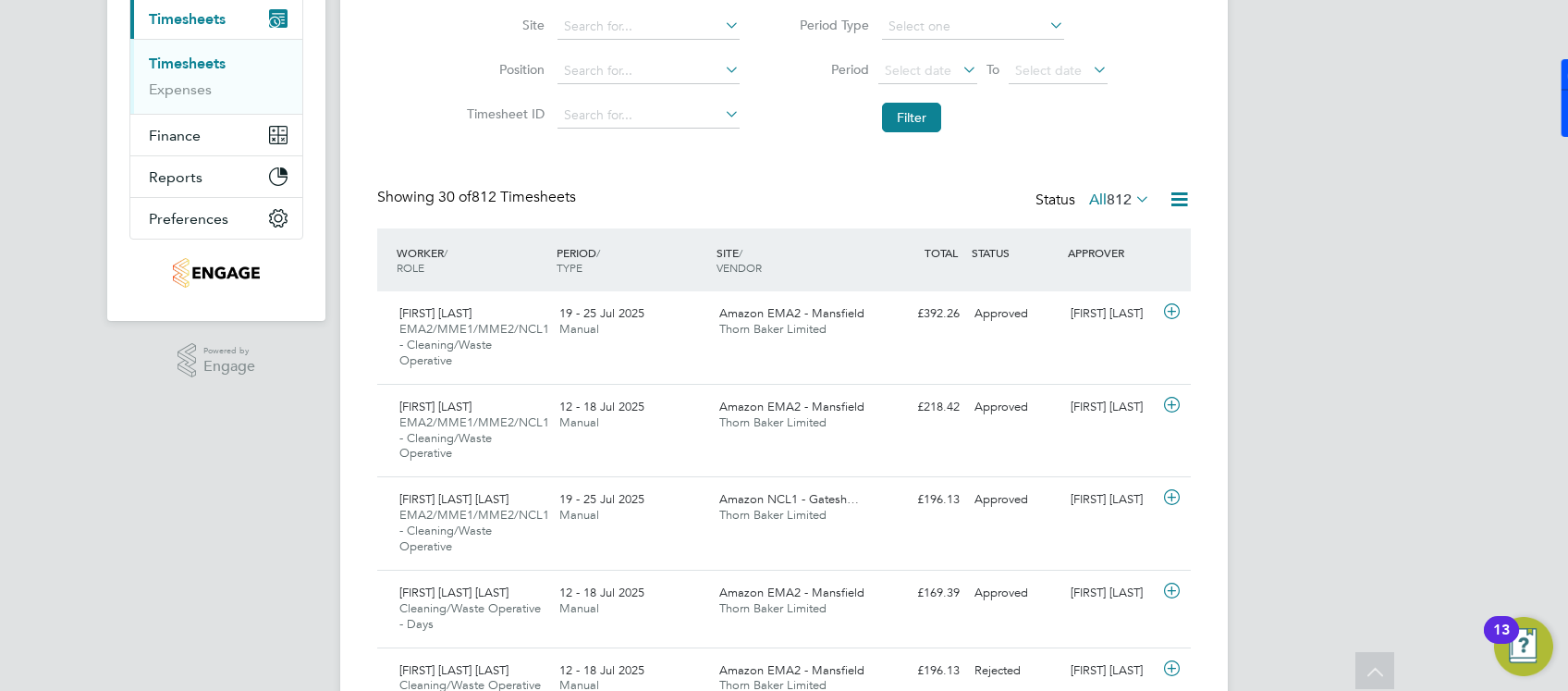 click on "812" 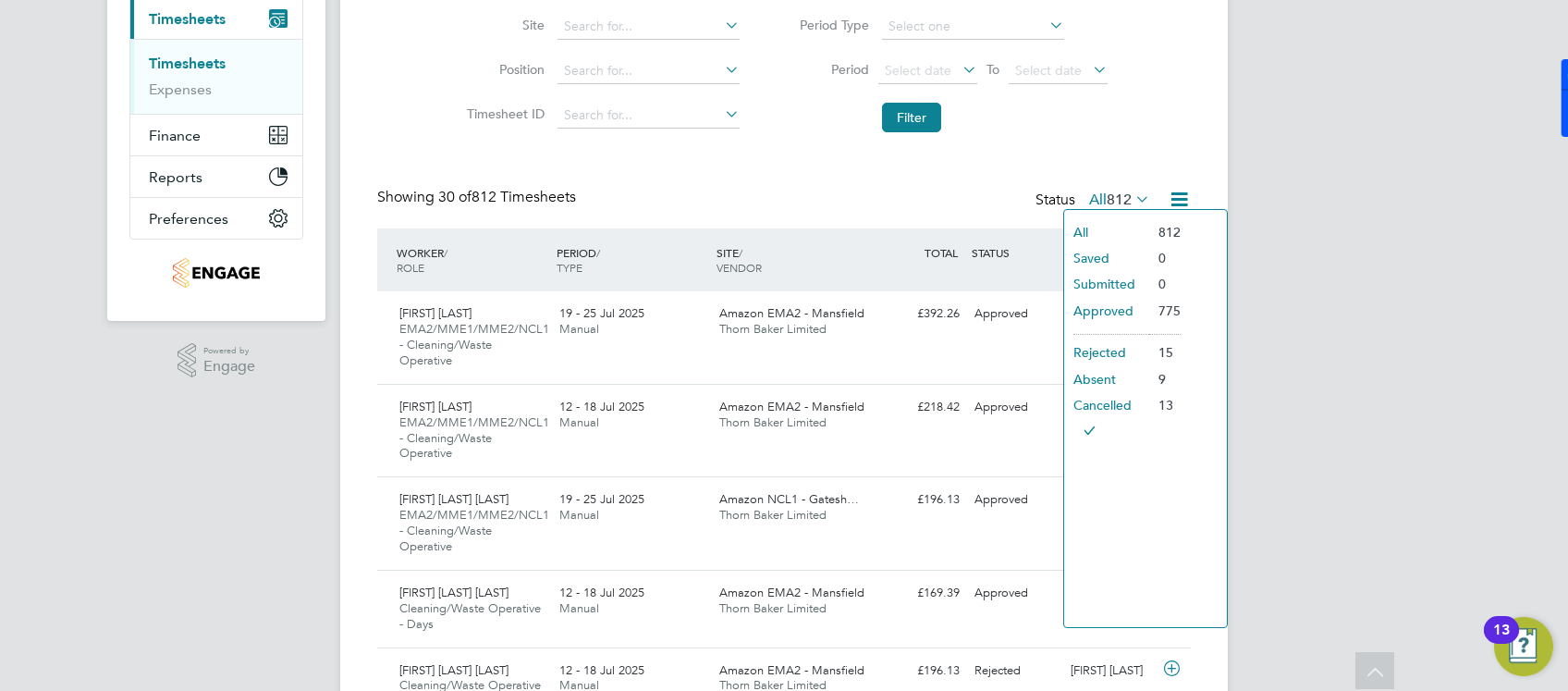 click on "Showing   30 of  812 Timesheets Status  All  812" 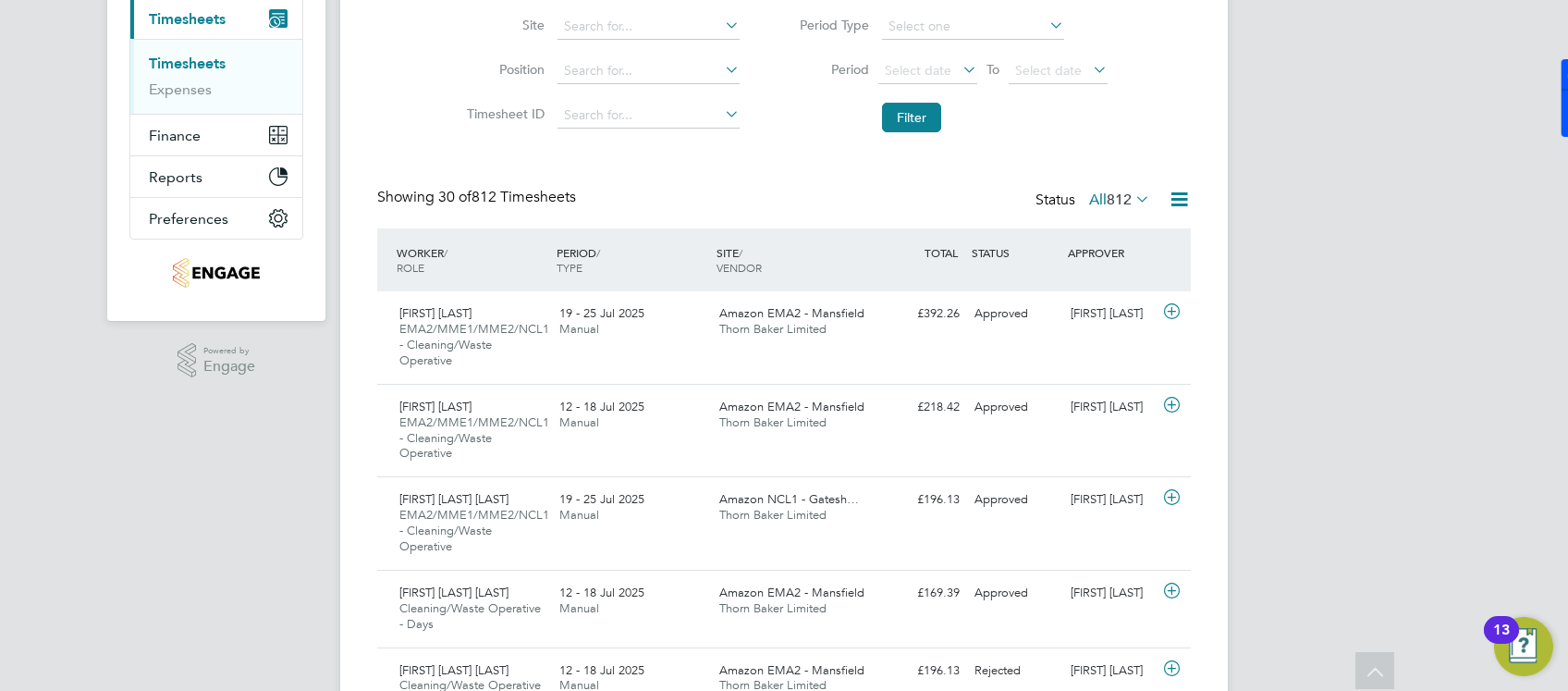 click on "Period
Select date
To
Select date" 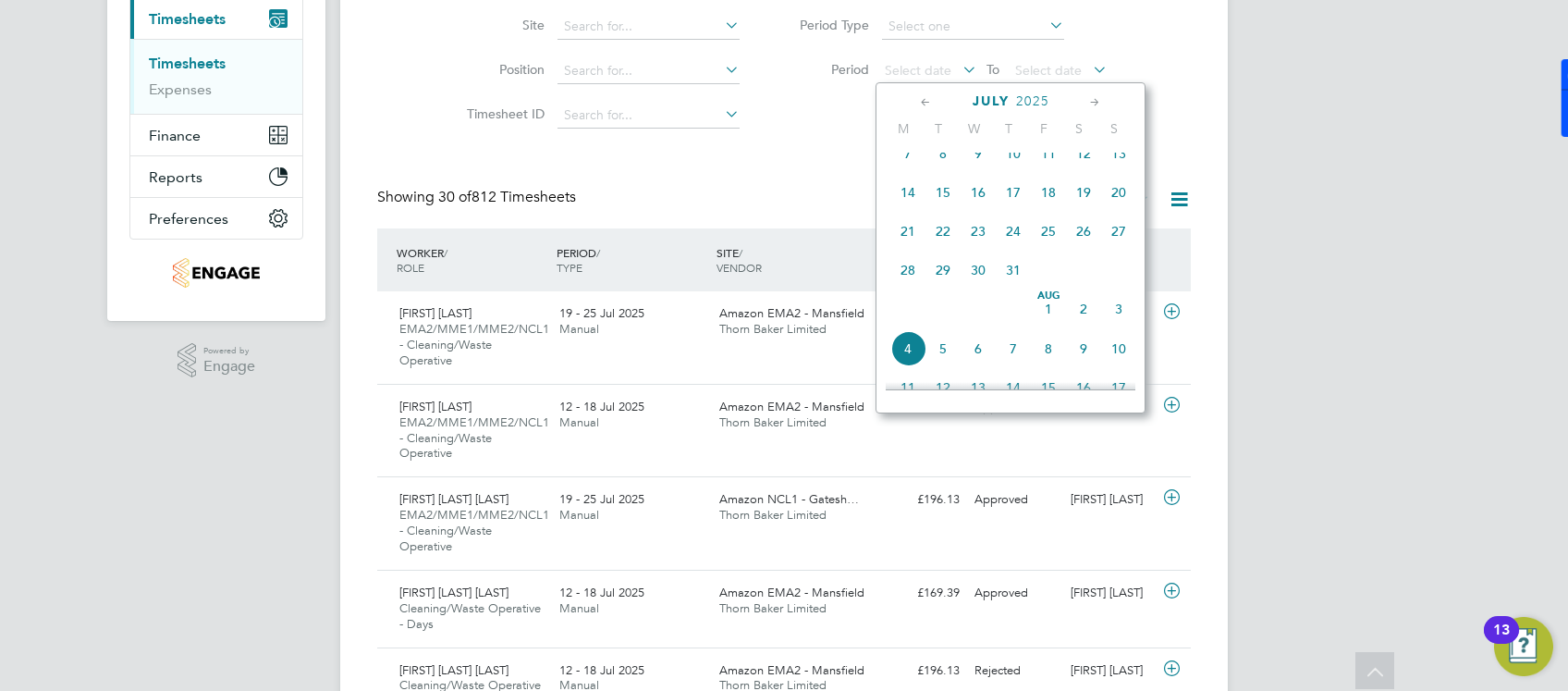 click on "26" 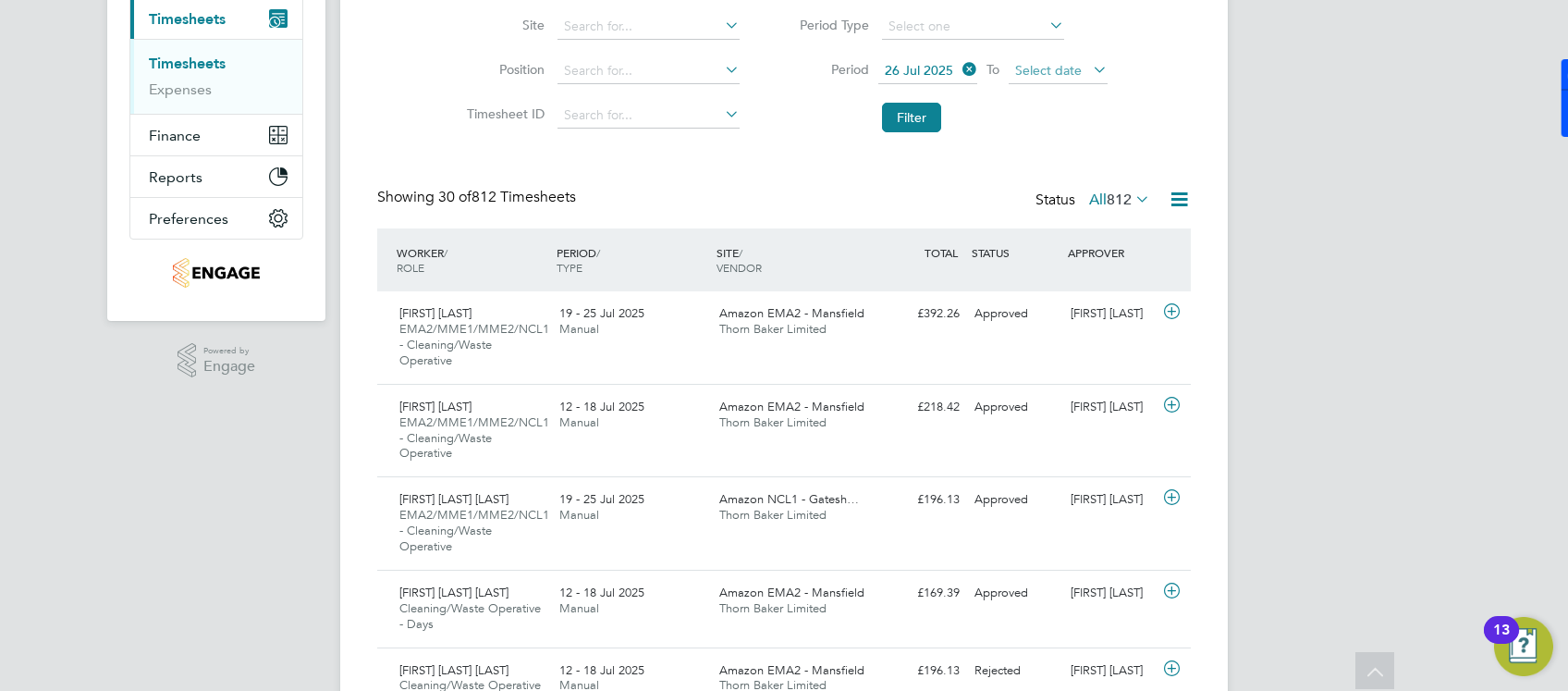 click on "Select date" 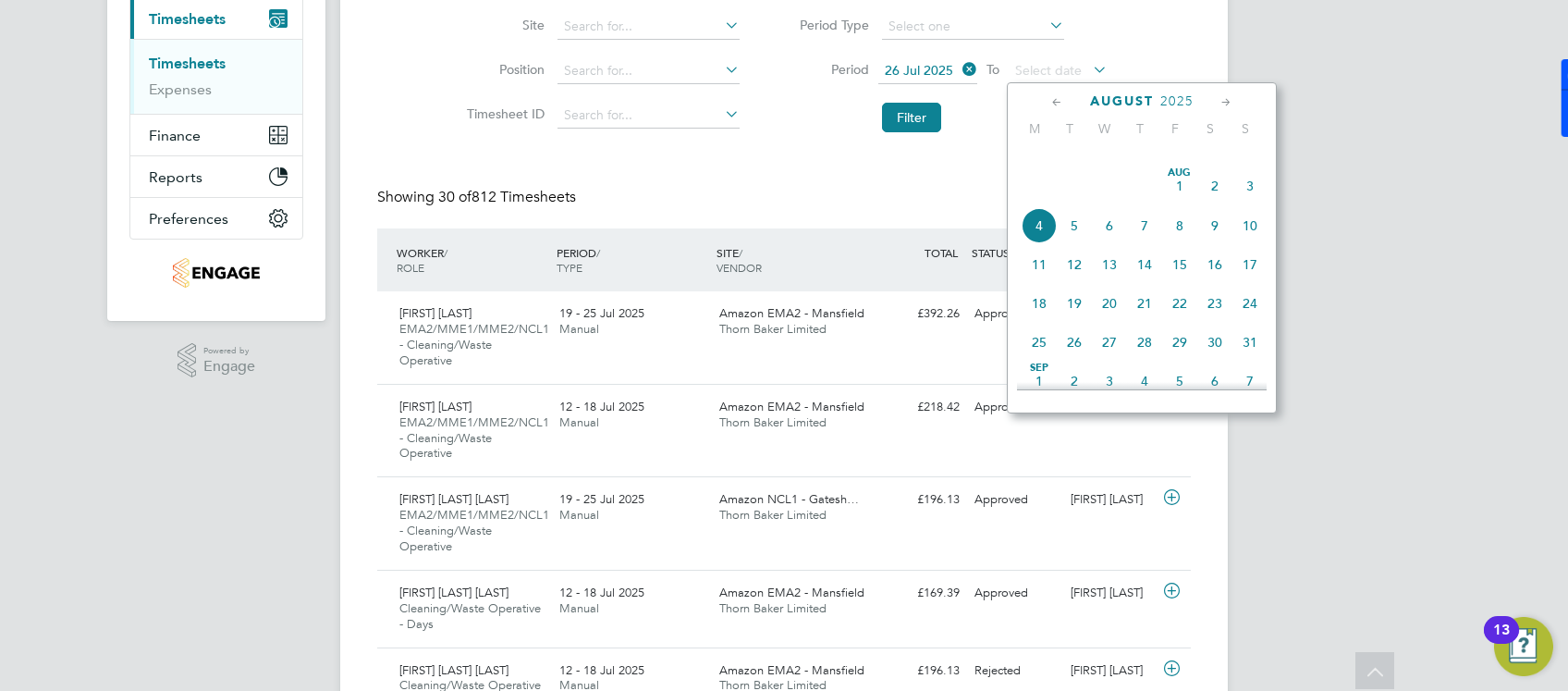 click on "Aug 1" 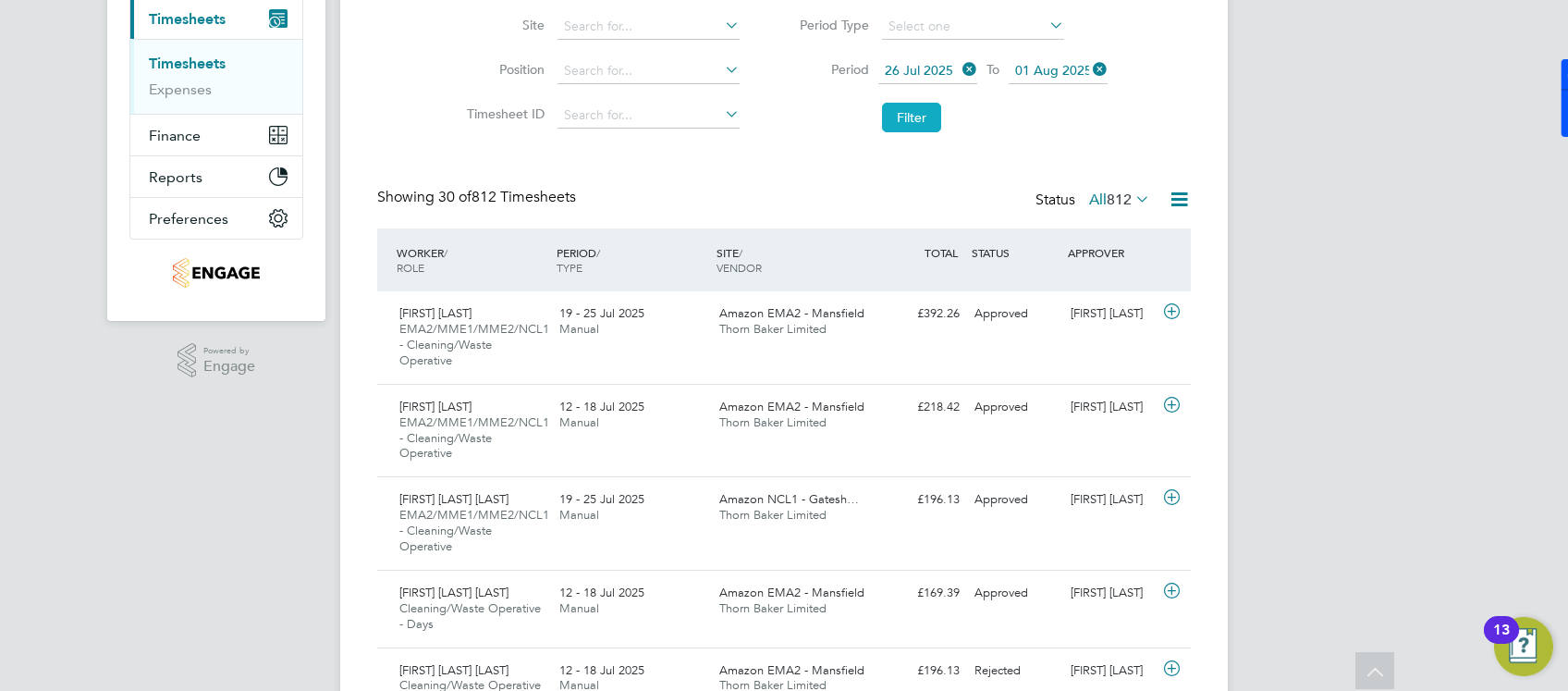 click on "Filter" 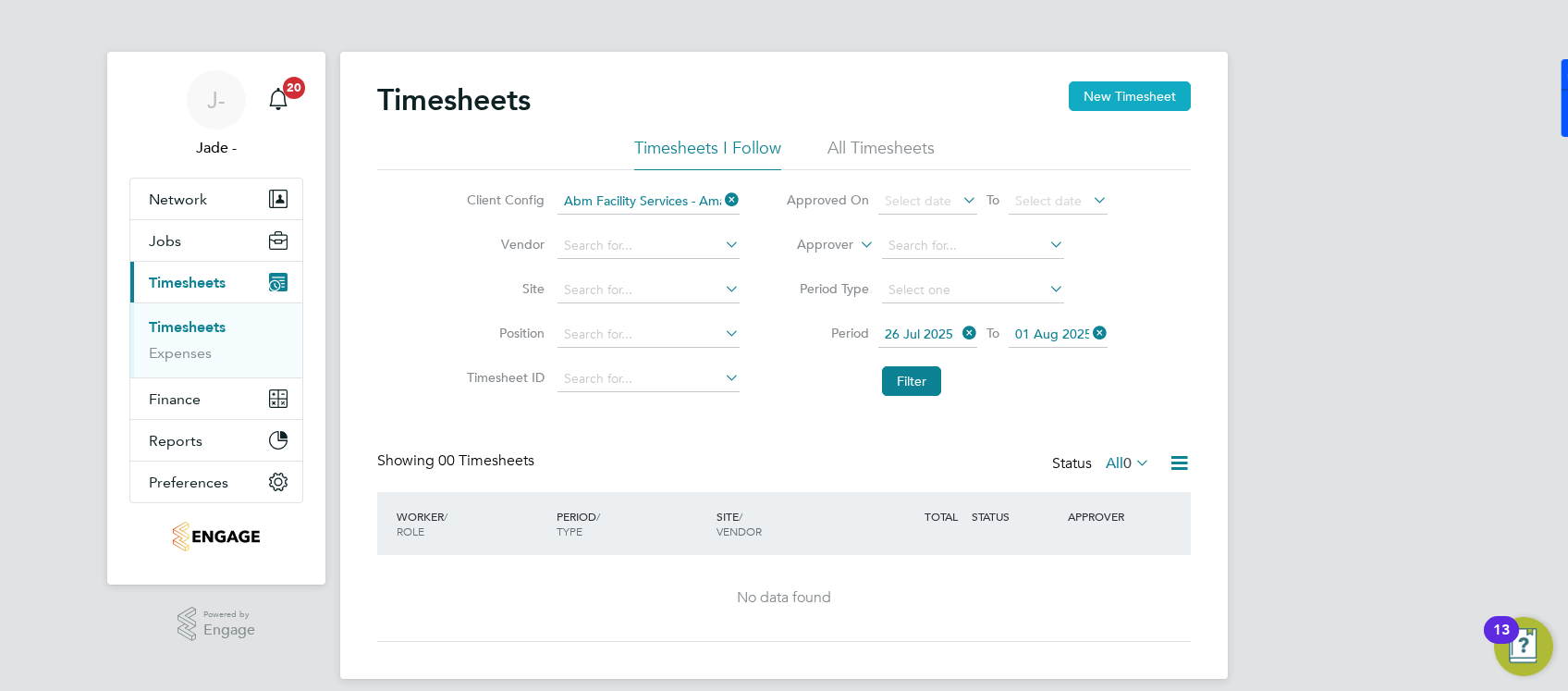 click on "New Timesheet" 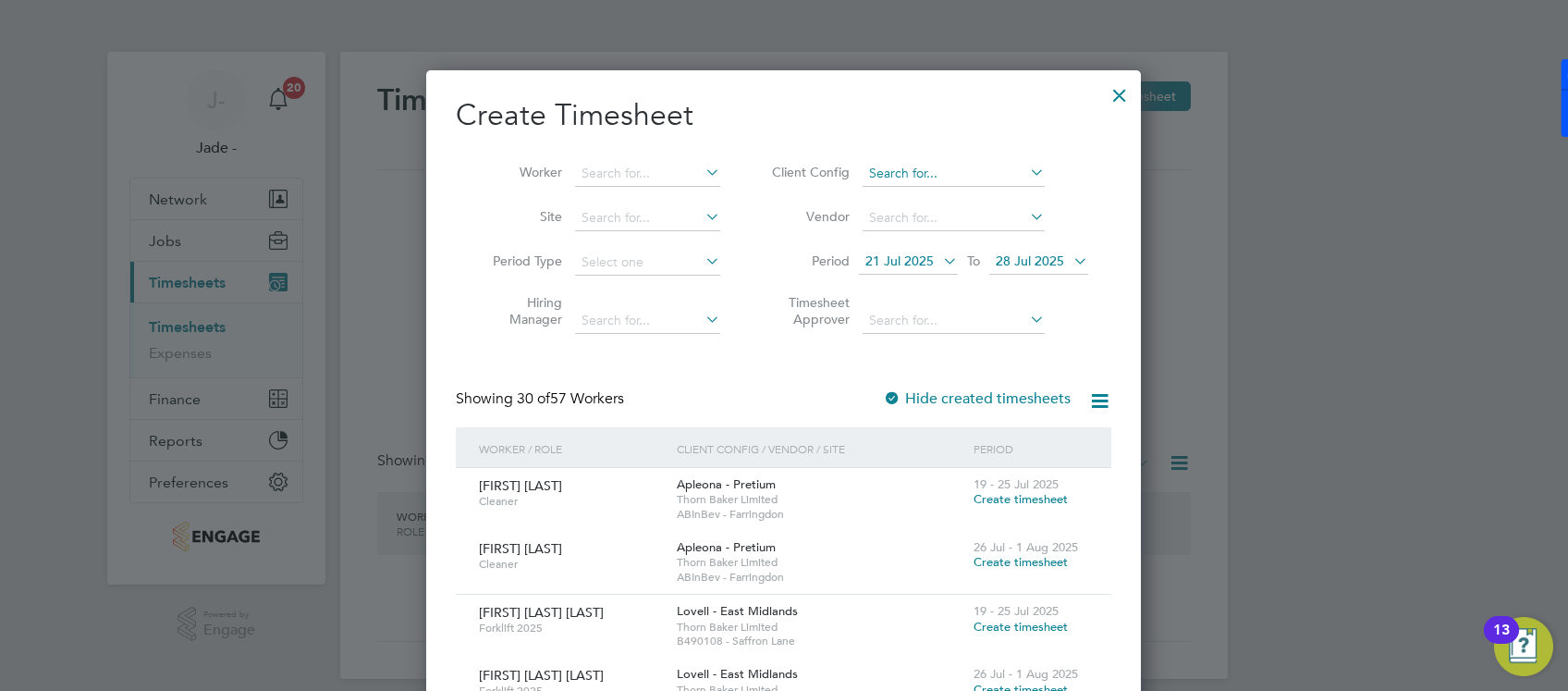 click at bounding box center [953, 174] 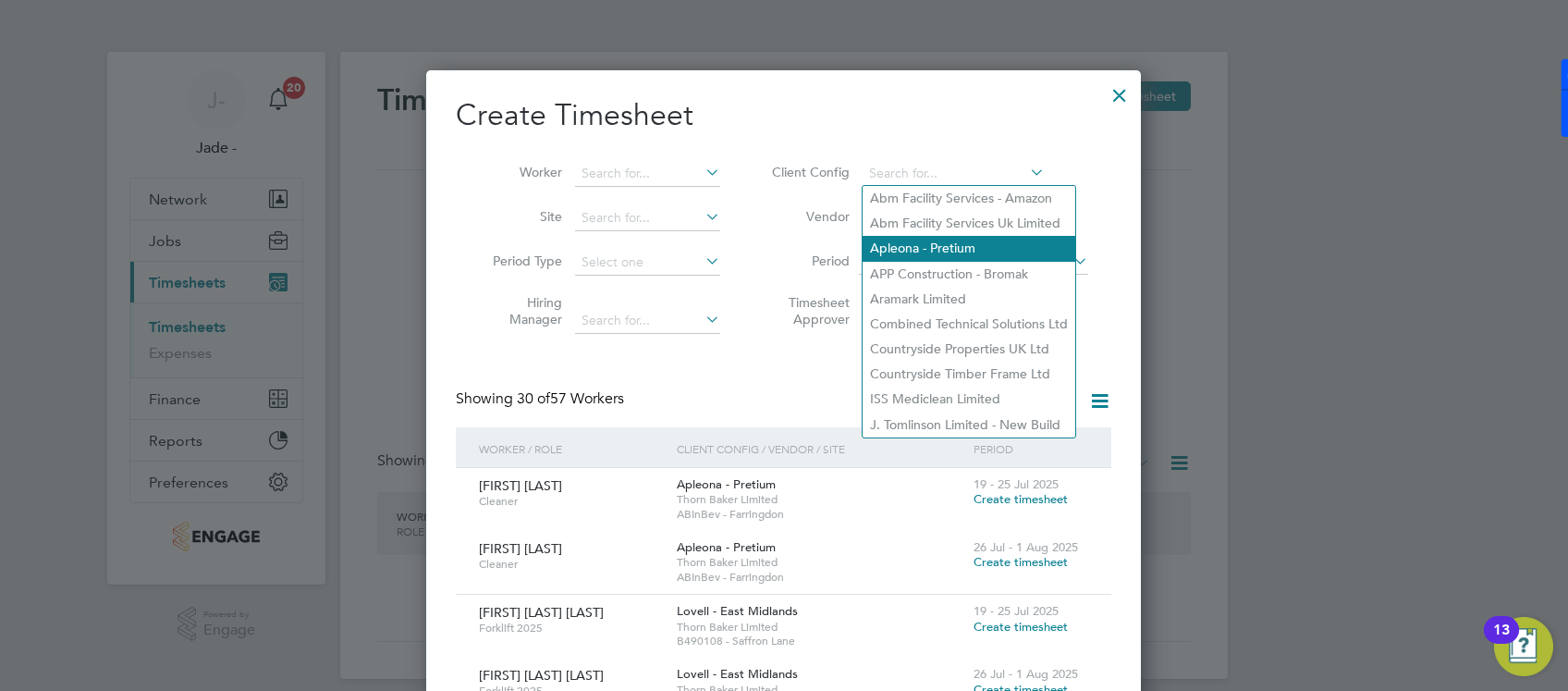 click on "Apleona - Pretium" 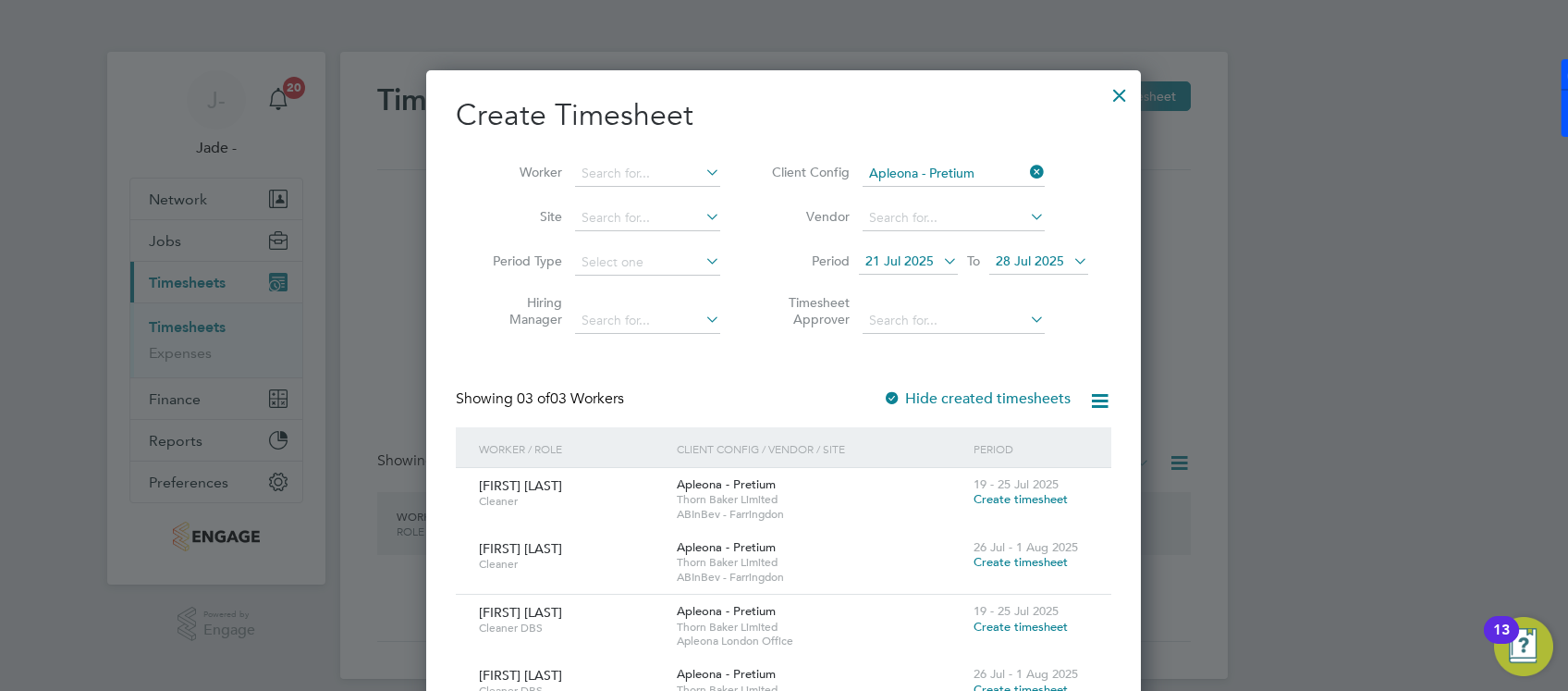 click at bounding box center [1120, 91] 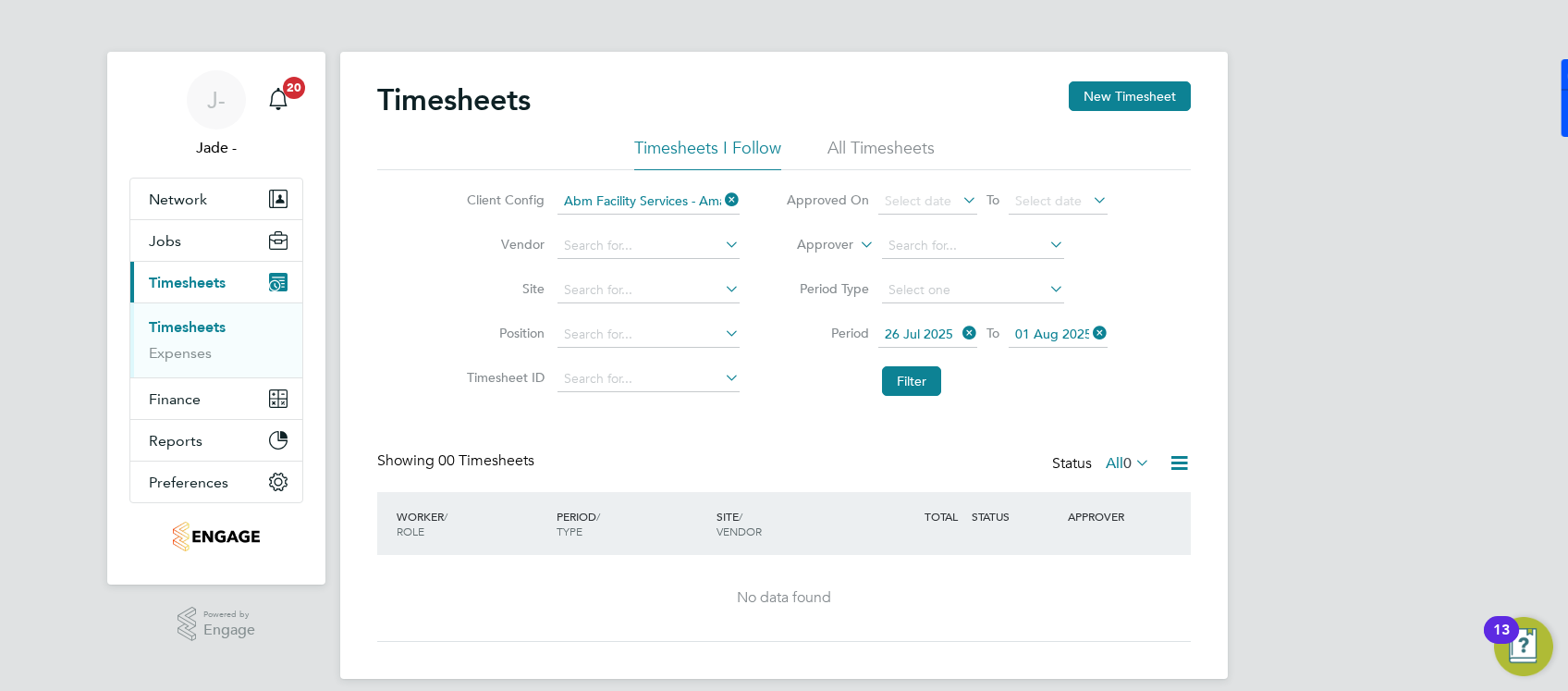 click 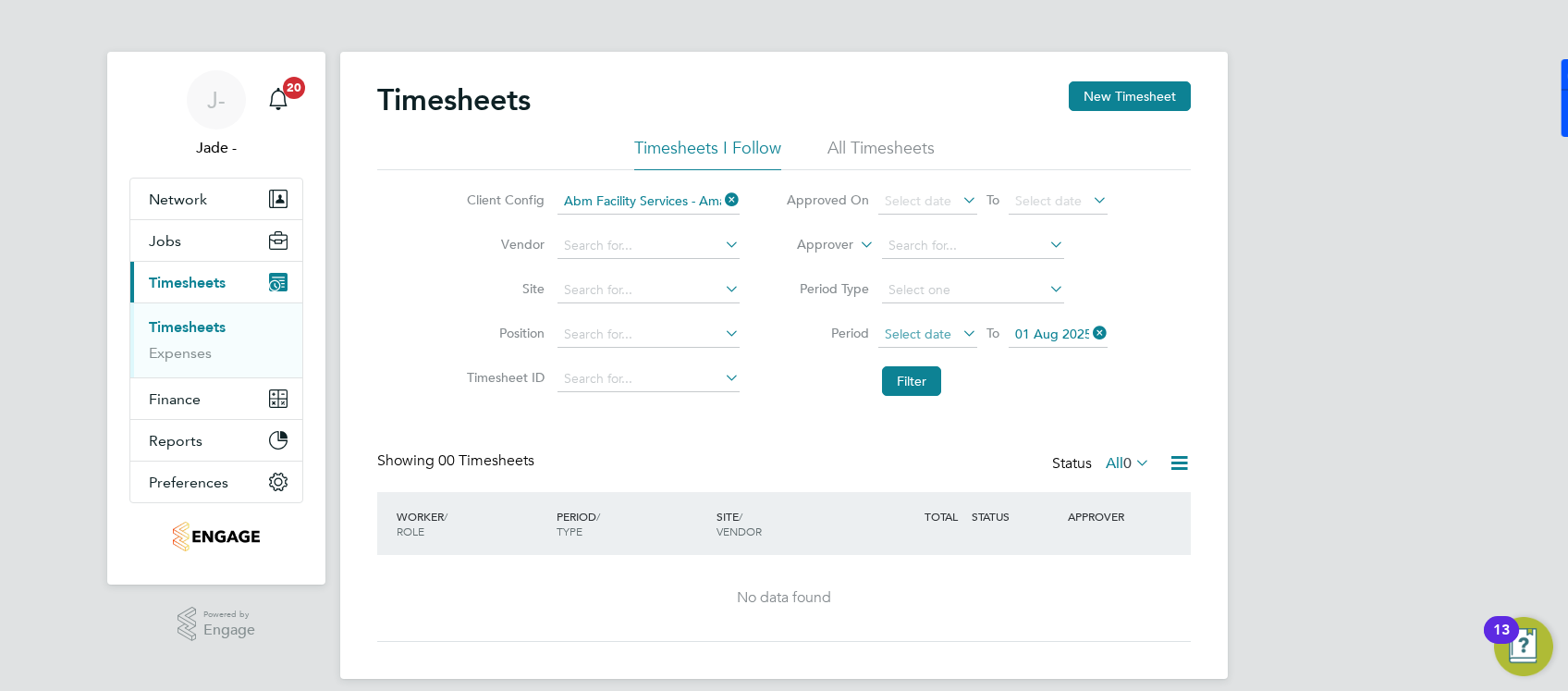 click on "Select date" 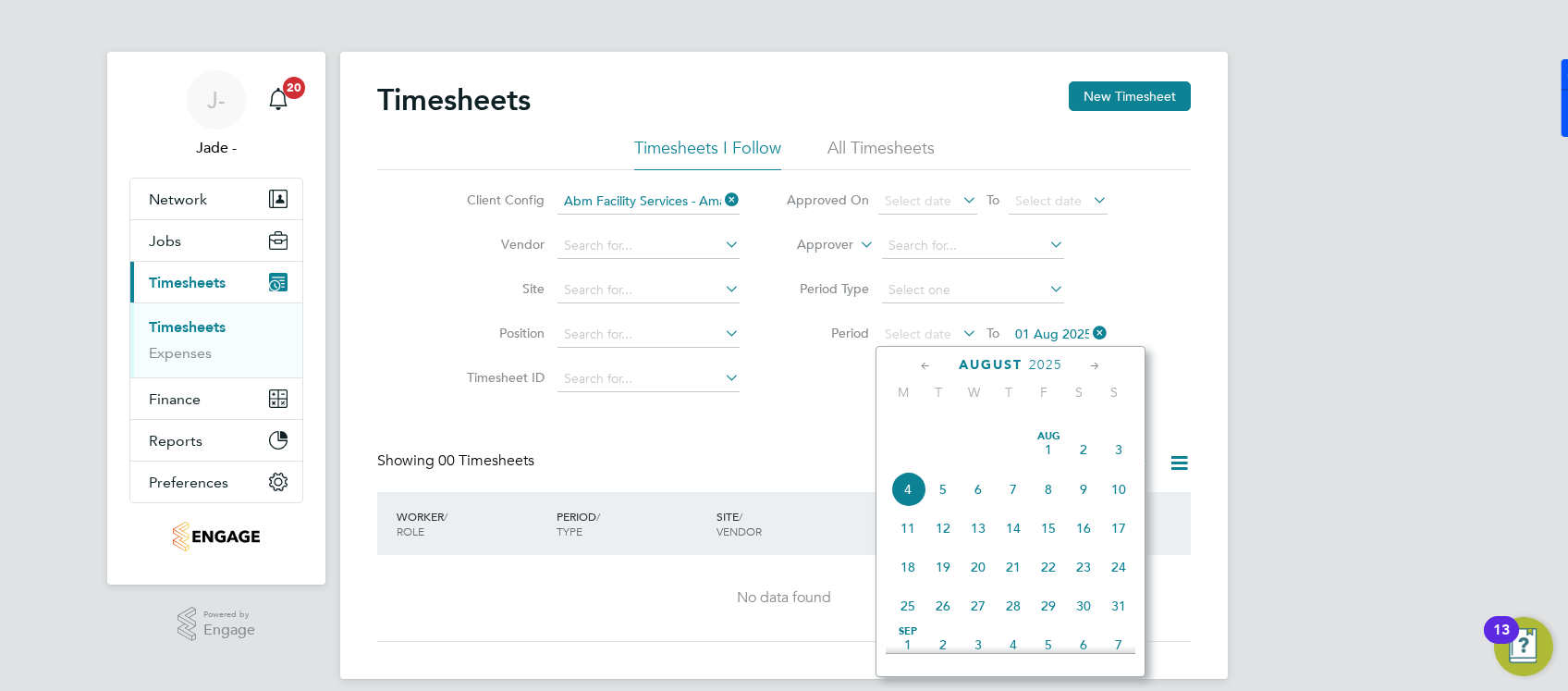 scroll, scrollTop: 486, scrollLeft: 0, axis: vertical 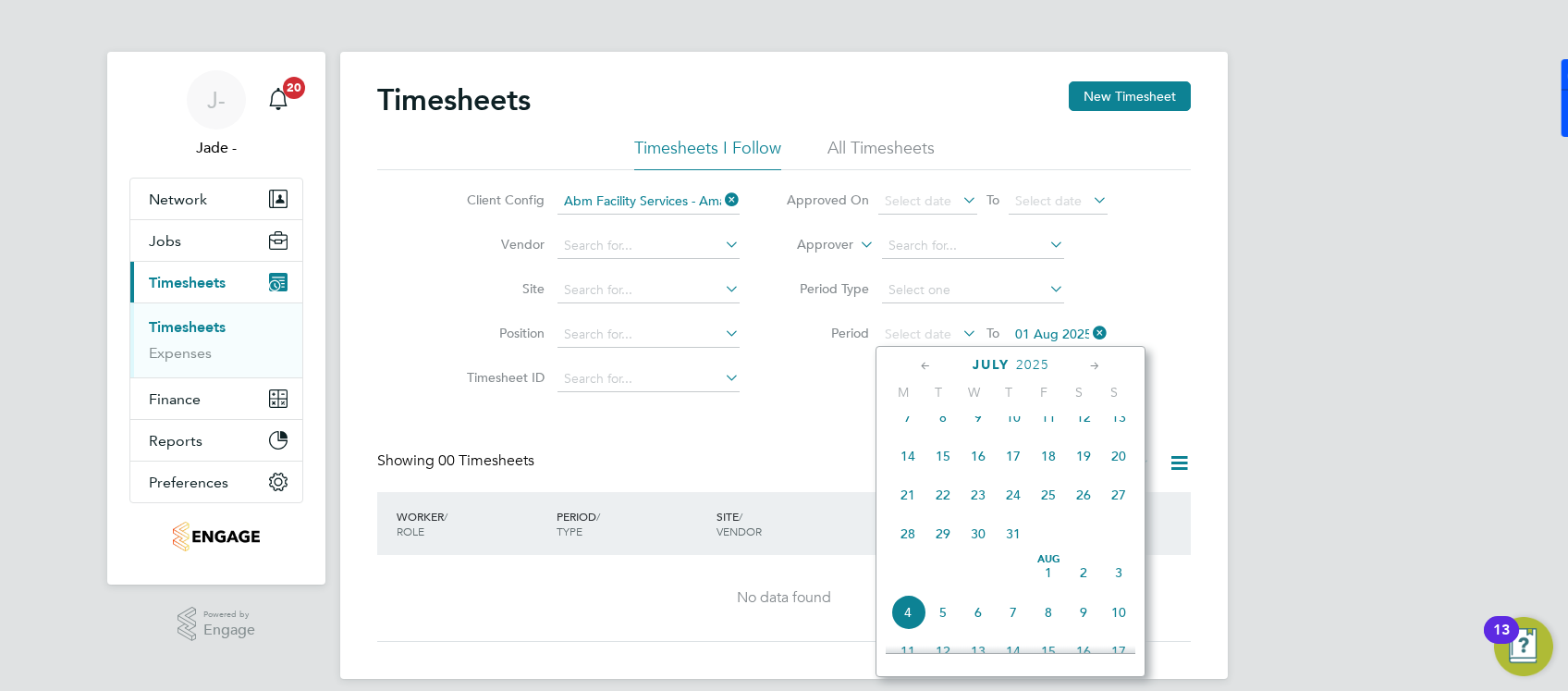 click on "26" 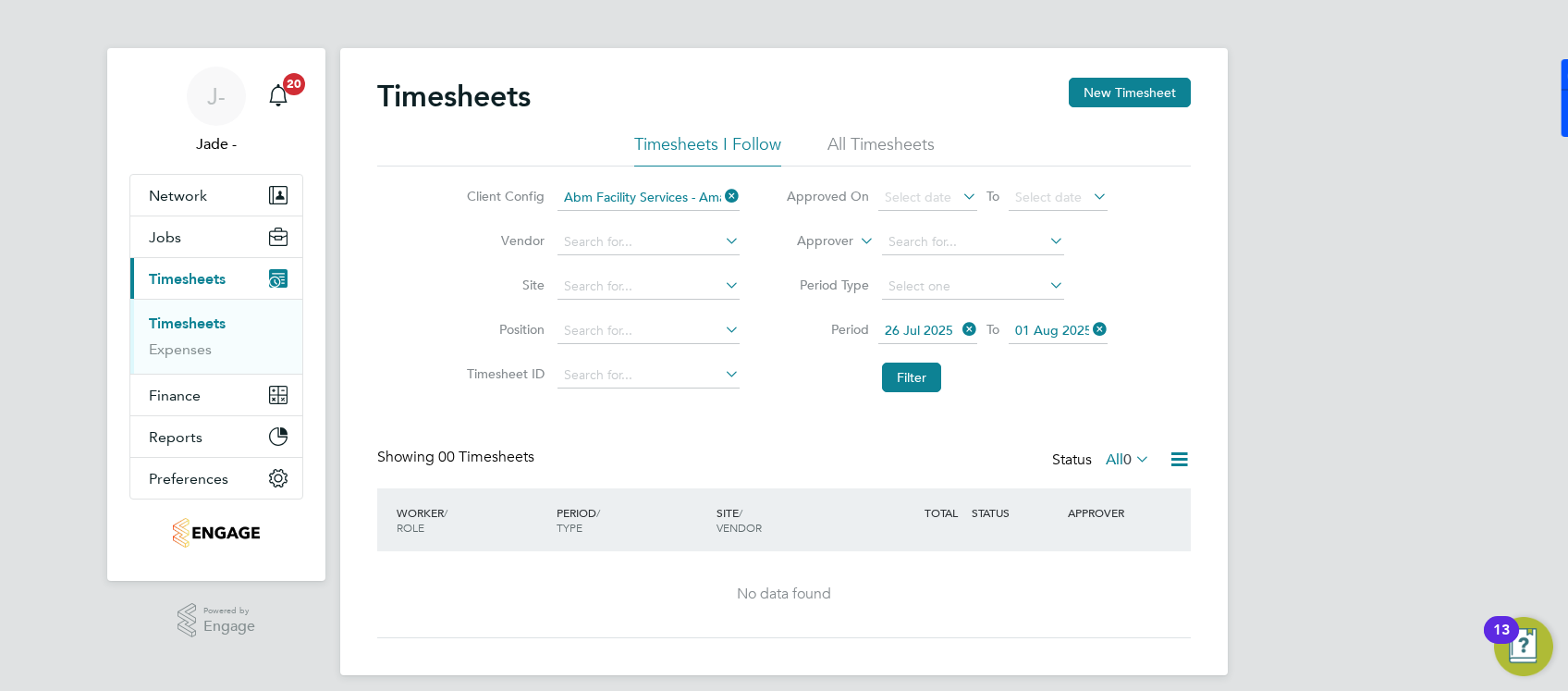 scroll, scrollTop: 0, scrollLeft: 0, axis: both 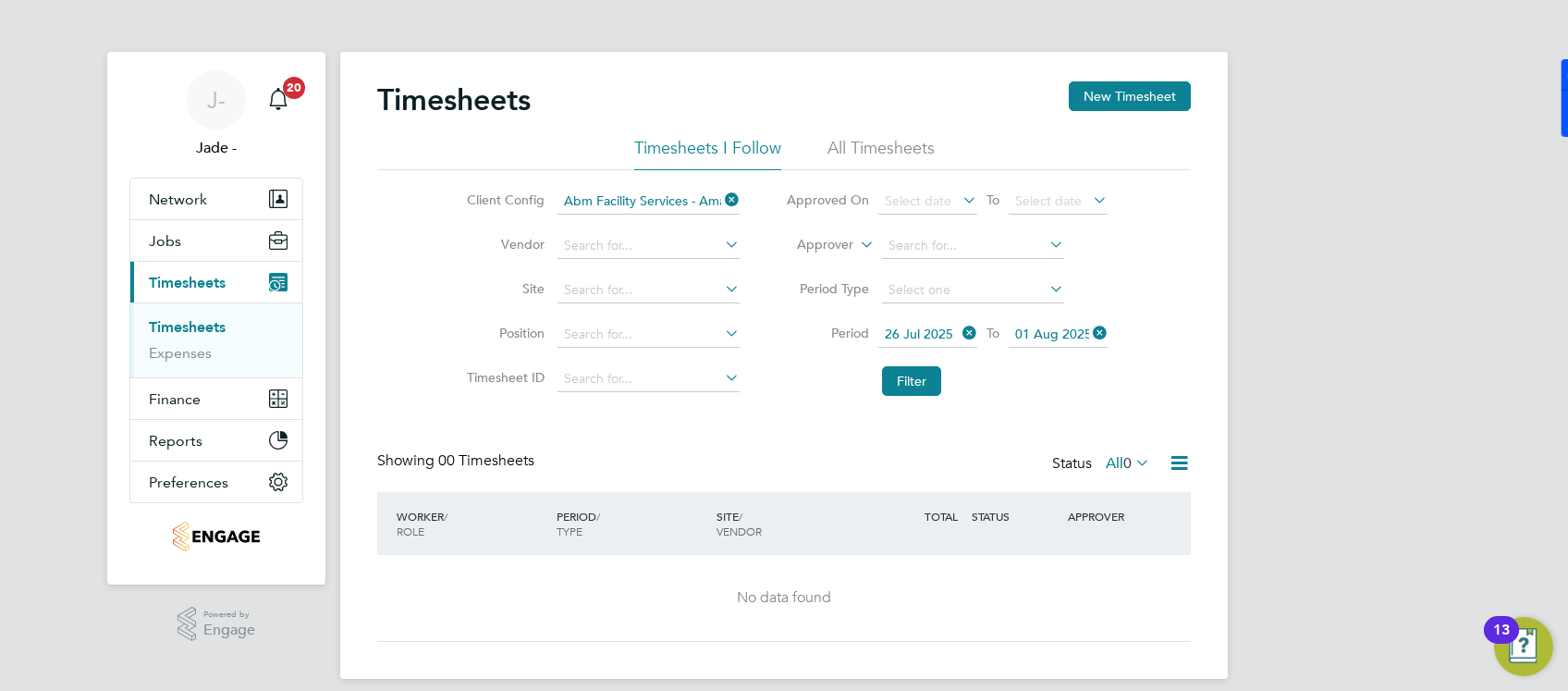 click 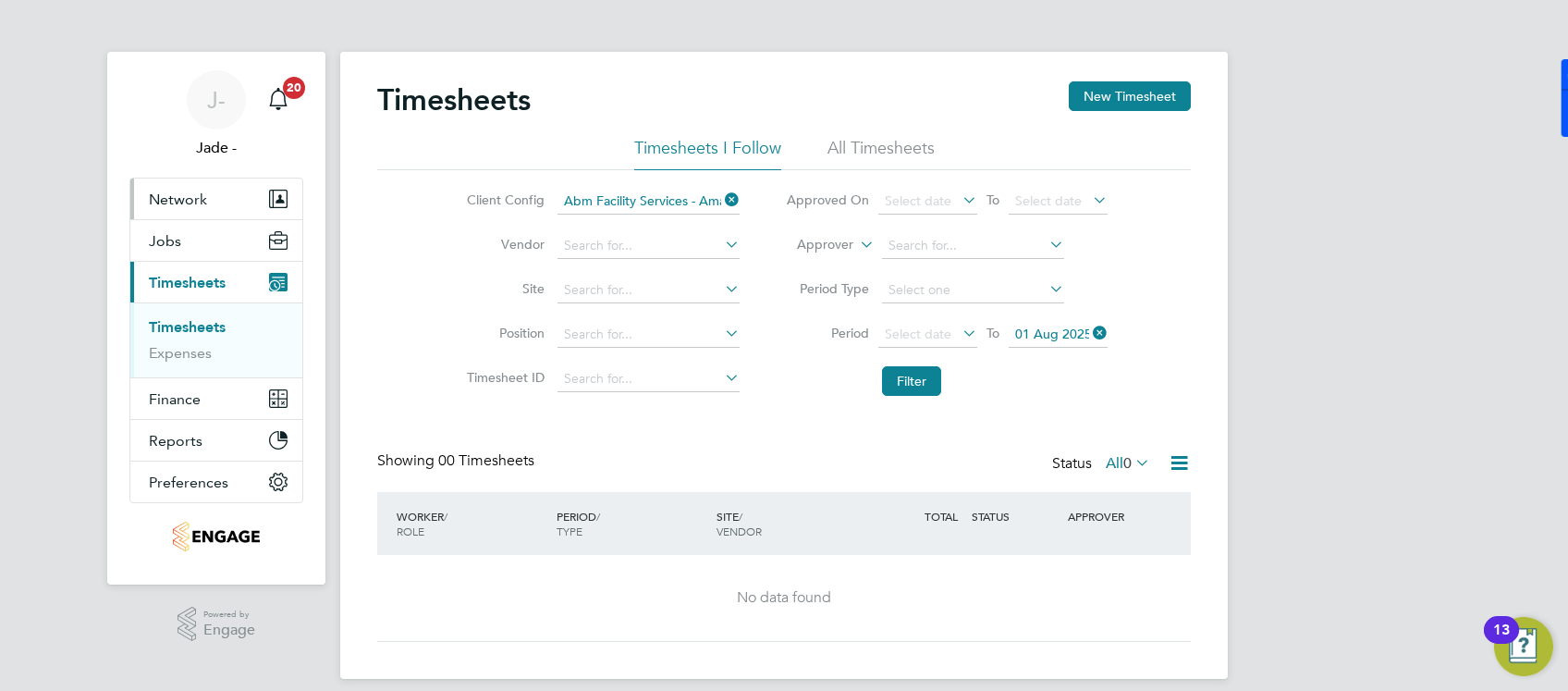 click on "Network" at bounding box center (178, 199) 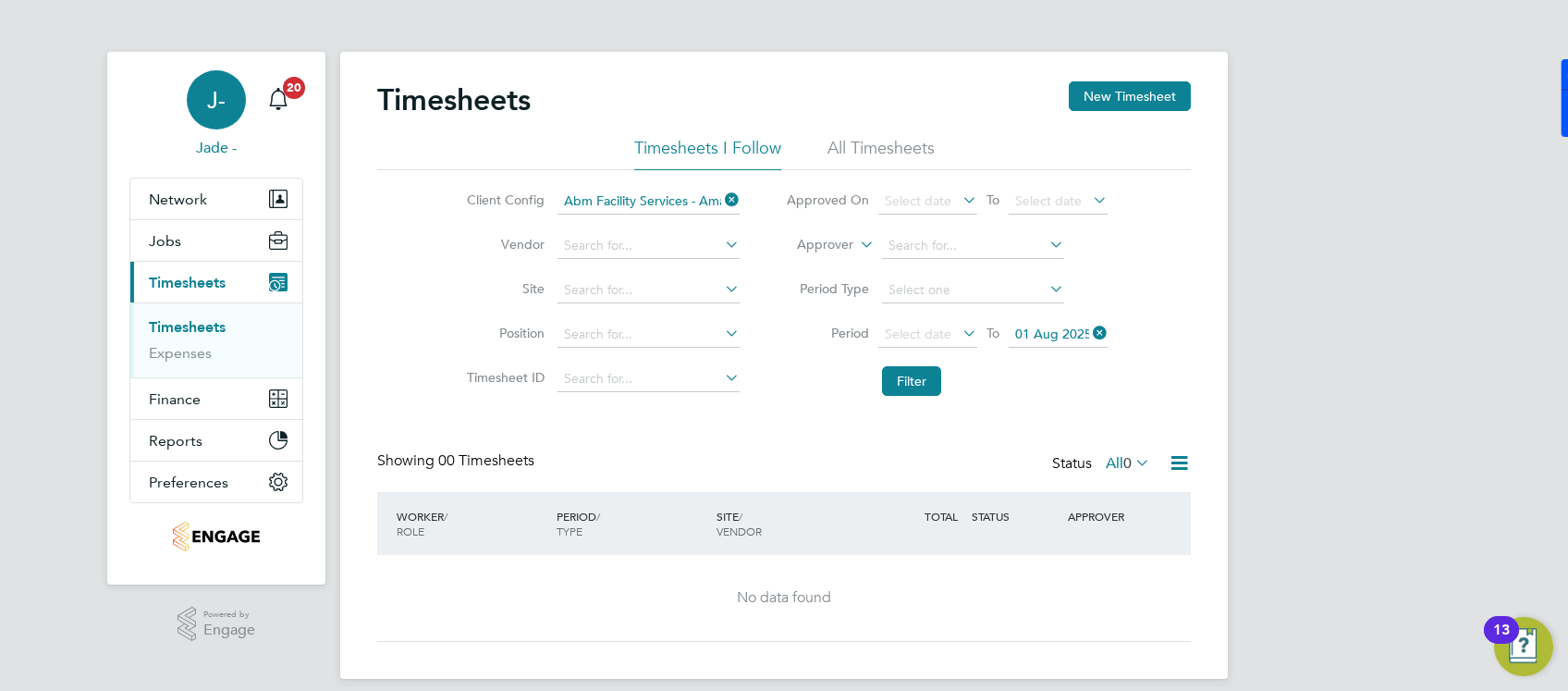 click on "J-" at bounding box center [216, 100] 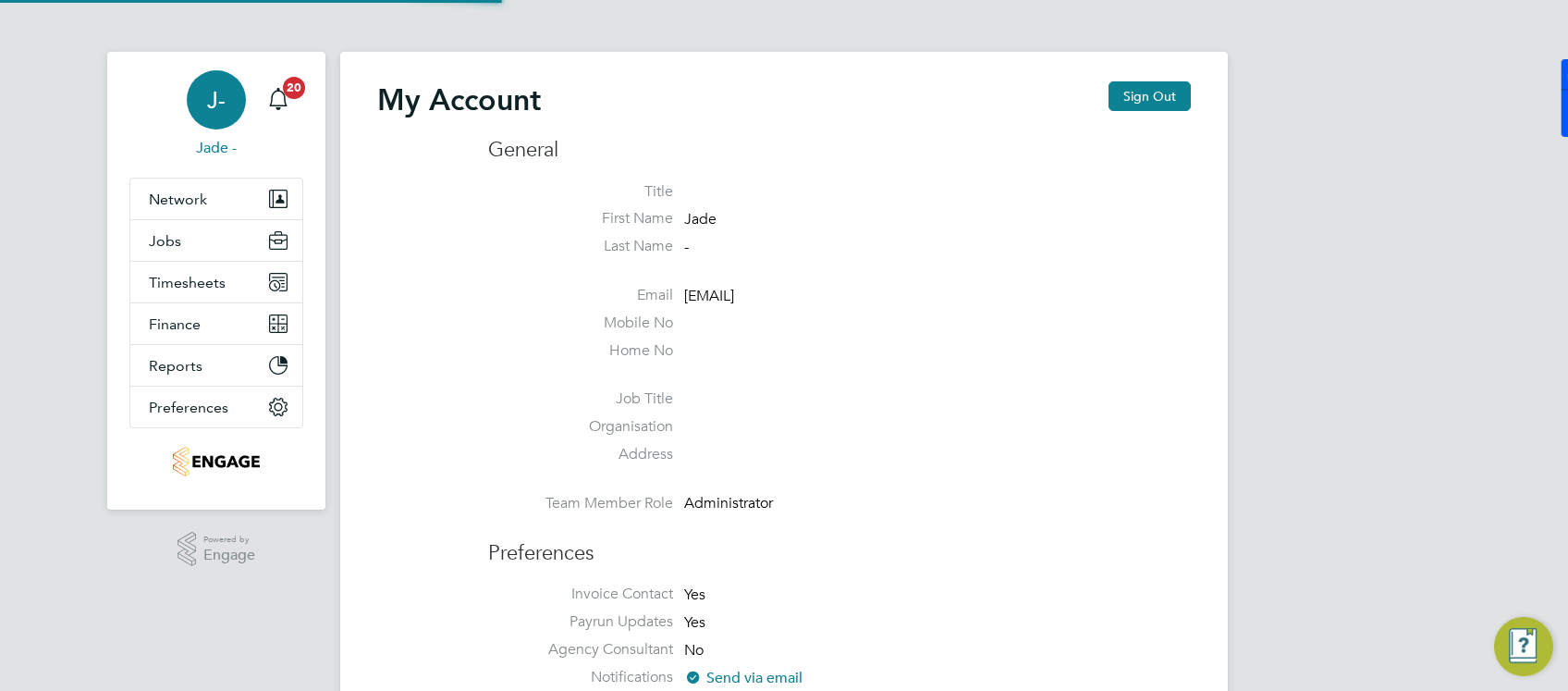 type on "jade@thornbaker.co.uk" 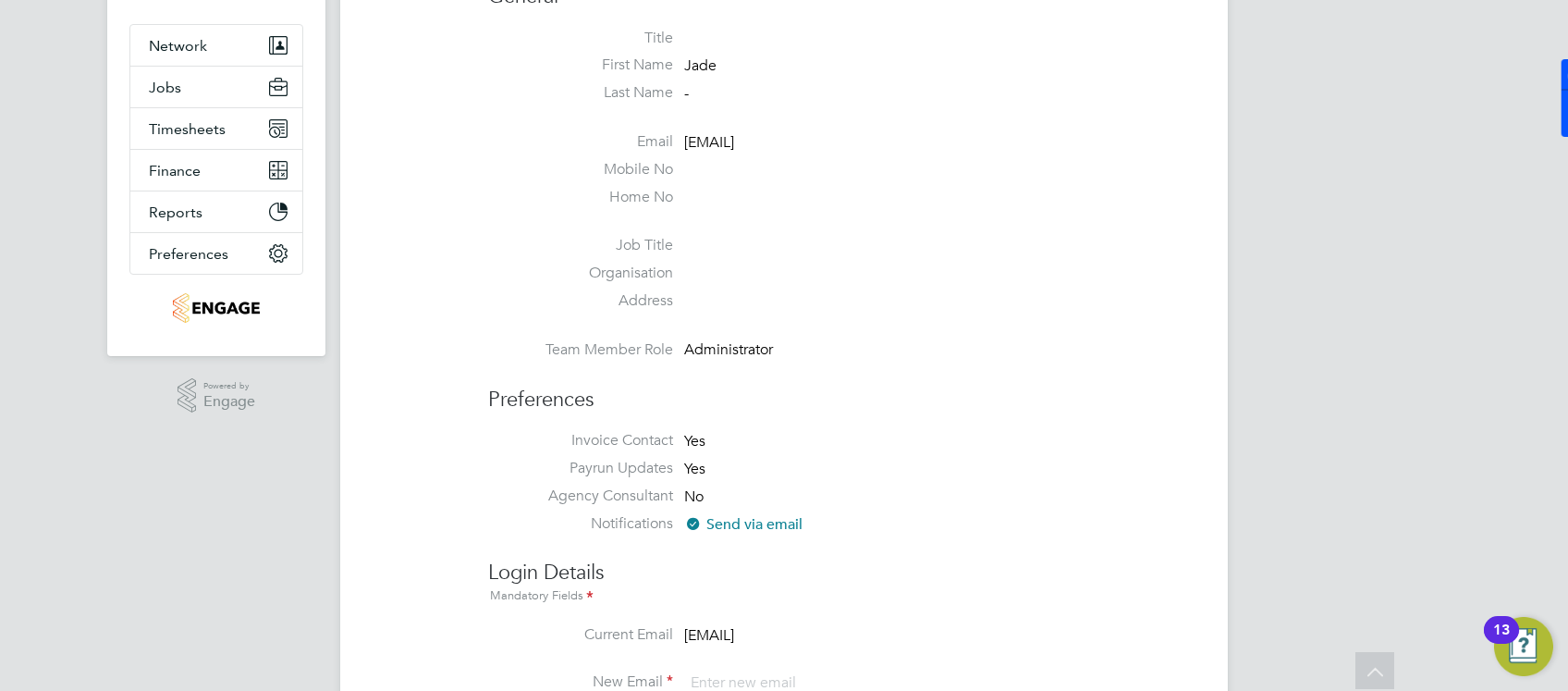 scroll, scrollTop: 0, scrollLeft: 0, axis: both 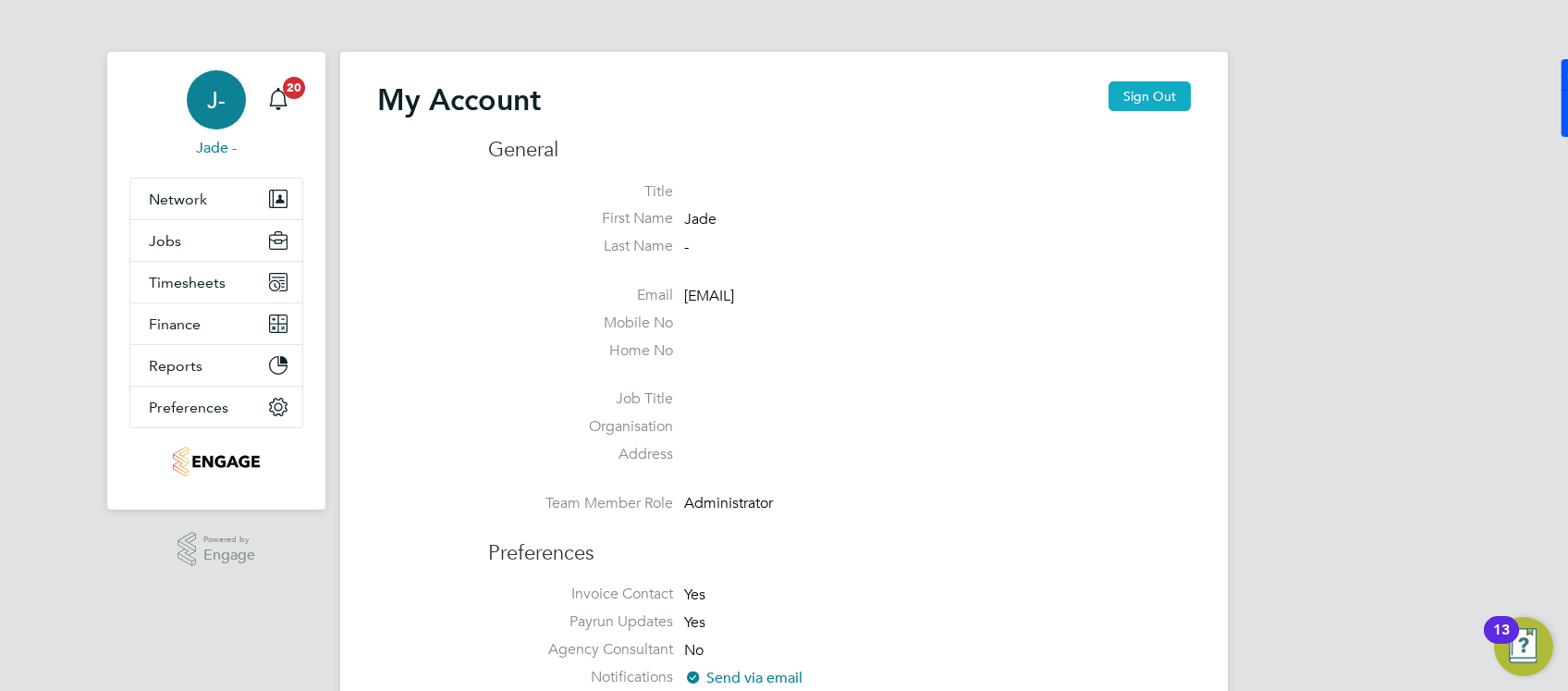 click on "Sign Out" at bounding box center (1149, 96) 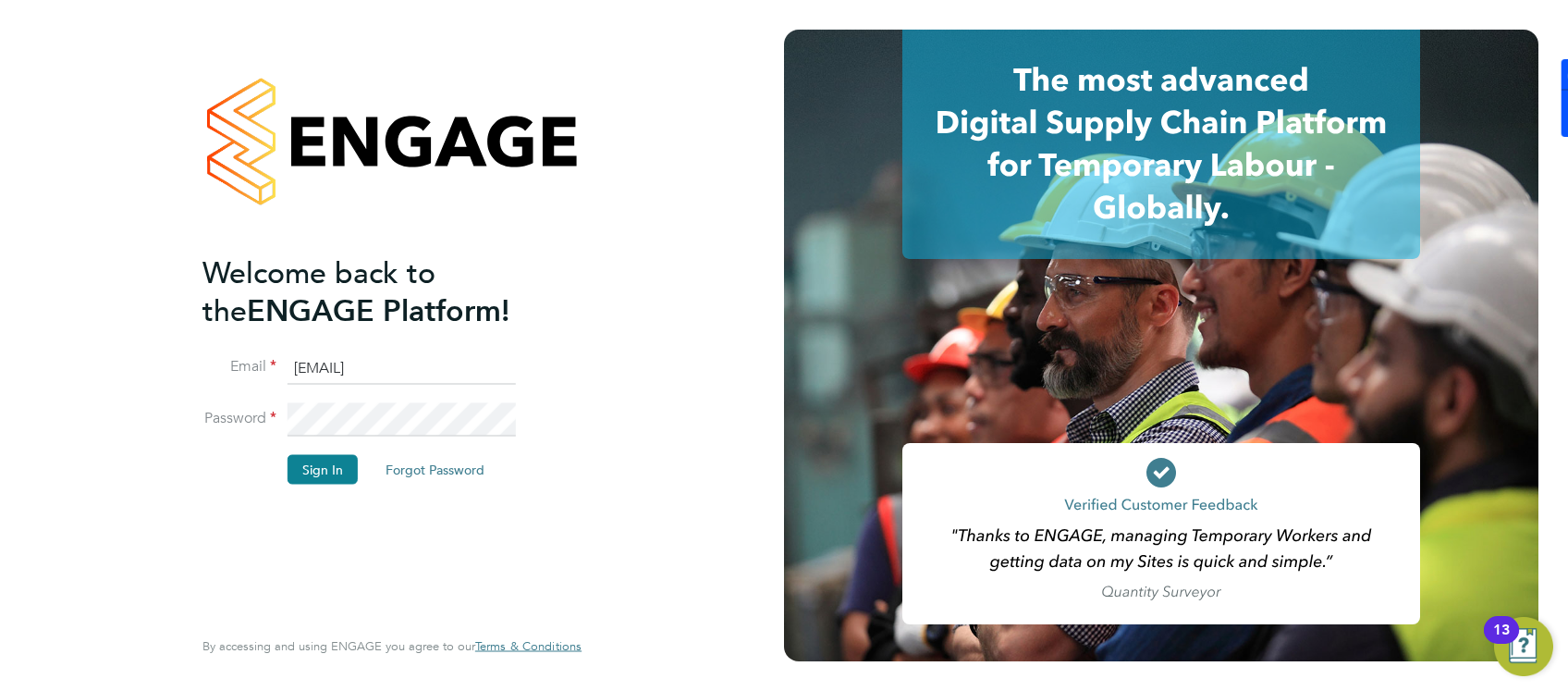 click on "jade@thornbaker.co.uk" 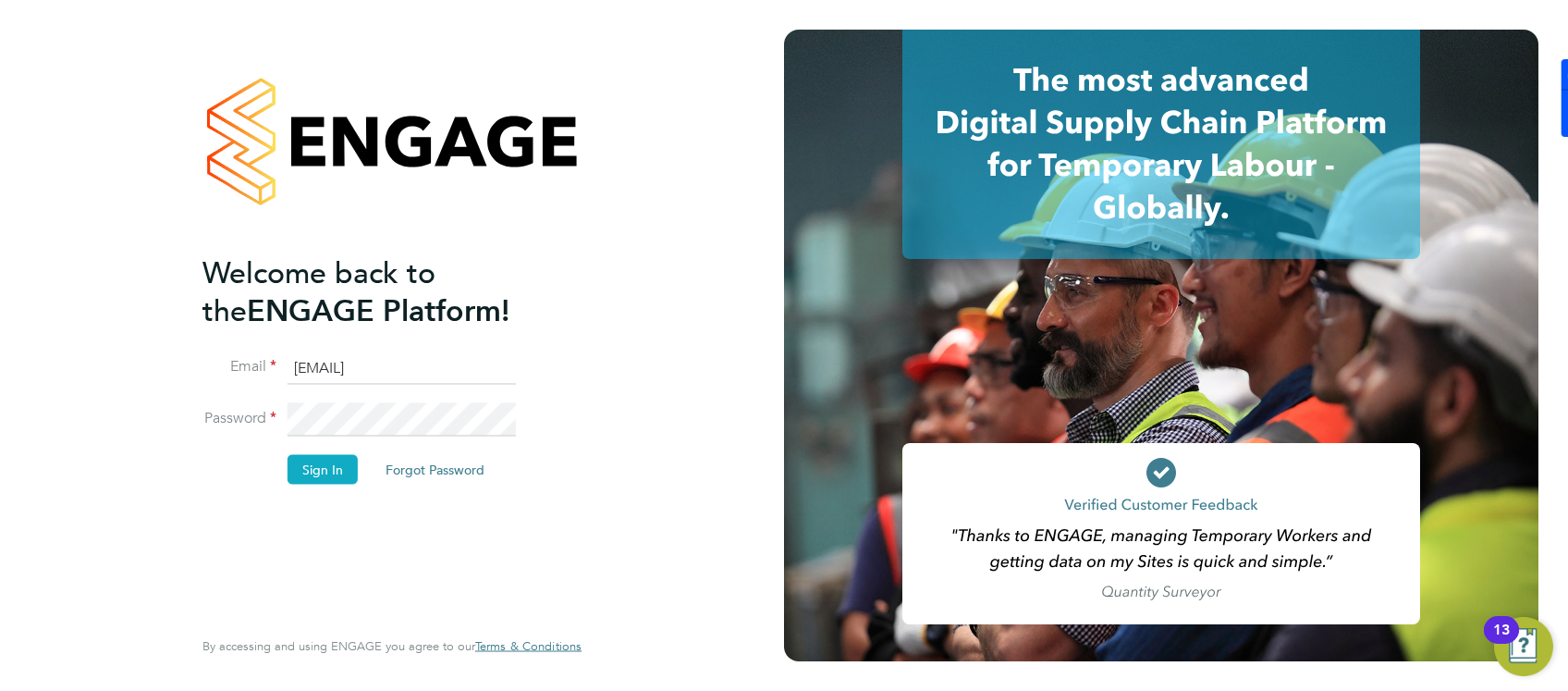 type on "fm@thornbaker.co.uk" 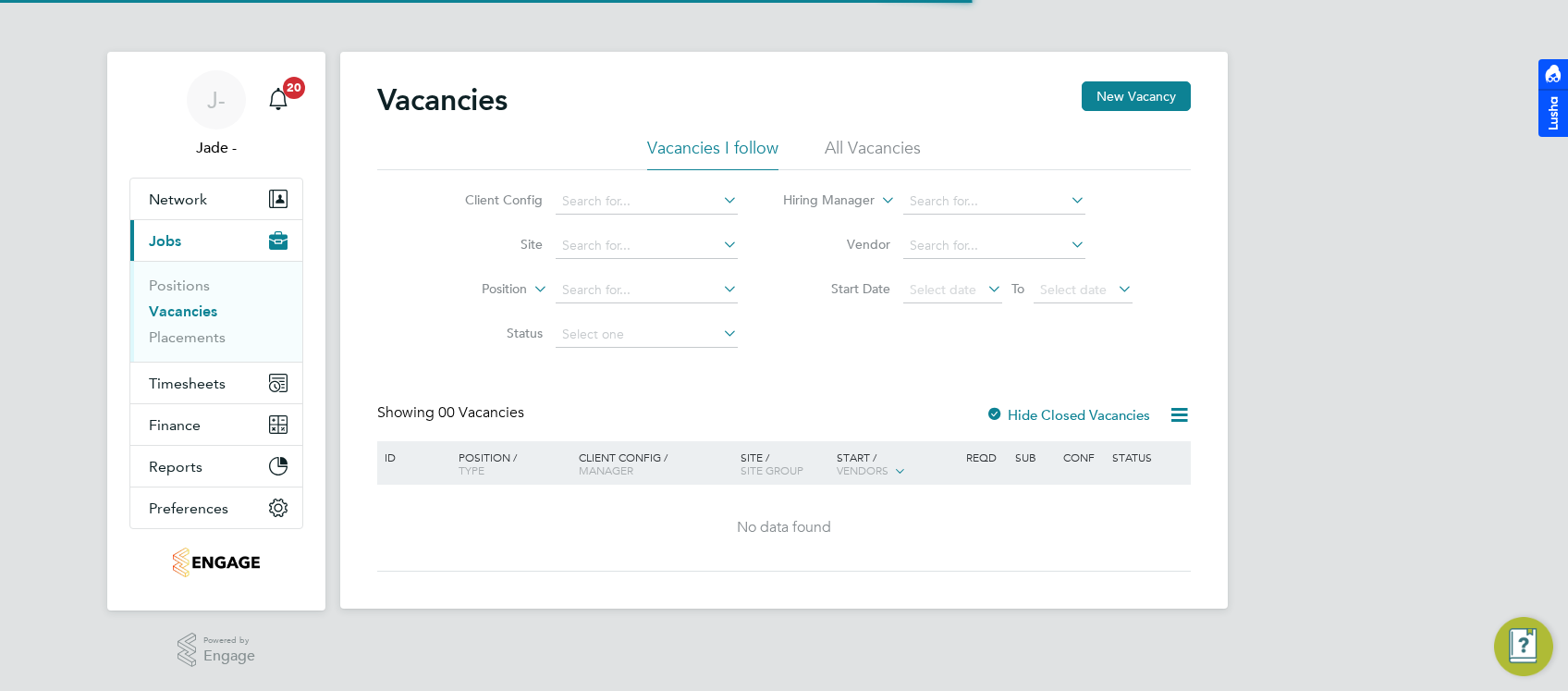 scroll, scrollTop: 0, scrollLeft: 0, axis: both 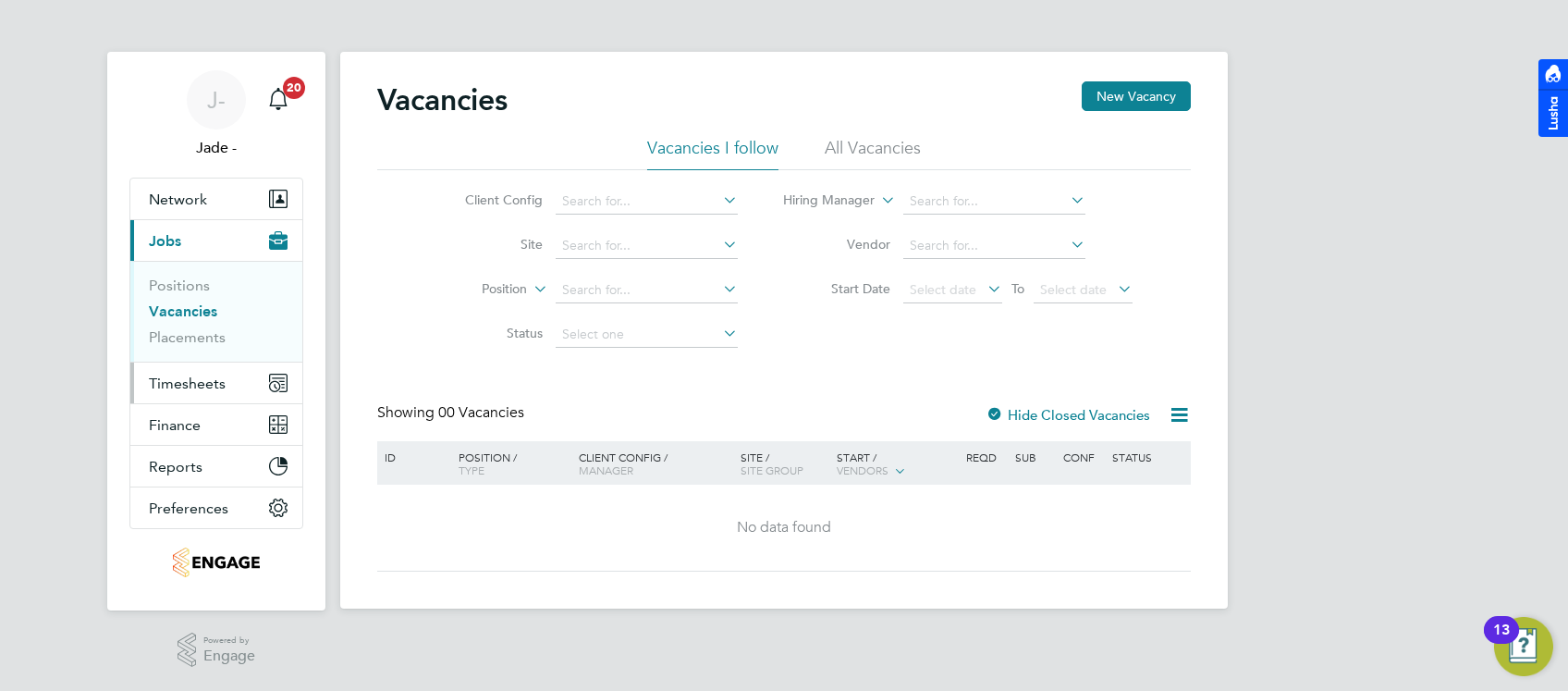 click on "Timesheets" at bounding box center (187, 383) 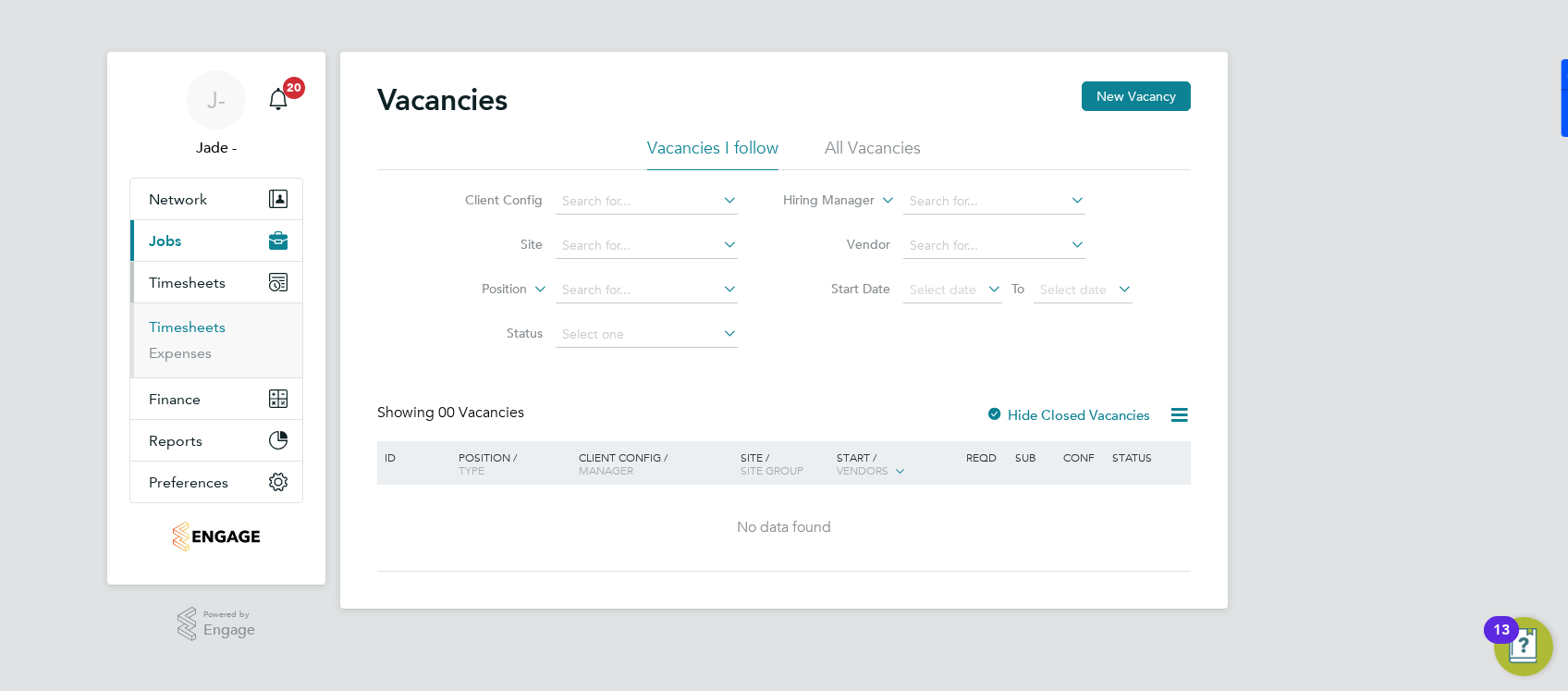 click on "Timesheets" at bounding box center (187, 327) 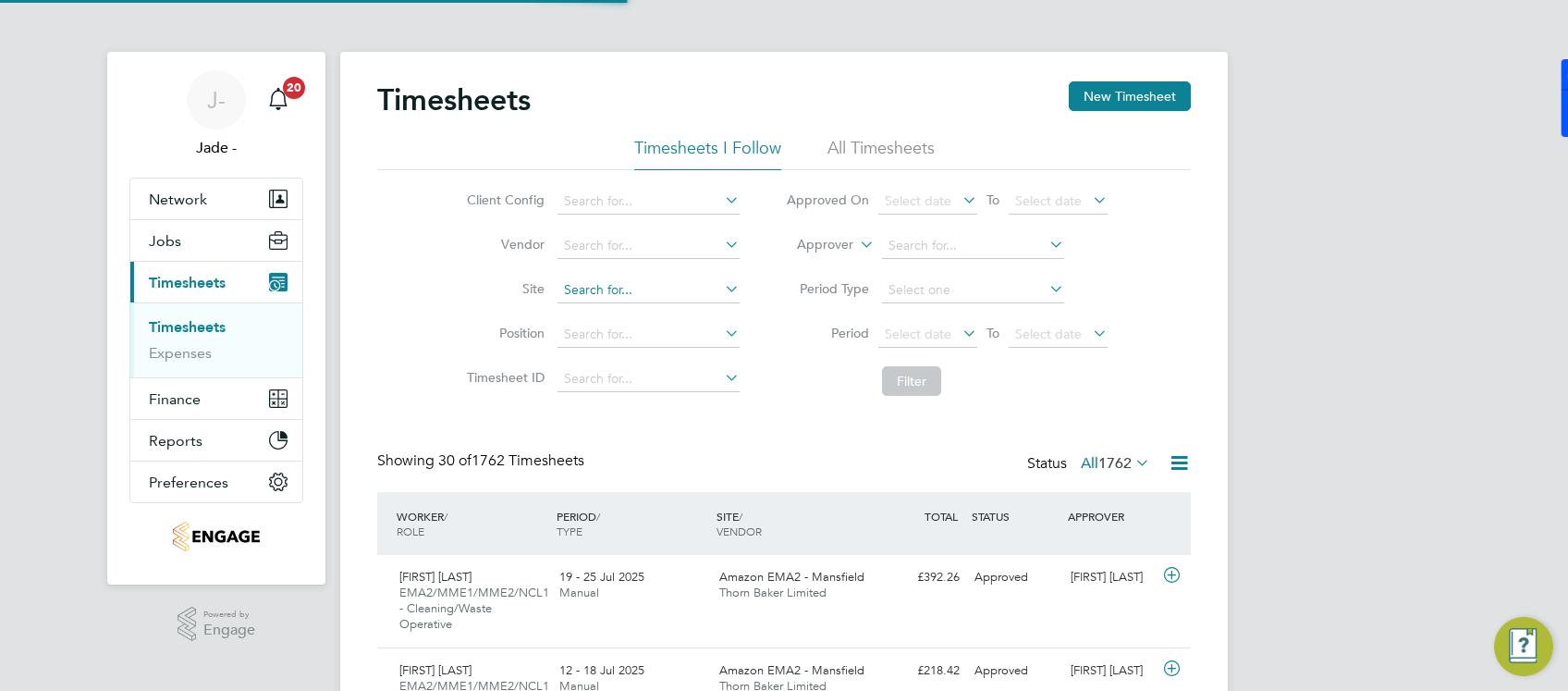 scroll, scrollTop: 9, scrollLeft: 8, axis: both 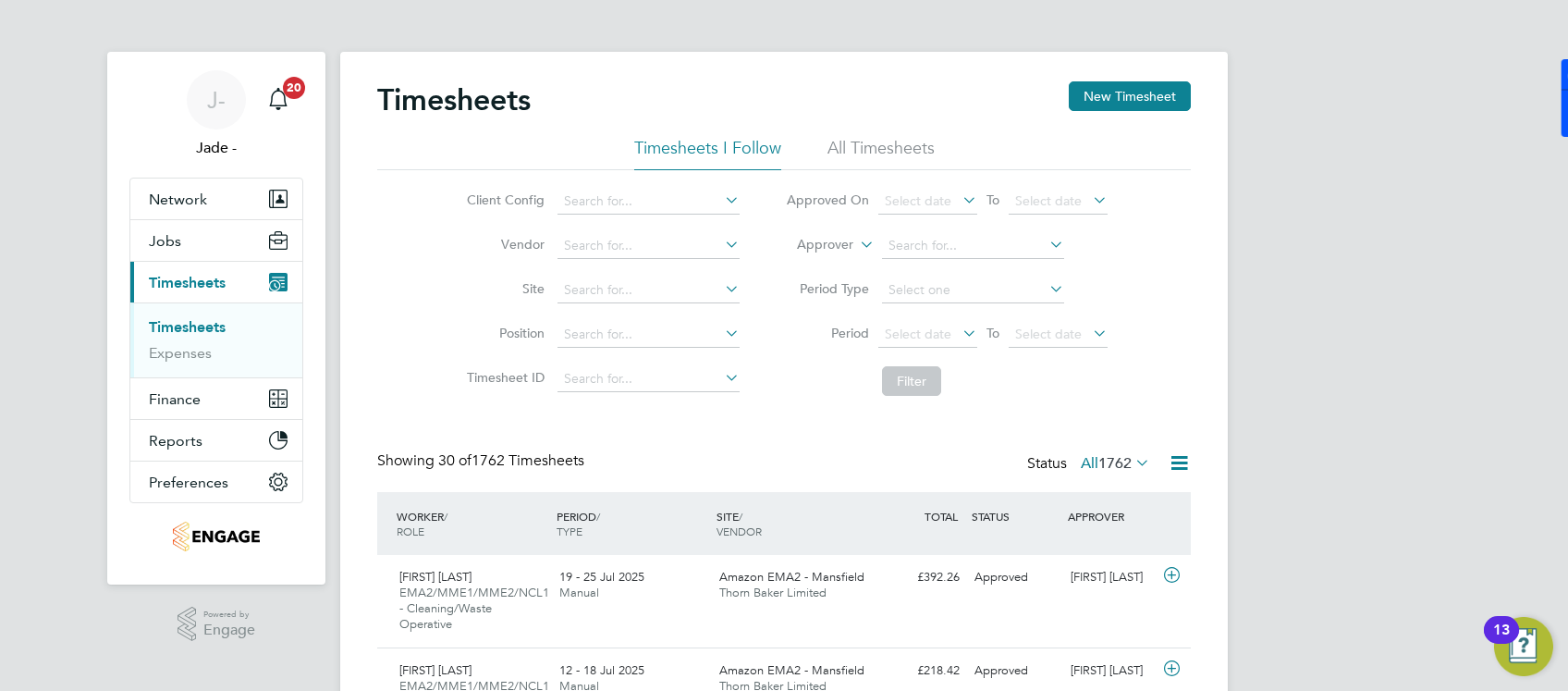 click on "Client Config" 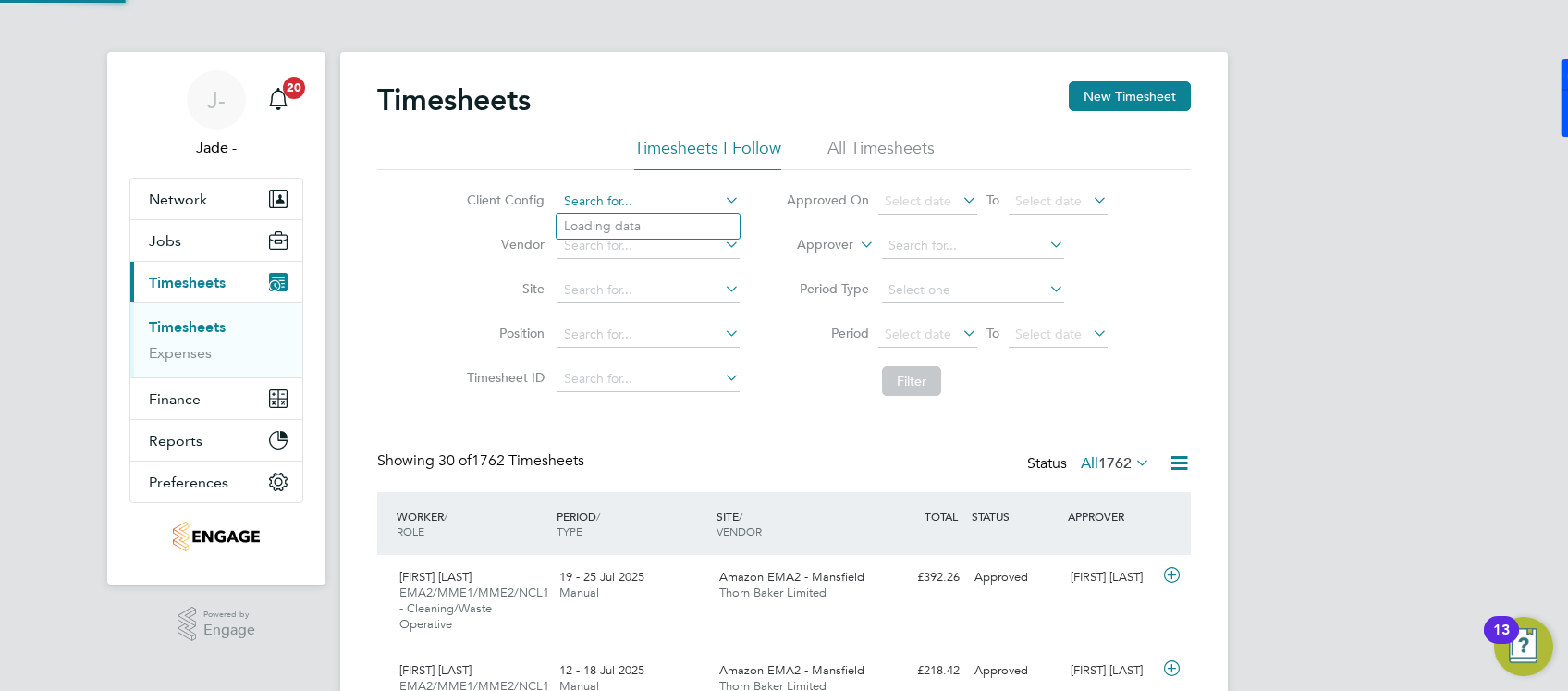 click 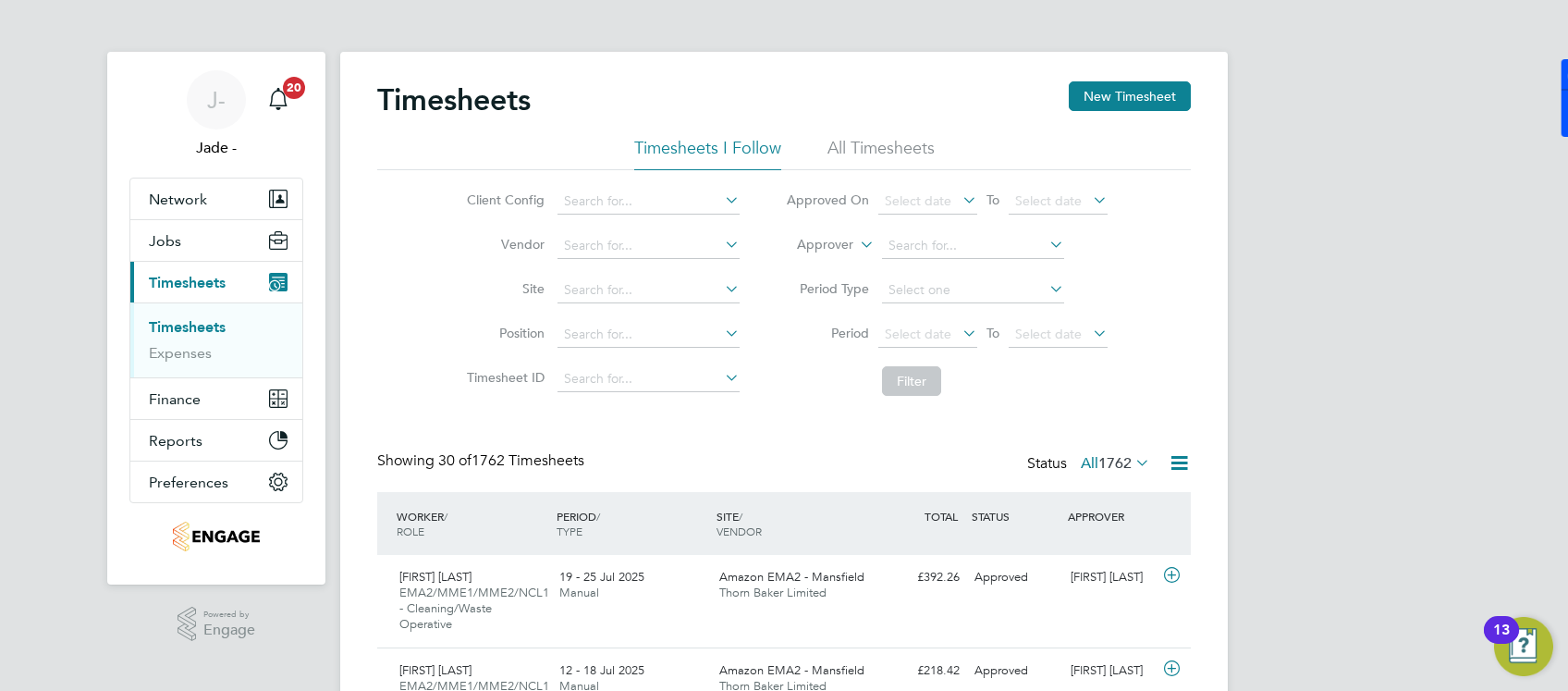 click on "Apleona - Pretium" 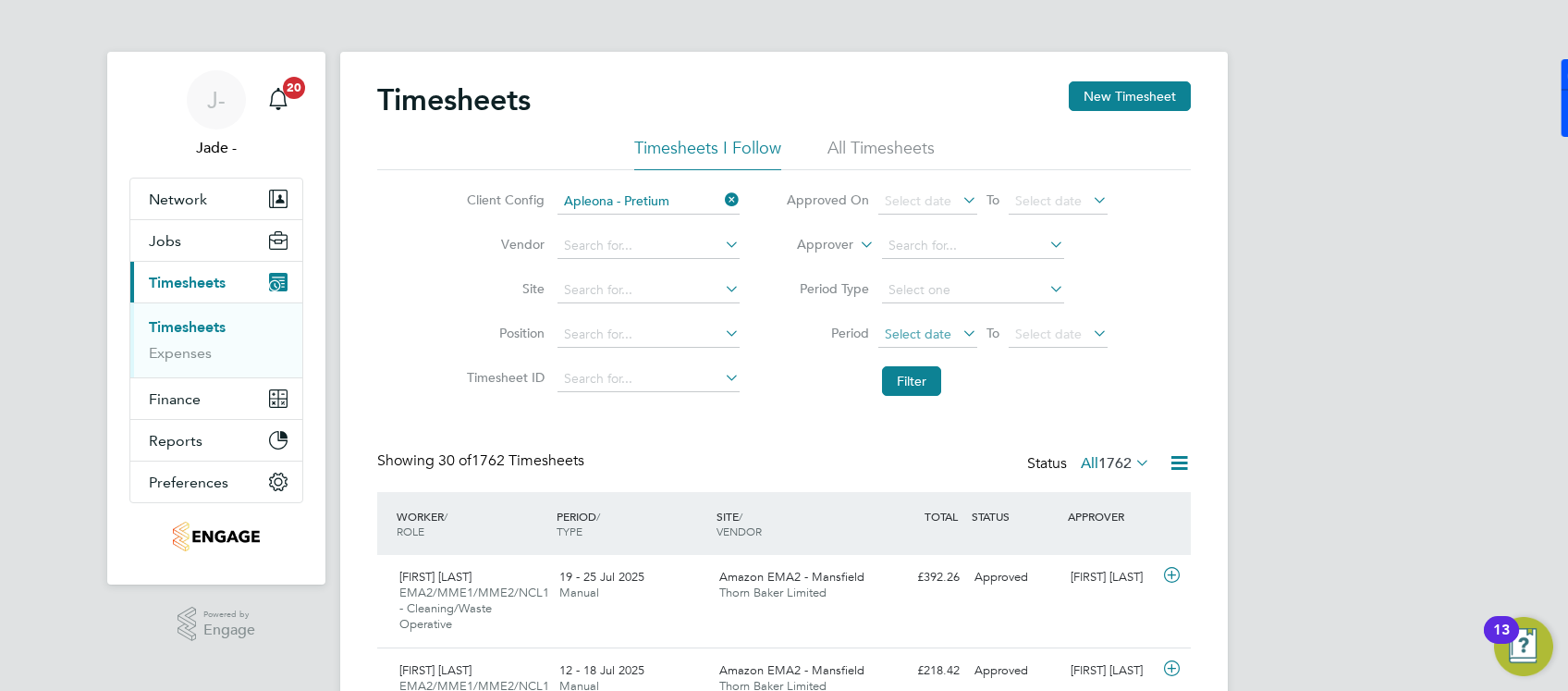 click on "Select date" 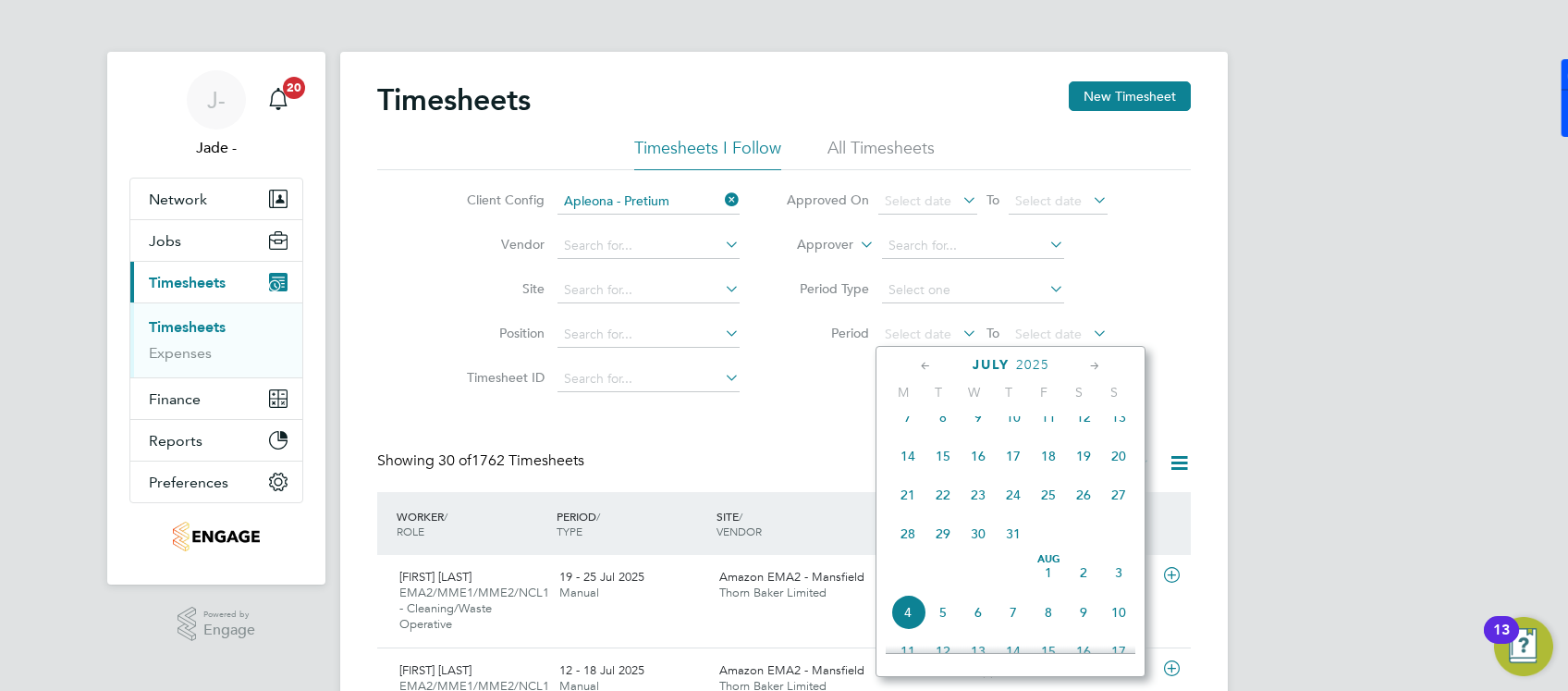 drag, startPoint x: 1079, startPoint y: 512, endPoint x: 1092, endPoint y: 421, distance: 91.92388 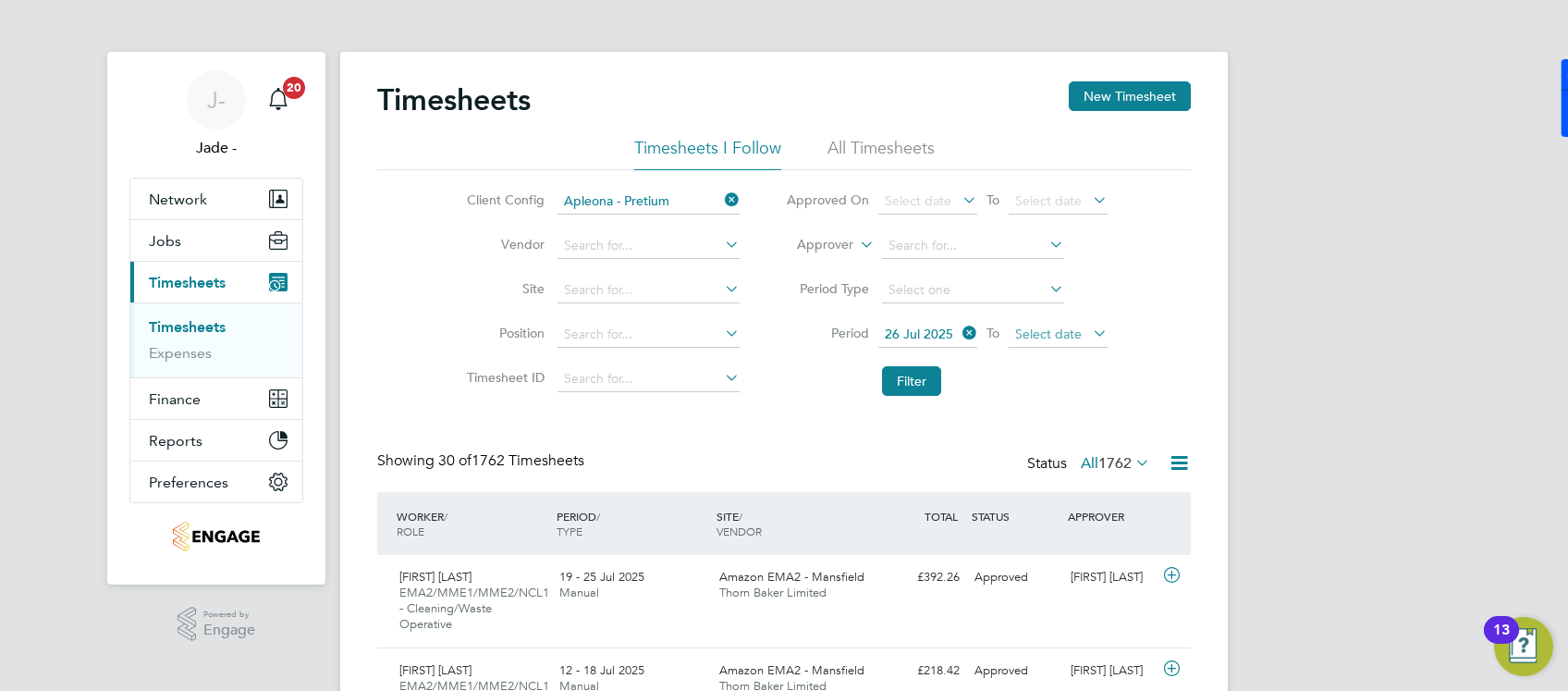 click on "Select date" 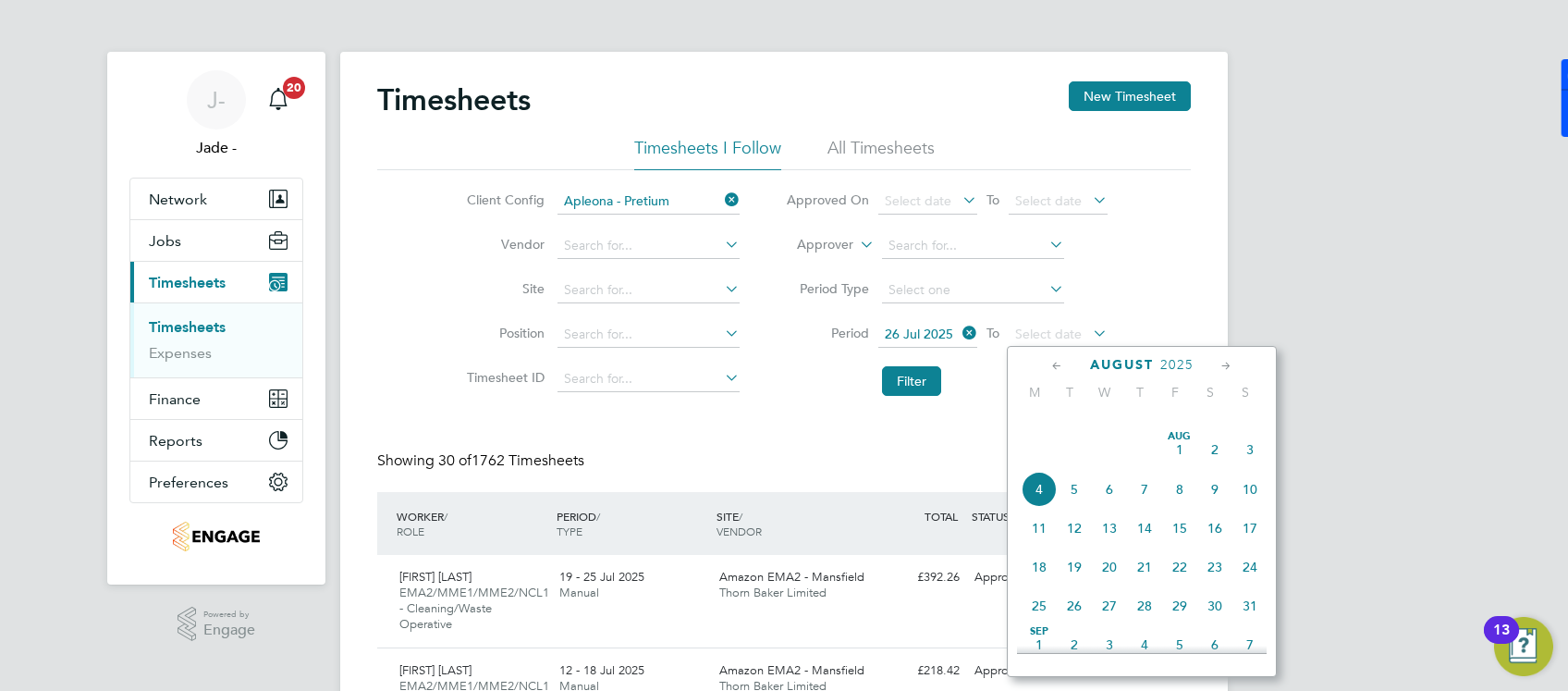 click on "Aug 1" 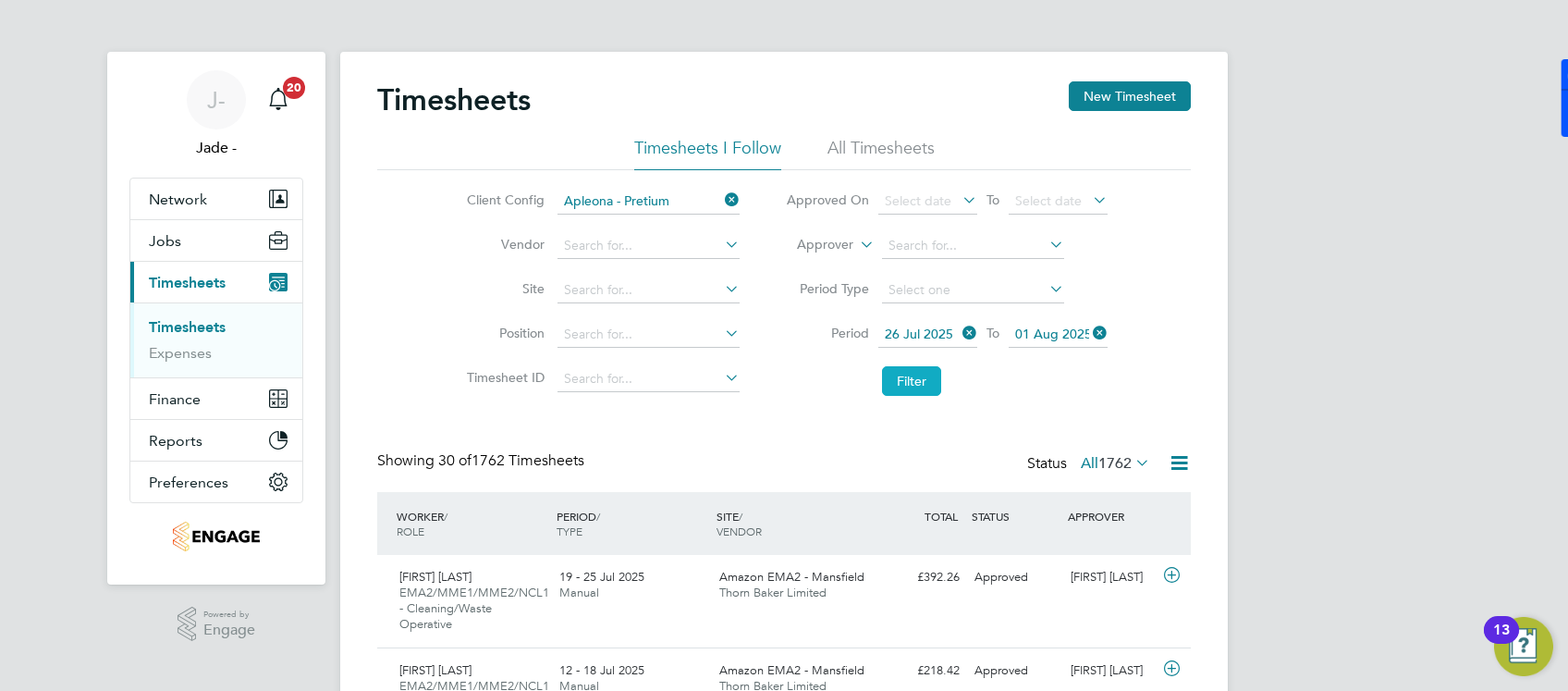 click on "Filter" 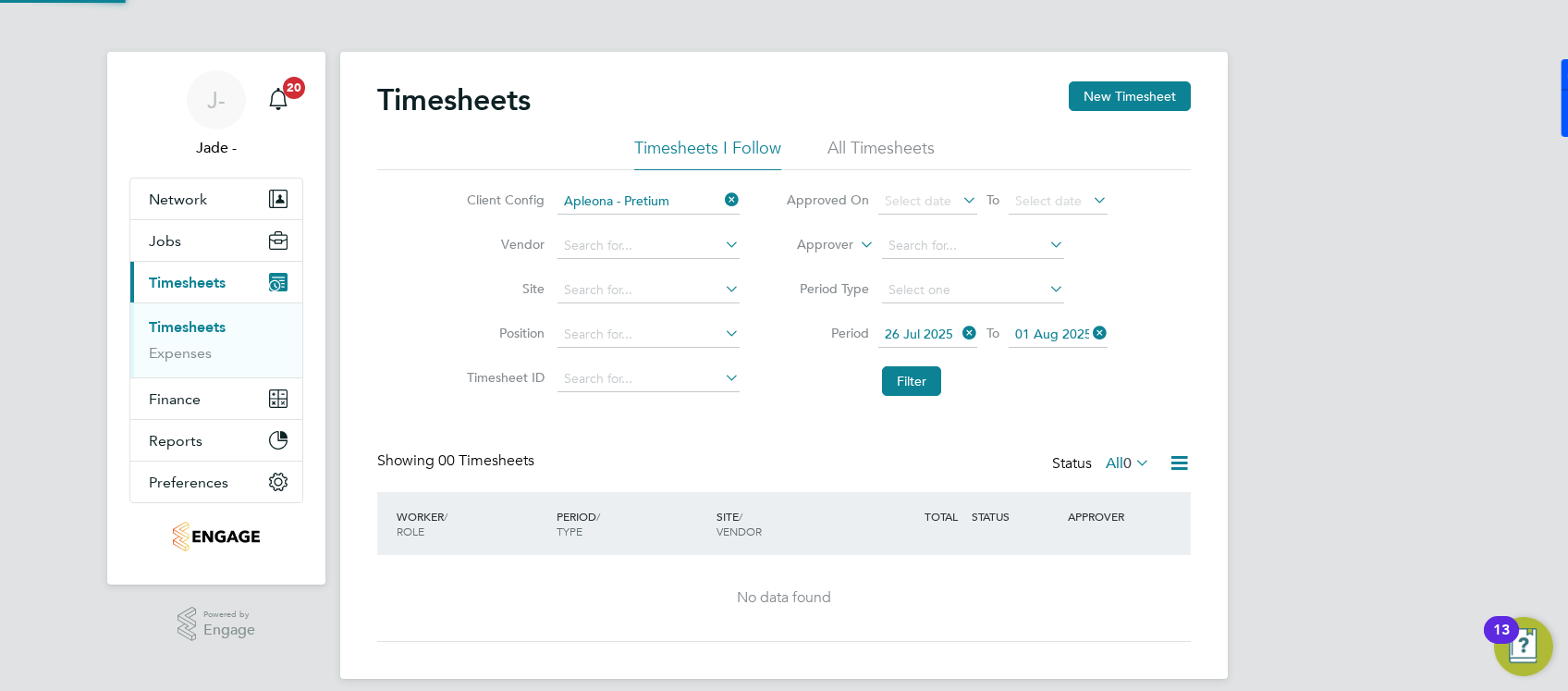 click on "0" 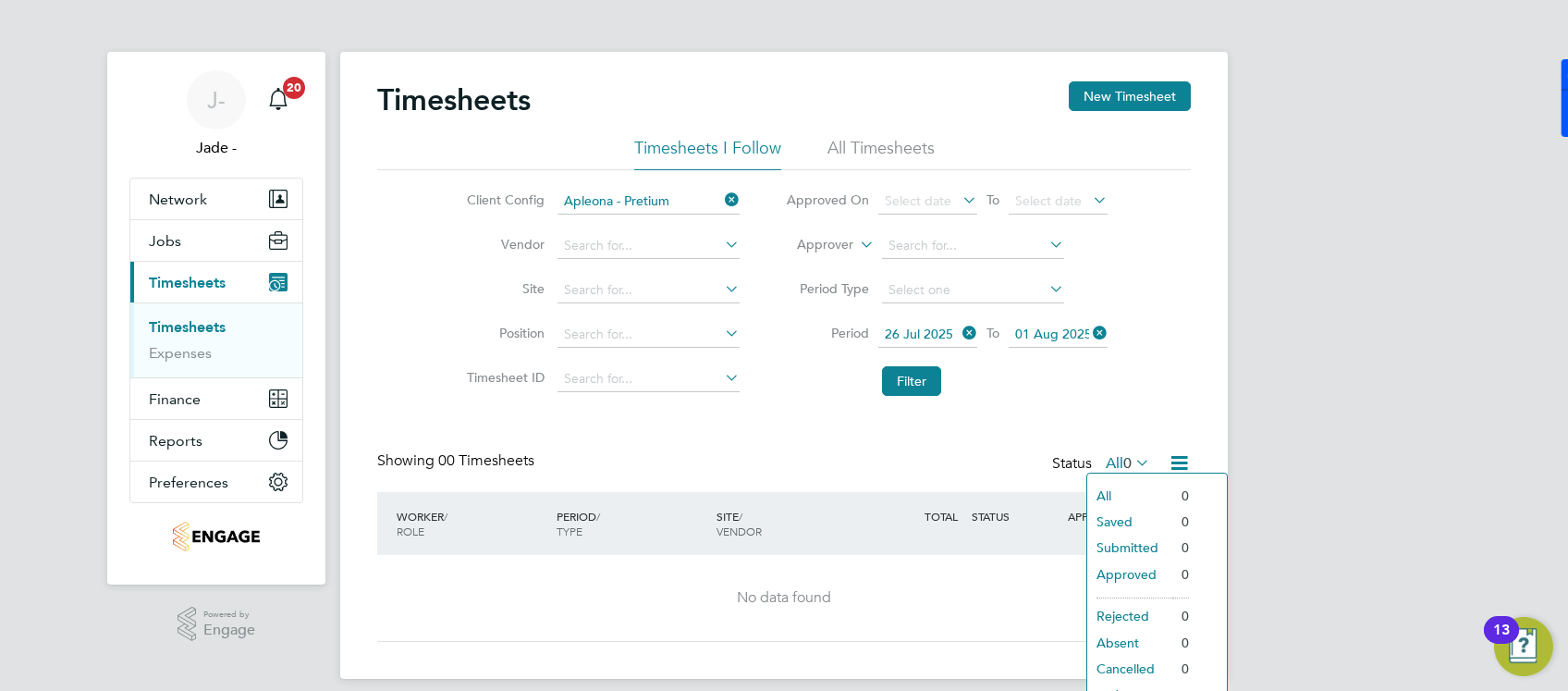 click on "Showing   00 Timesheets Status  All  0" 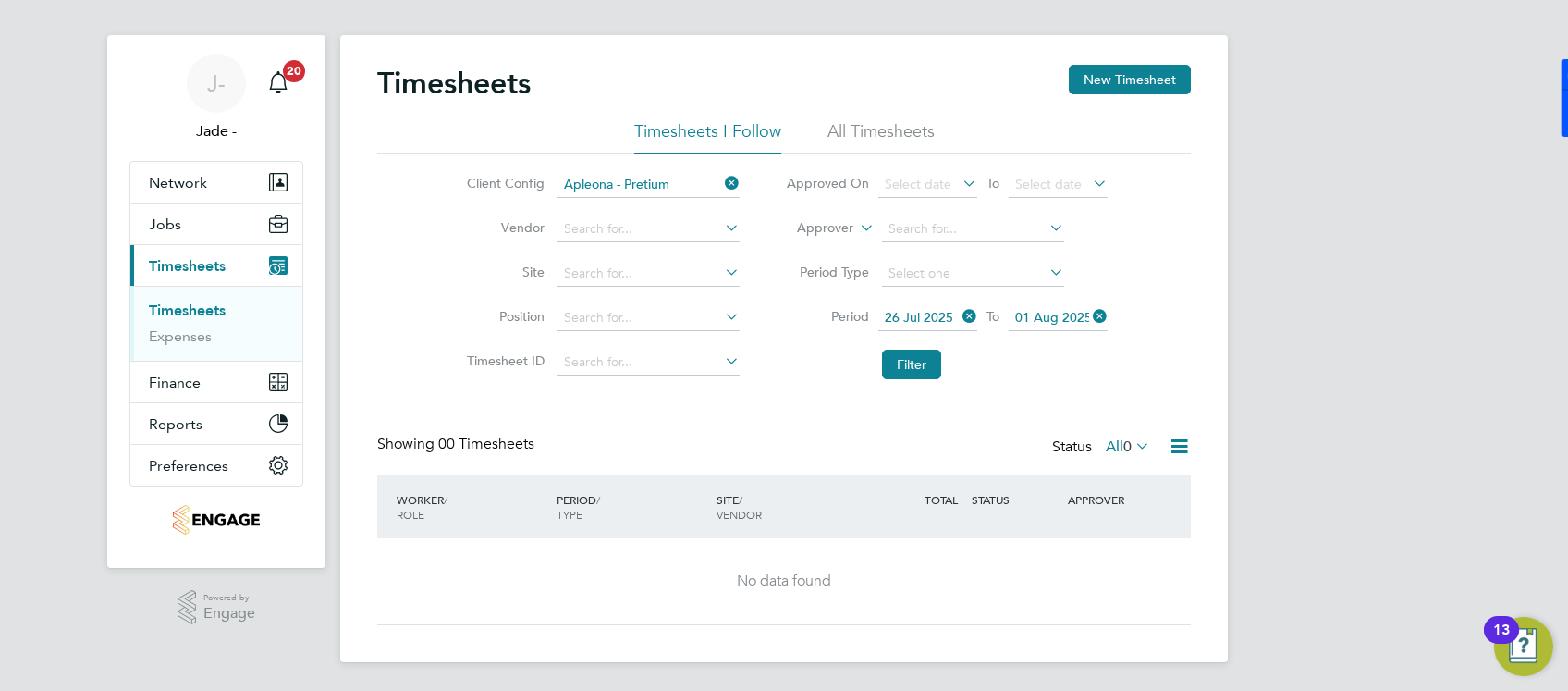 click on "All  0" 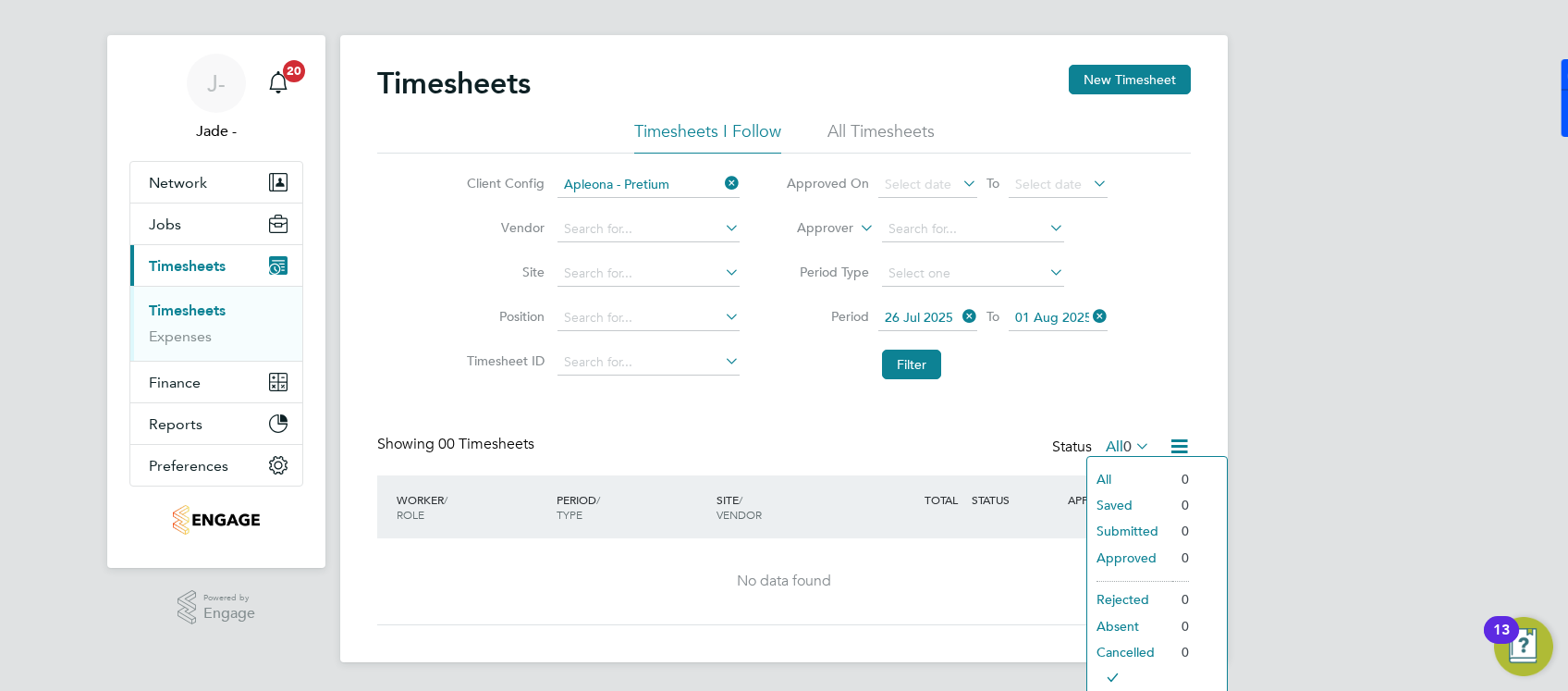 click on "Timesheets New Timesheet Timesheets I Follow All Timesheets Client Config   Apleona - Pretium Vendor   Site   Position   Timesheet ID   Approved On
Select date
To
Select date
Approver     Period Type   Period
26 Jul 2025
To
01 Aug 2025
Filter Showing   00 Timesheets Status  All  0  WORKER  / ROLE WORKER  / PERIOD PERIOD  / TYPE SITE  / VENDOR TOTAL   TOTAL  / STATUS STATUS APPROVER No data found Show  30  more" 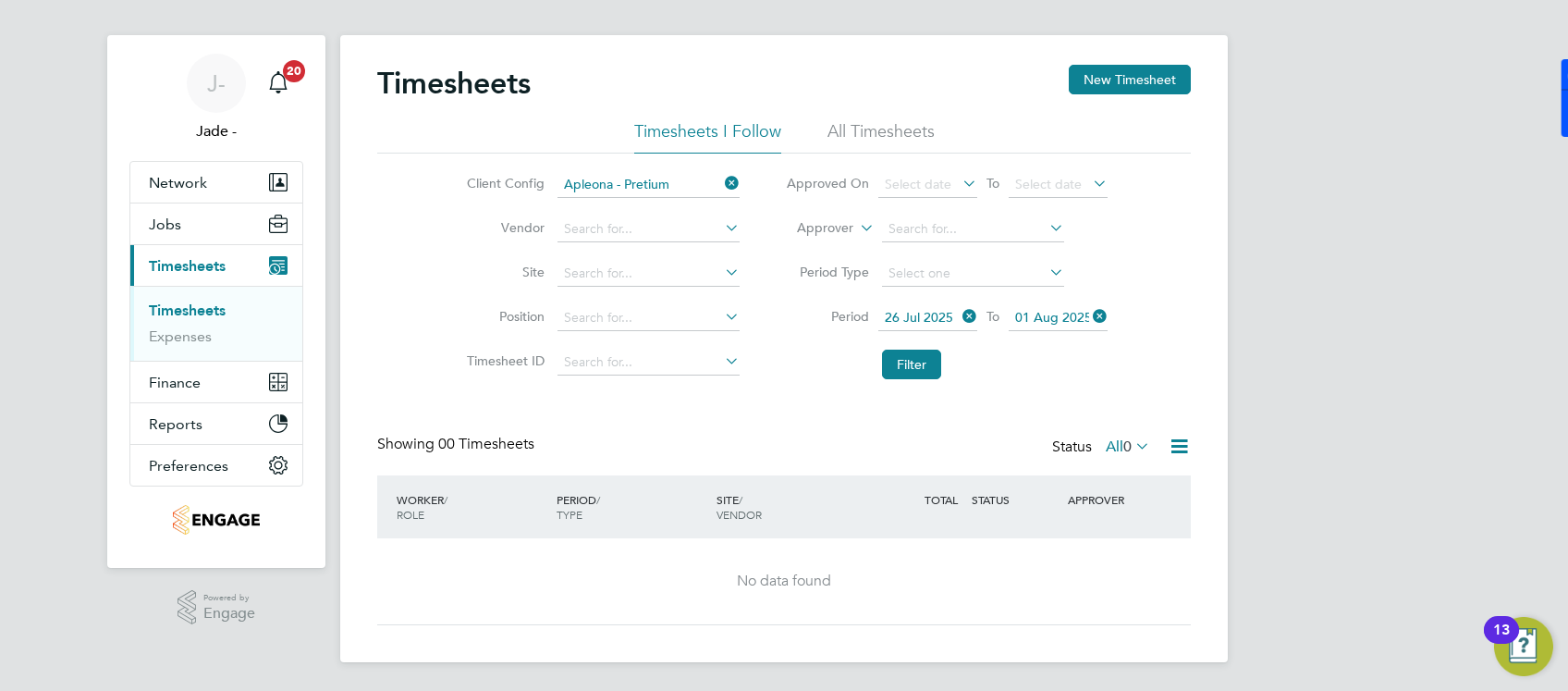 click on "All  0" 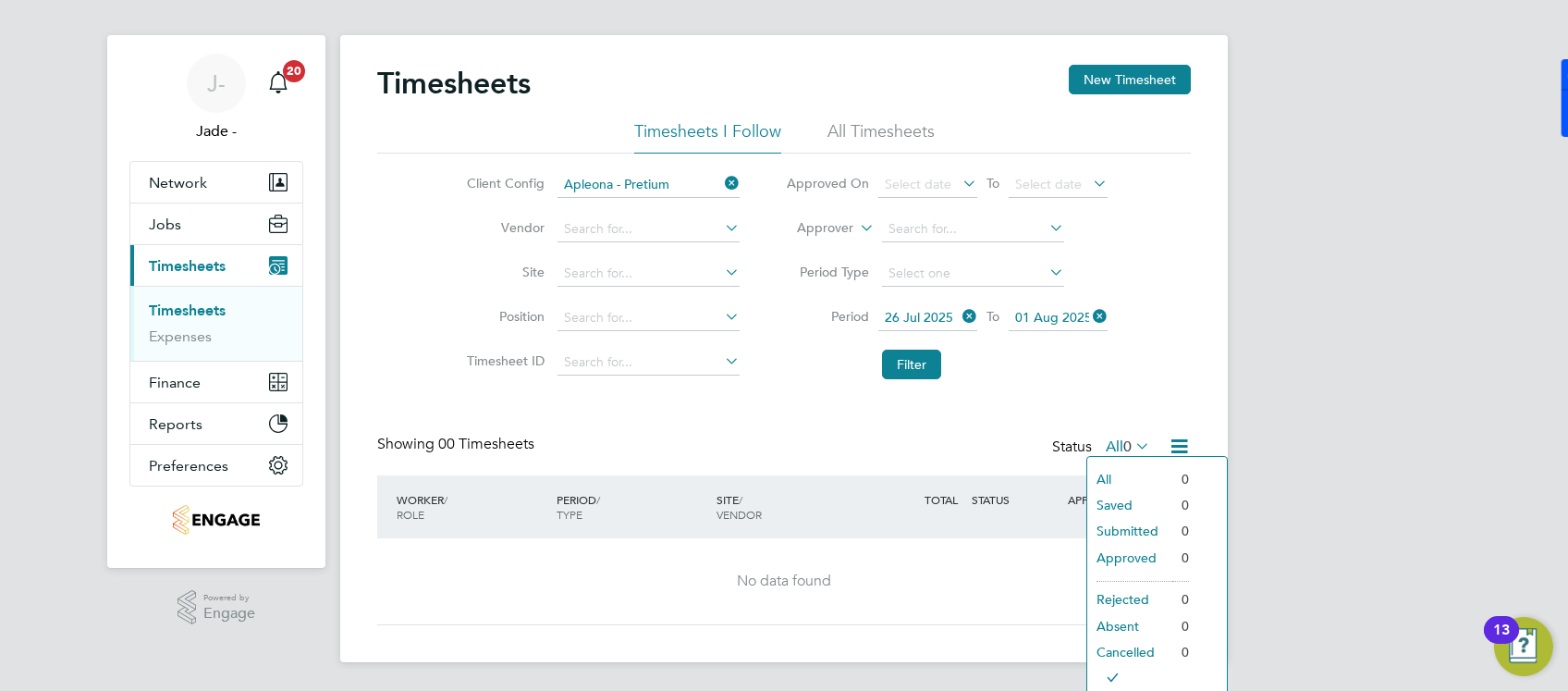 click on "Showing   00 Timesheets Status  All  0" 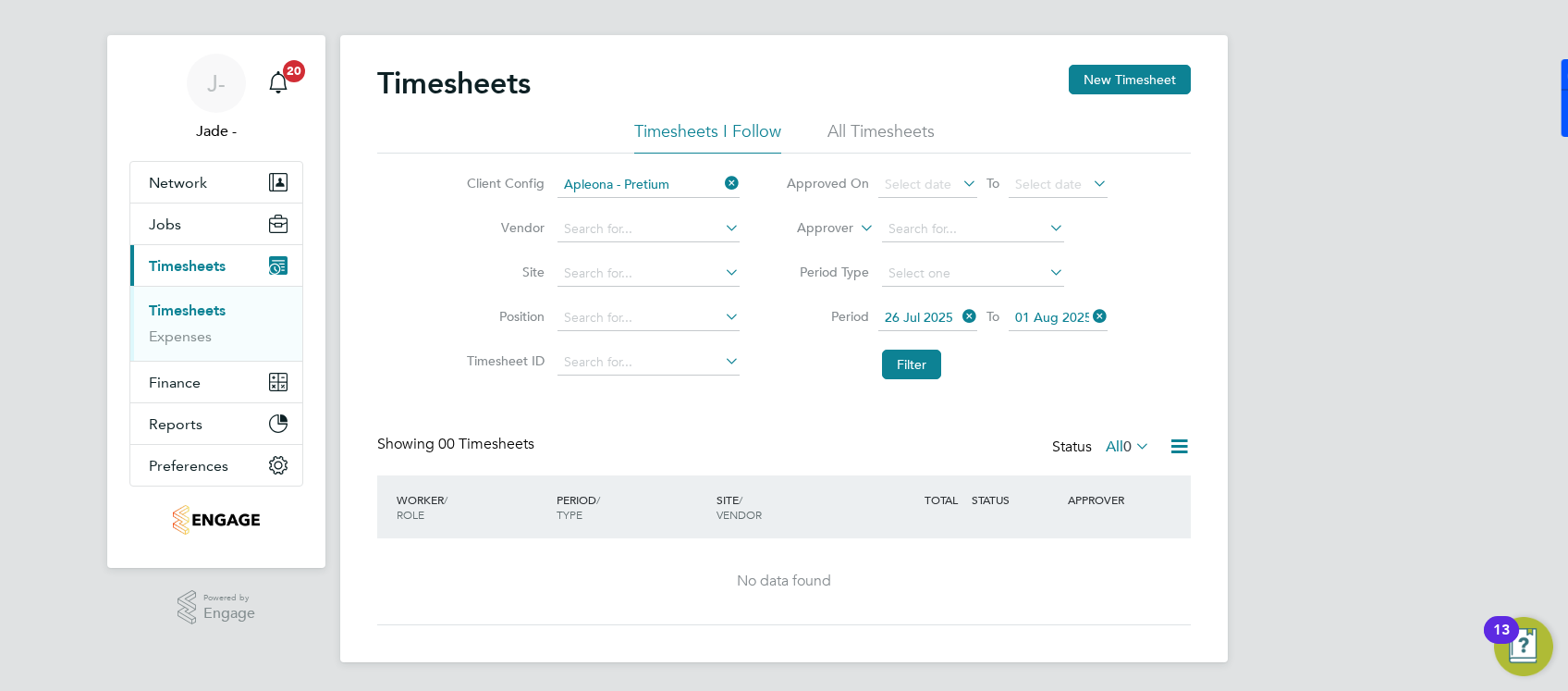 click on "All  0" 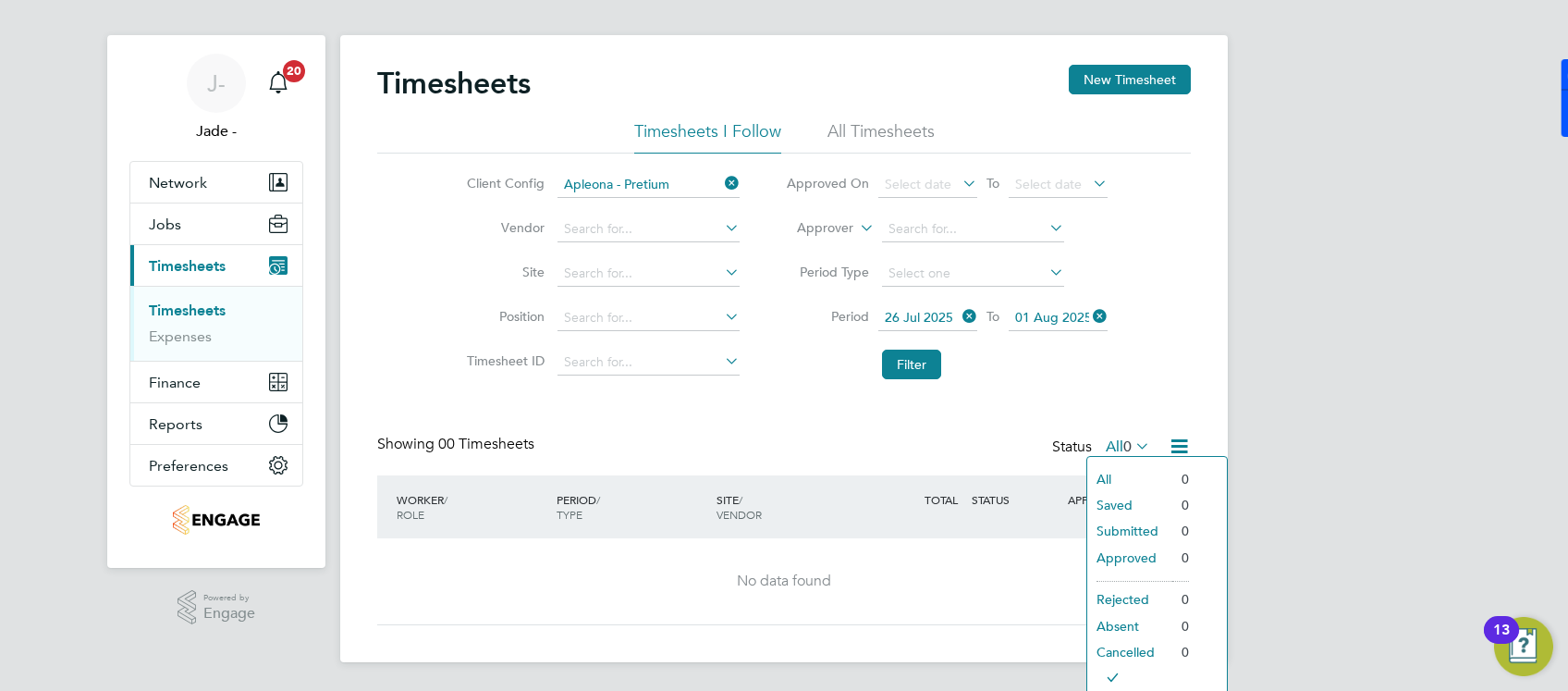 scroll, scrollTop: 141, scrollLeft: 0, axis: vertical 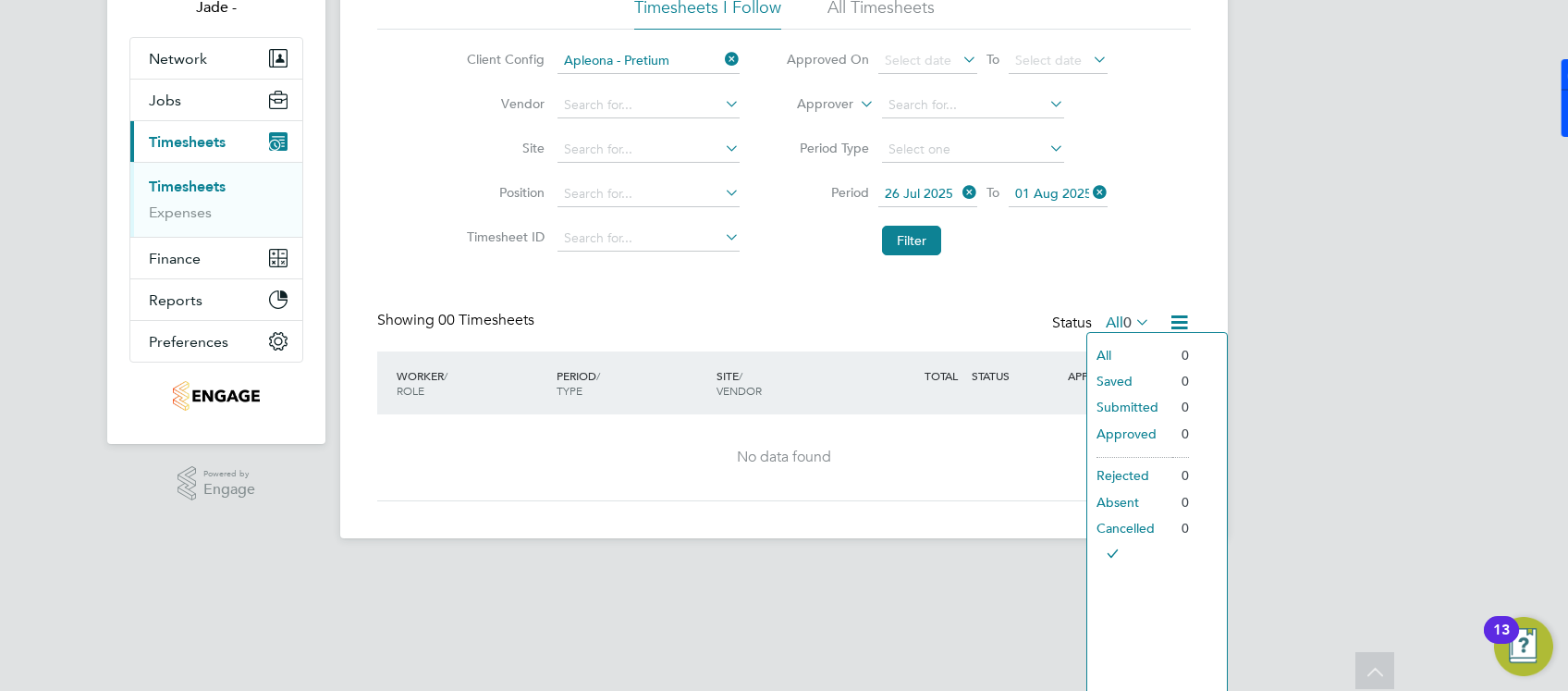 click on "Timesheets New Timesheet Timesheets I Follow All Timesheets Client Config   Apleona - Pretium Vendor   Site   Position   Timesheet ID   Approved On
Select date
To
Select date
Approver     Period Type   Period
26 Jul 2025
To
01 Aug 2025
Filter Showing   00 Timesheets Status  All  0  WORKER  / ROLE WORKER  / PERIOD PERIOD  / TYPE SITE  / VENDOR TOTAL   TOTAL  / STATUS STATUS APPROVER No data found Show  30  more" 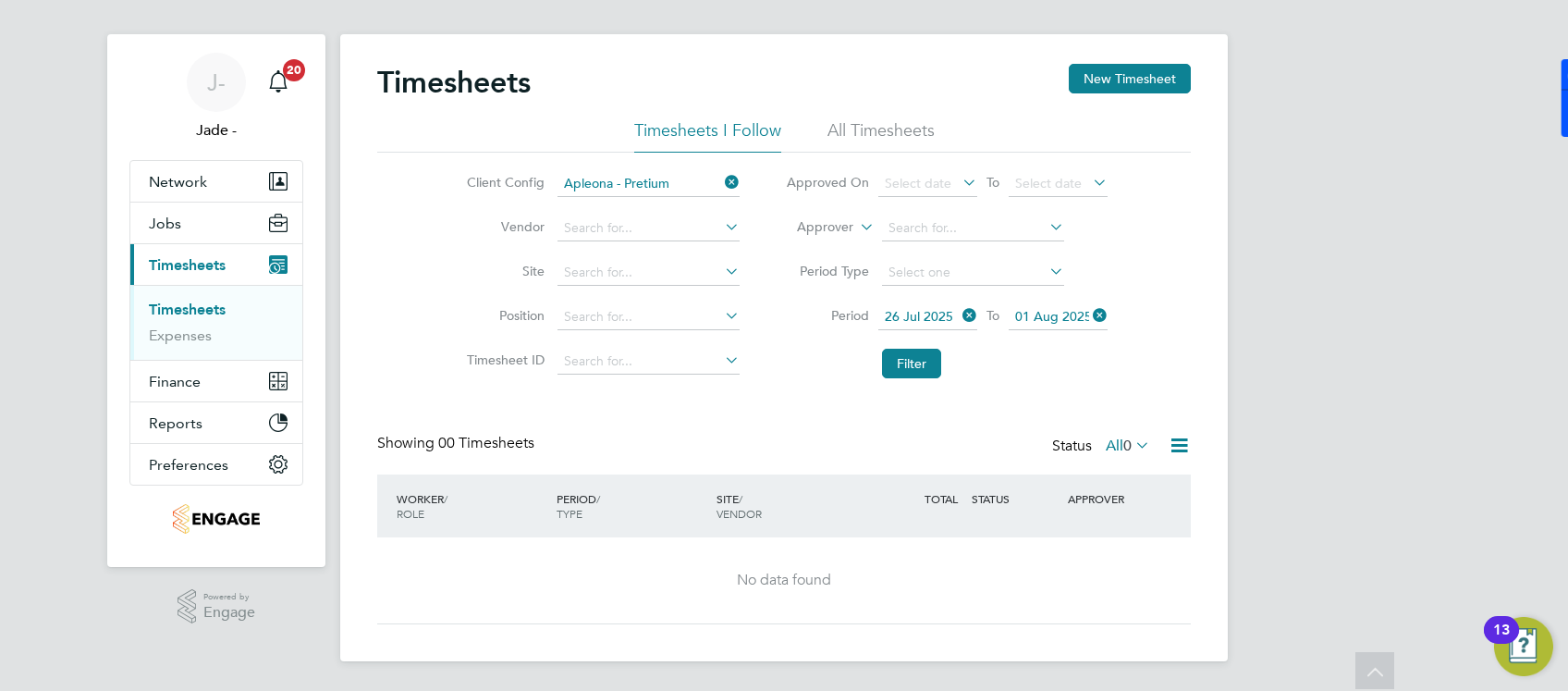 scroll, scrollTop: 17, scrollLeft: 0, axis: vertical 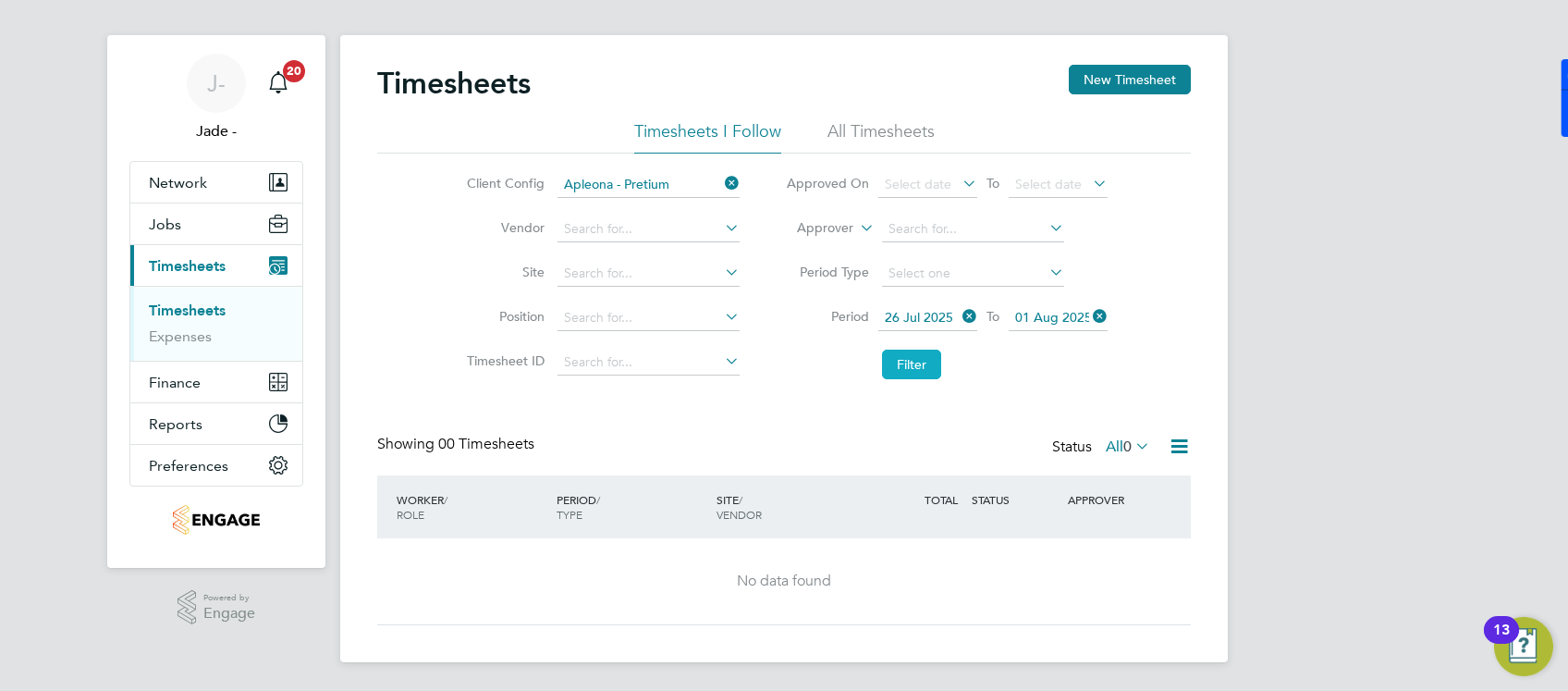 click on "Filter" 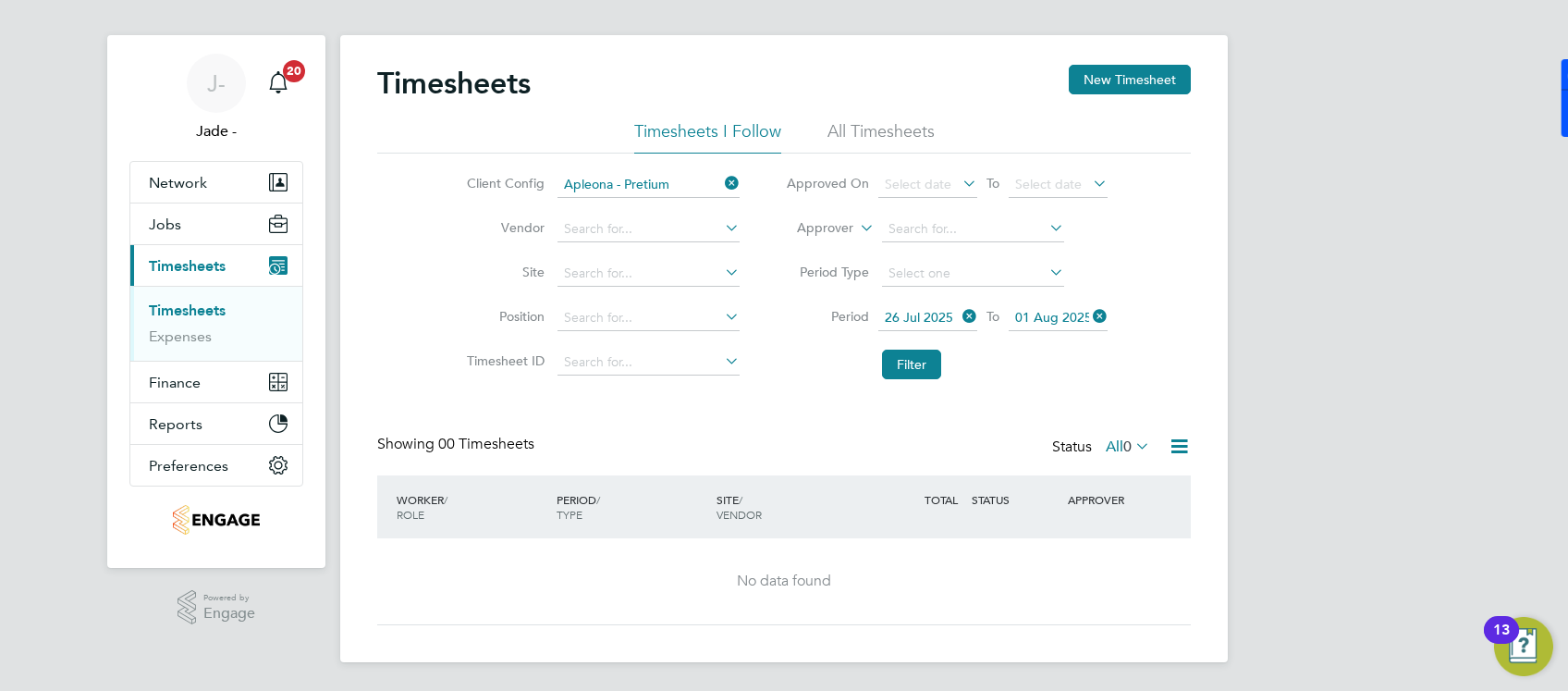 click on "All  0" 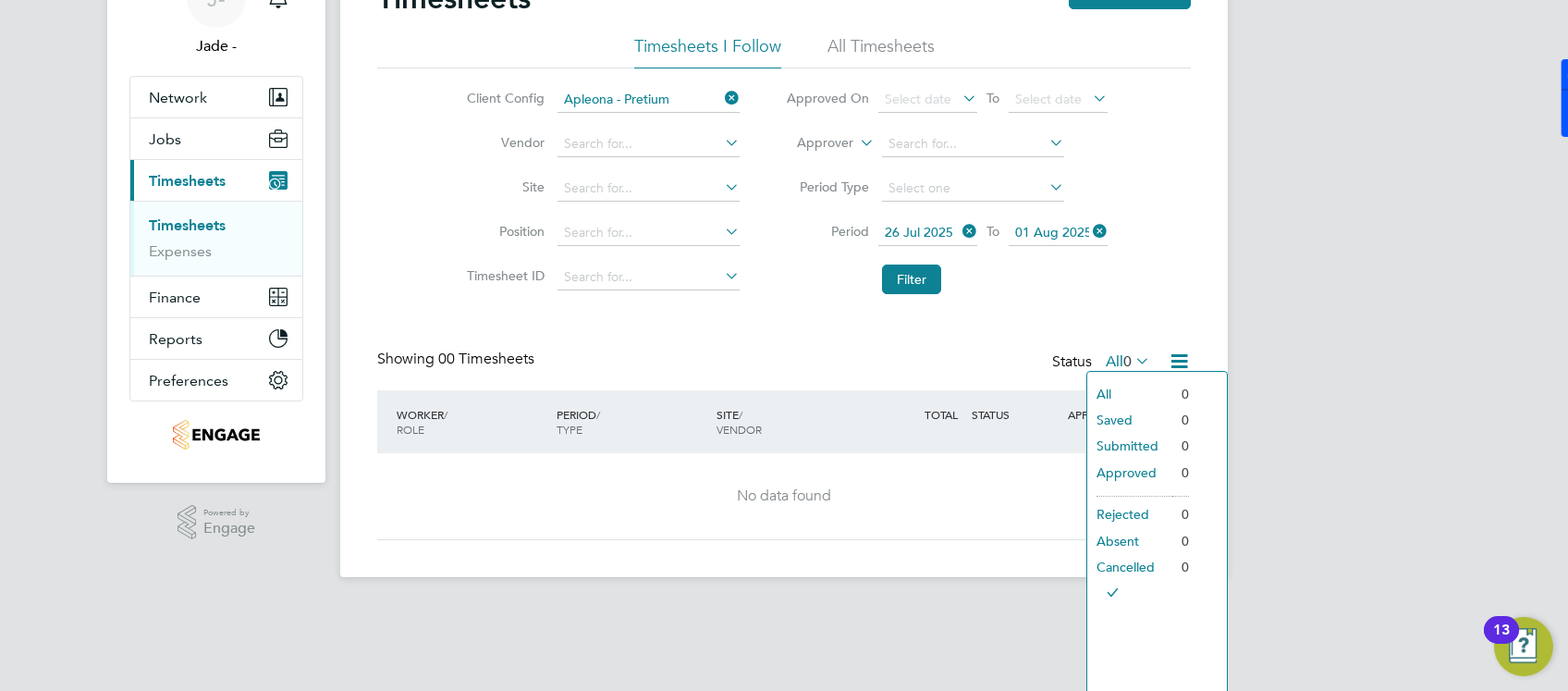 scroll, scrollTop: 141, scrollLeft: 0, axis: vertical 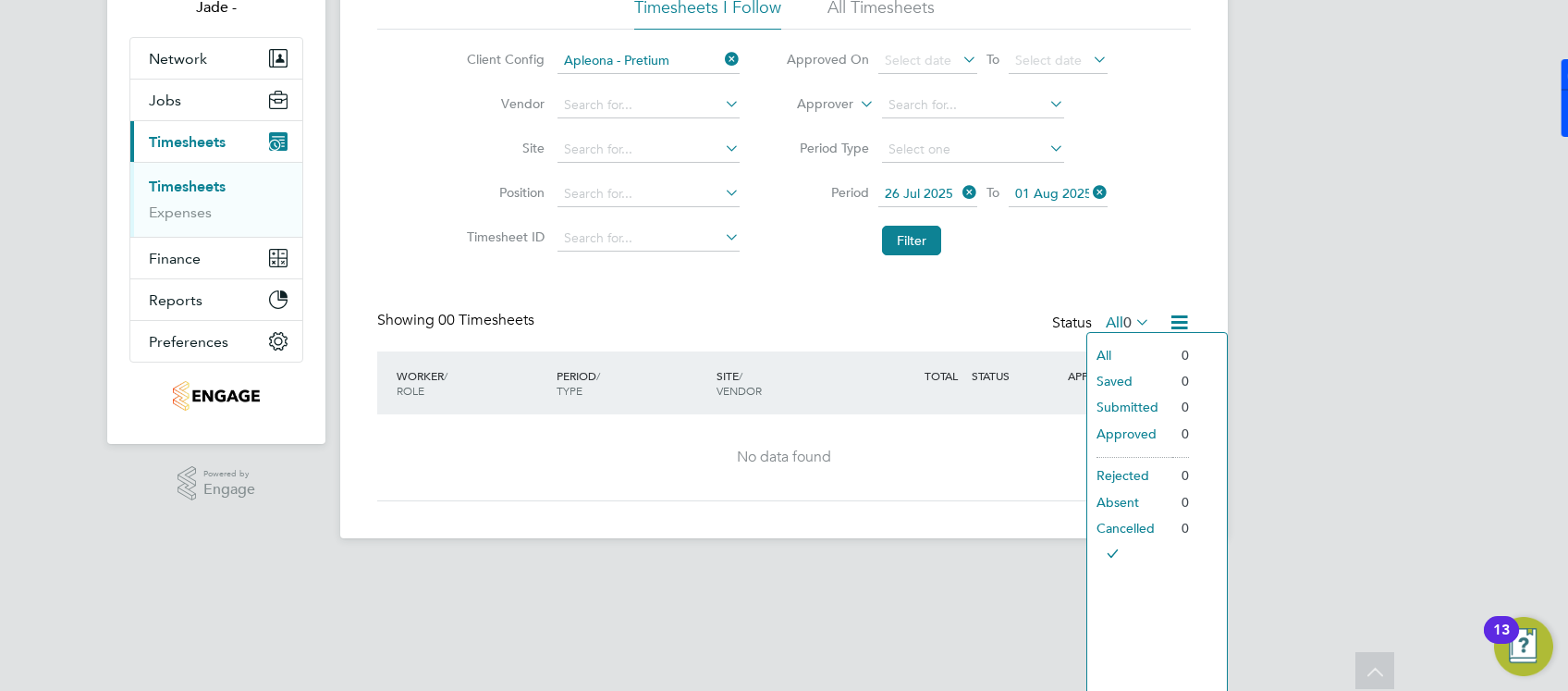 click on "Saved" 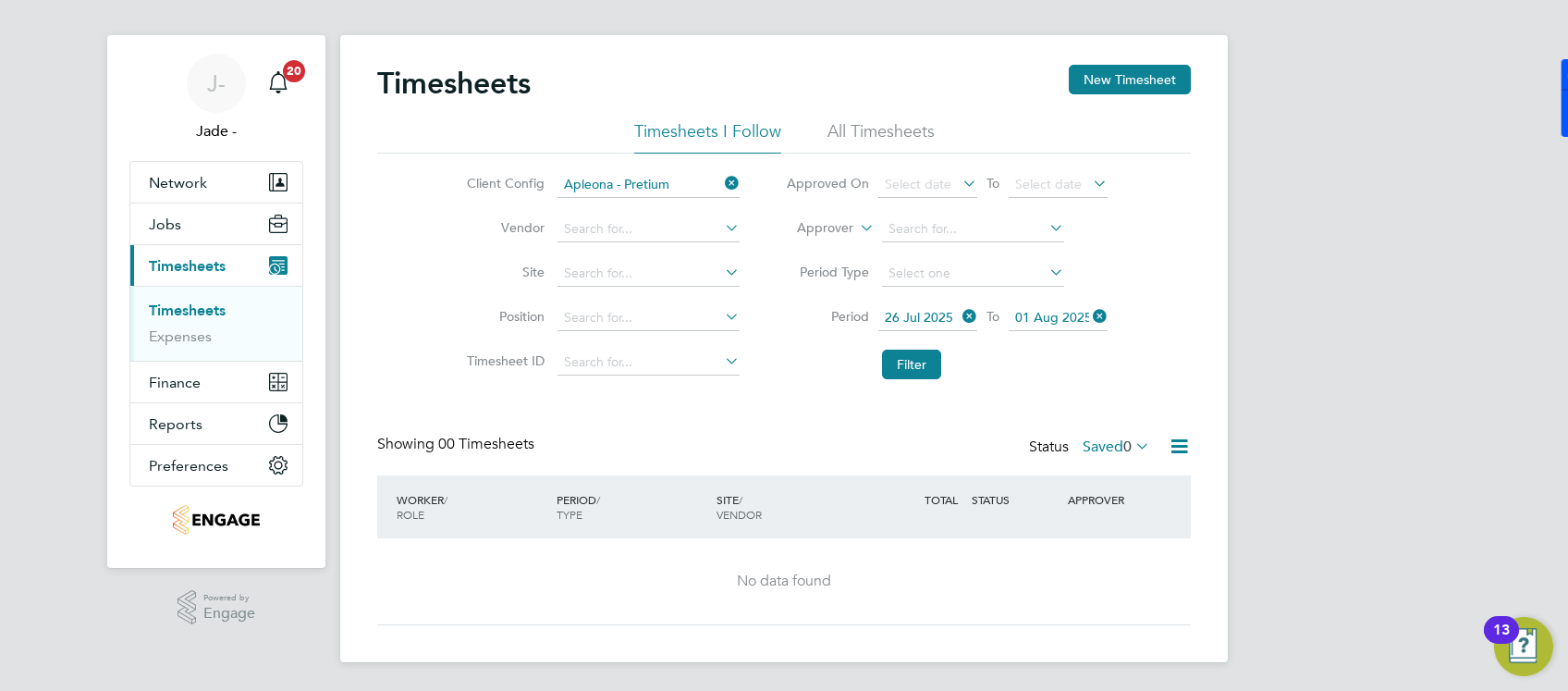 click 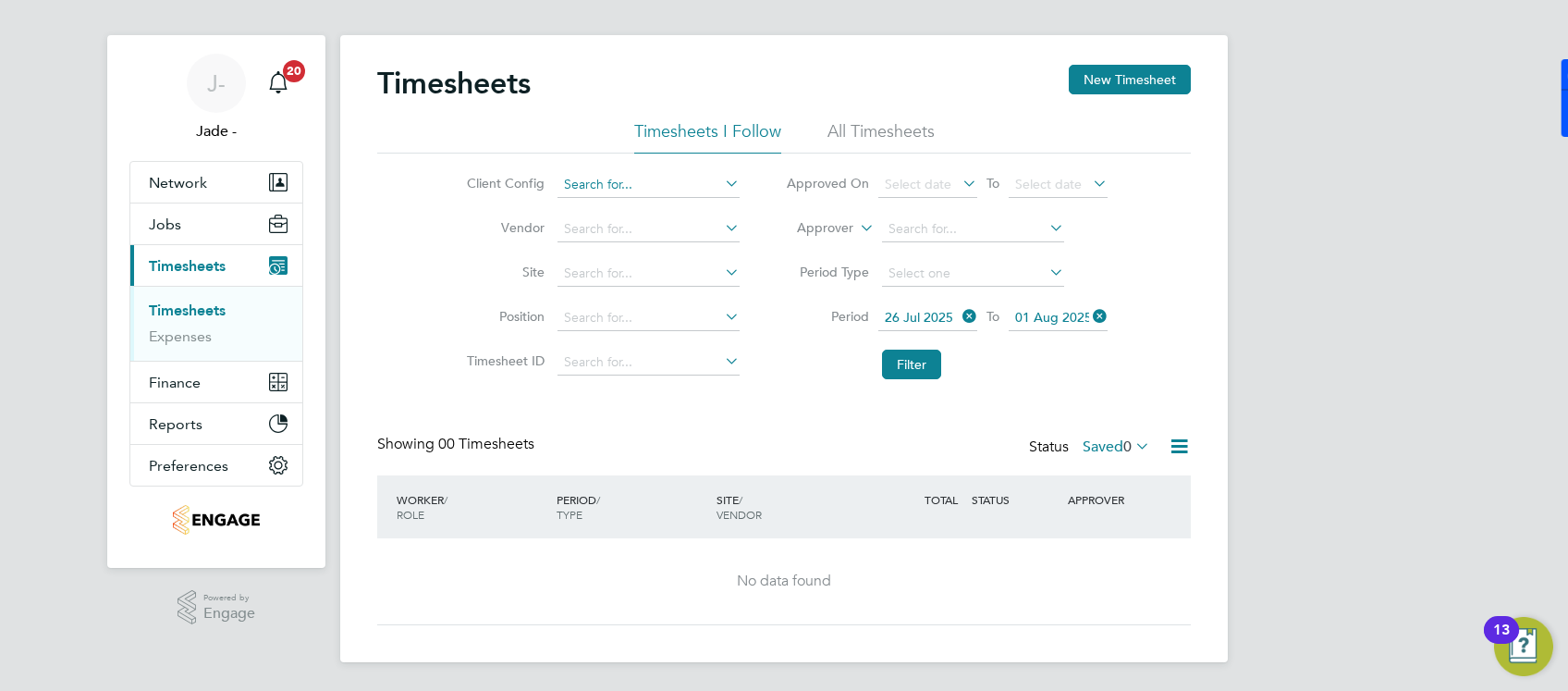 click 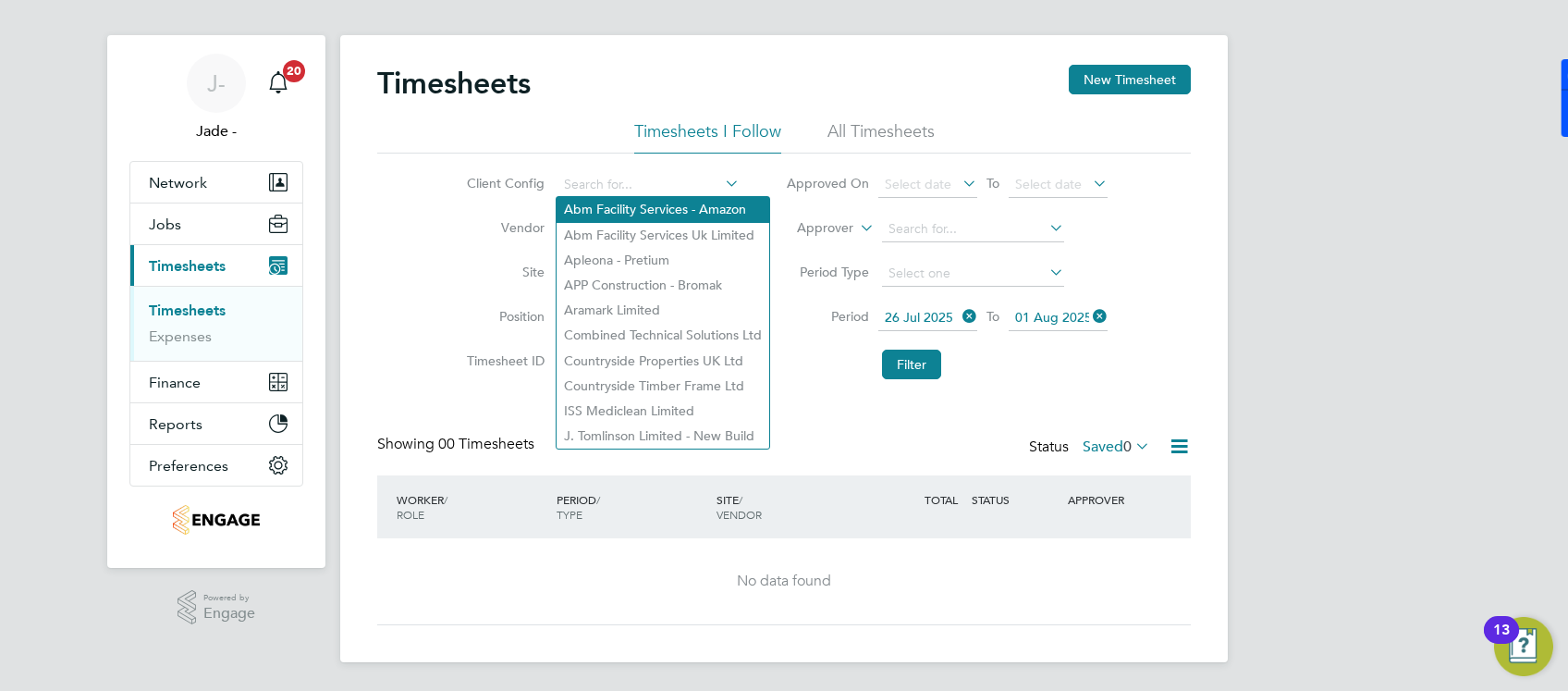 click on "Abm Facility Services - Amazon" 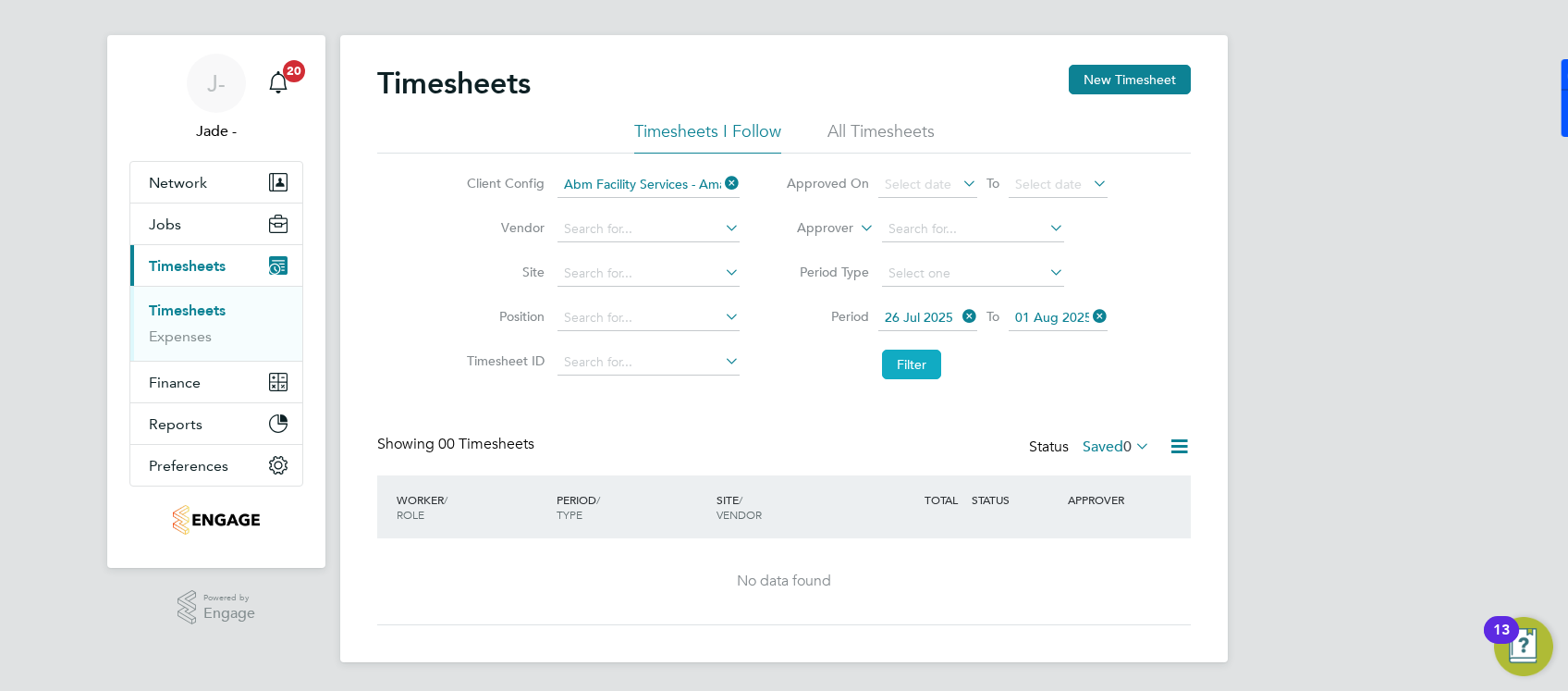 click on "Filter" 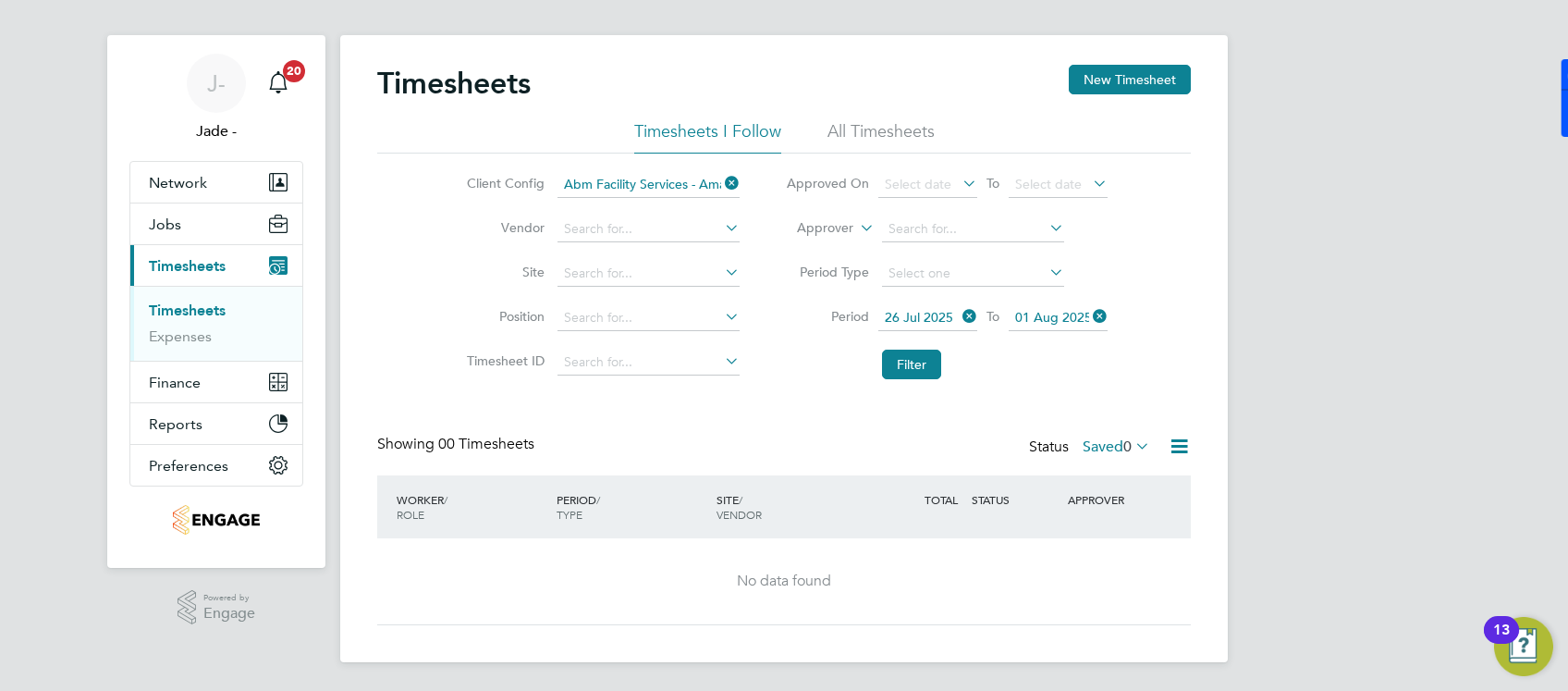 click on "Timesheets New Timesheet Timesheets I Follow All Timesheets Client Config   Abm Facility Services - Amazon Vendor   Site   Position   Timesheet ID   Approved On
Select date
To
Select date
Approver     Period Type   Period
26 Jul 2025
To
01 Aug 2025
Filter Showing   00 Timesheets Status  Saved  0  WORKER  / ROLE WORKER  / PERIOD PERIOD  / TYPE SITE  / VENDOR TOTAL   TOTAL  / STATUS STATUS APPROVER No data found Show  30  more" 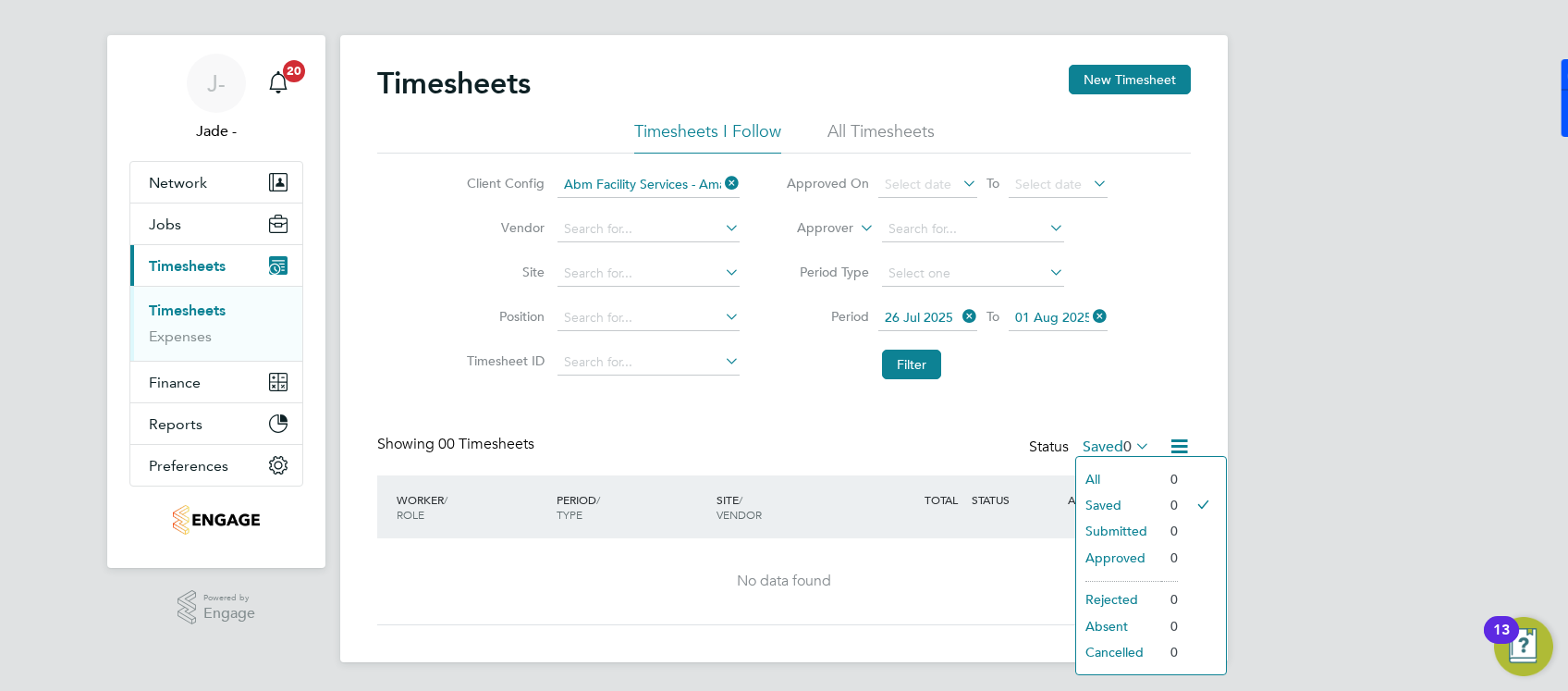 click on "Filter" 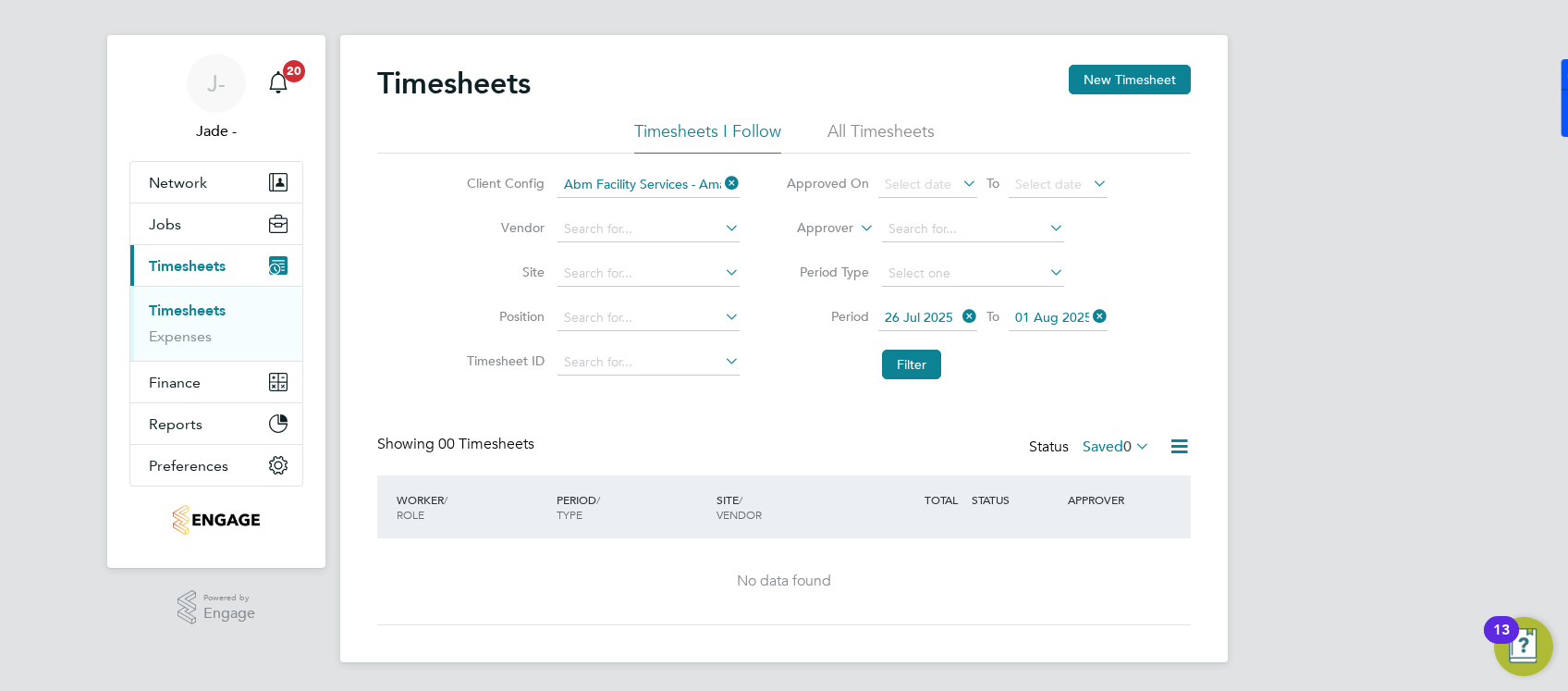 click on "Timesheets New Timesheet Timesheets I Follow All Timesheets Client Config   Abm Facility Services - Amazon Vendor   Site   Position   Timesheet ID   Approved On
Select date
To
Select date
Approver     Period Type   Period
26 Jul 2025
To
01 Aug 2025
Filter Showing   00 Timesheets Status  Saved  0  WORKER  / ROLE WORKER  / PERIOD PERIOD  / TYPE SITE  / VENDOR TOTAL   TOTAL  / STATUS STATUS APPROVER No data found Show  30  more" 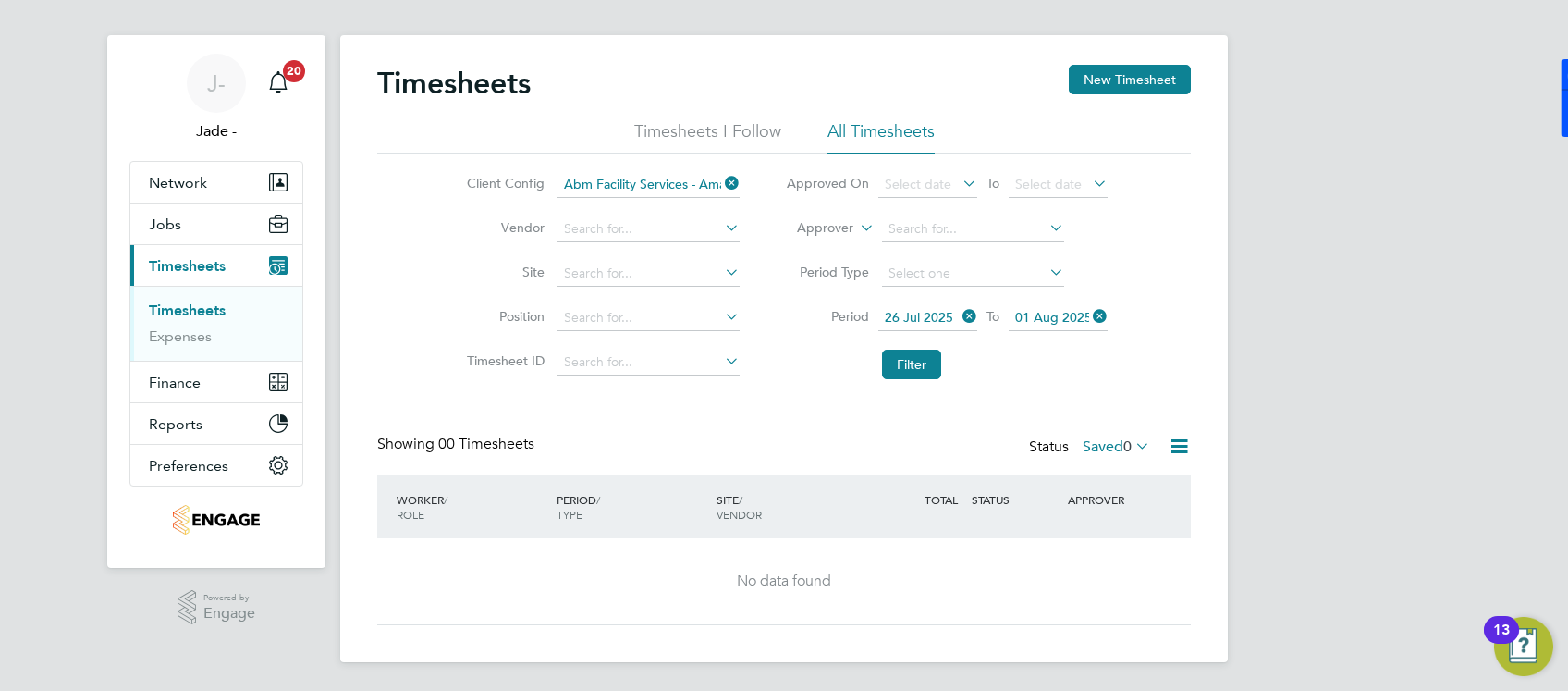 click on "Saved  0" 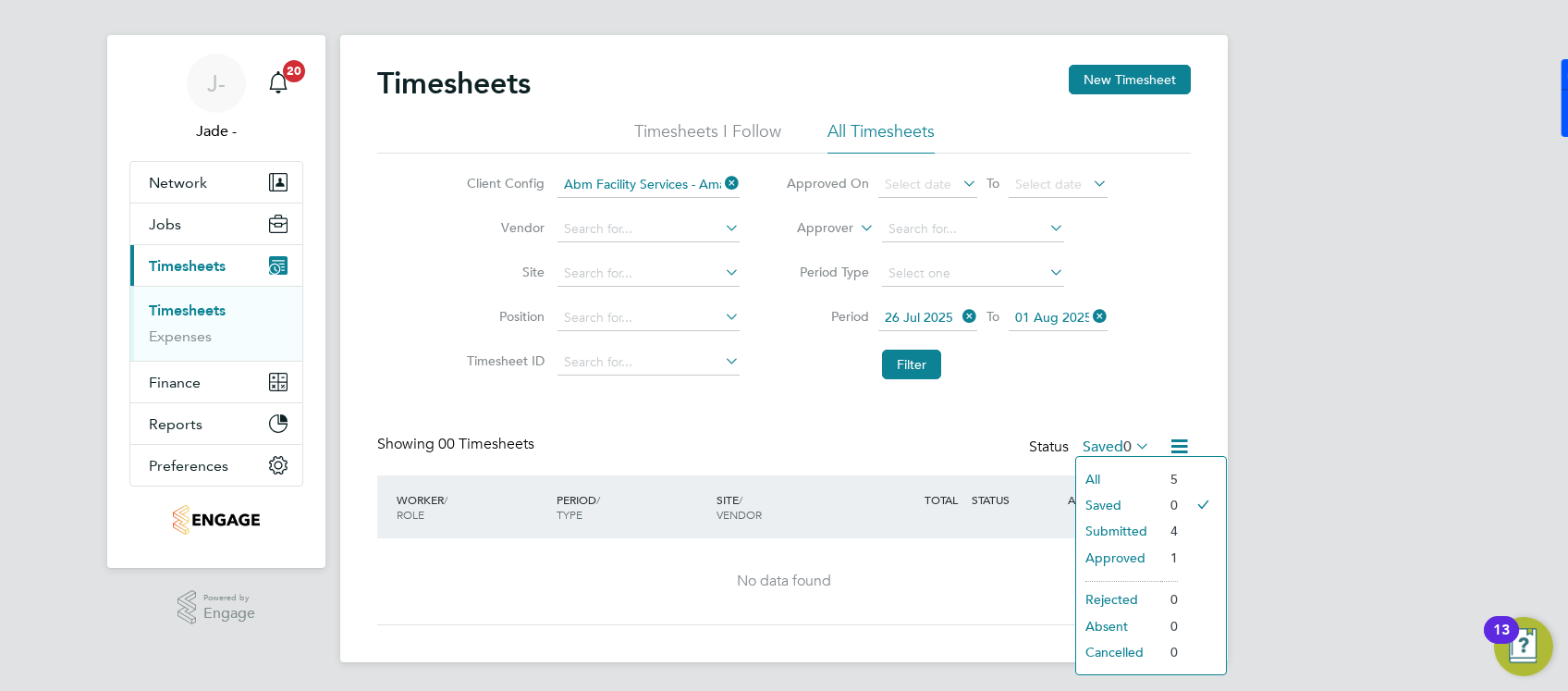 click on "Approved" 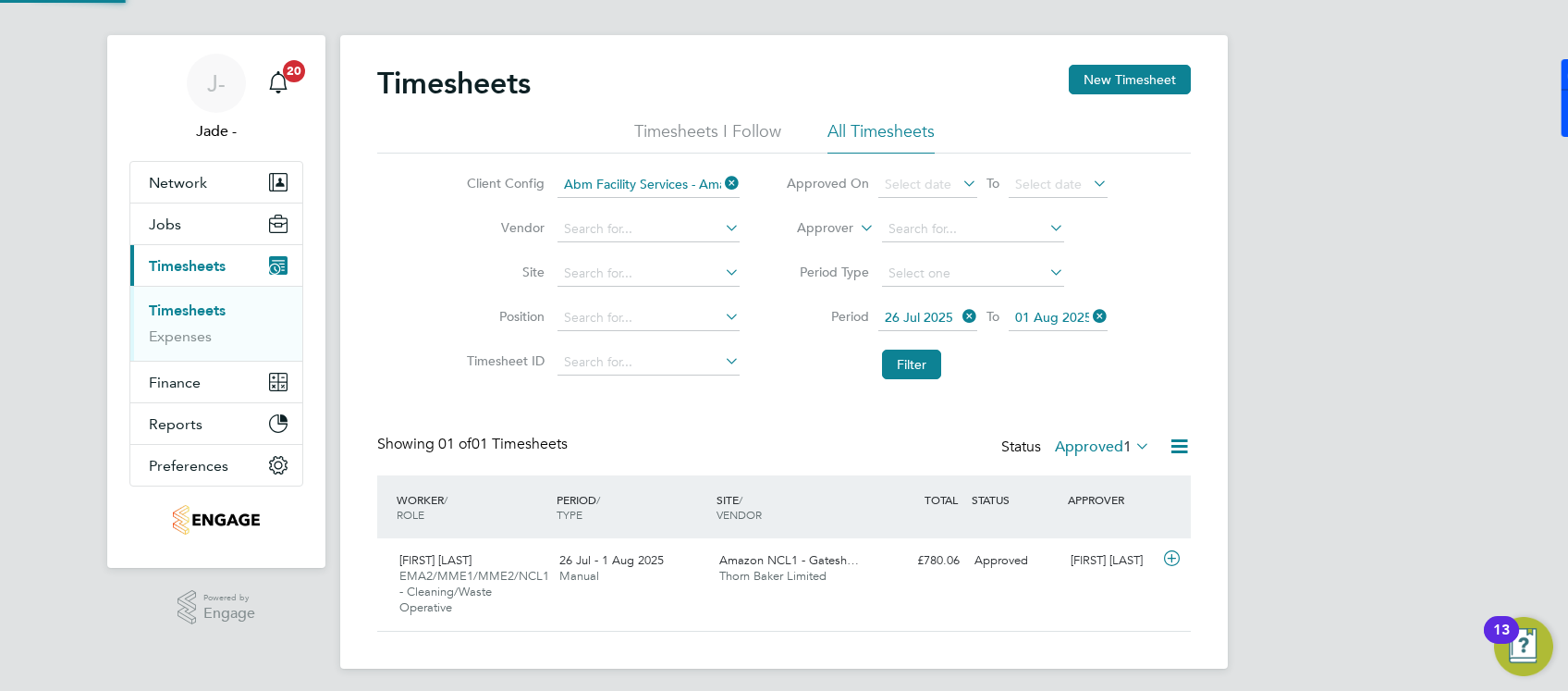 scroll, scrollTop: 9, scrollLeft: 8, axis: both 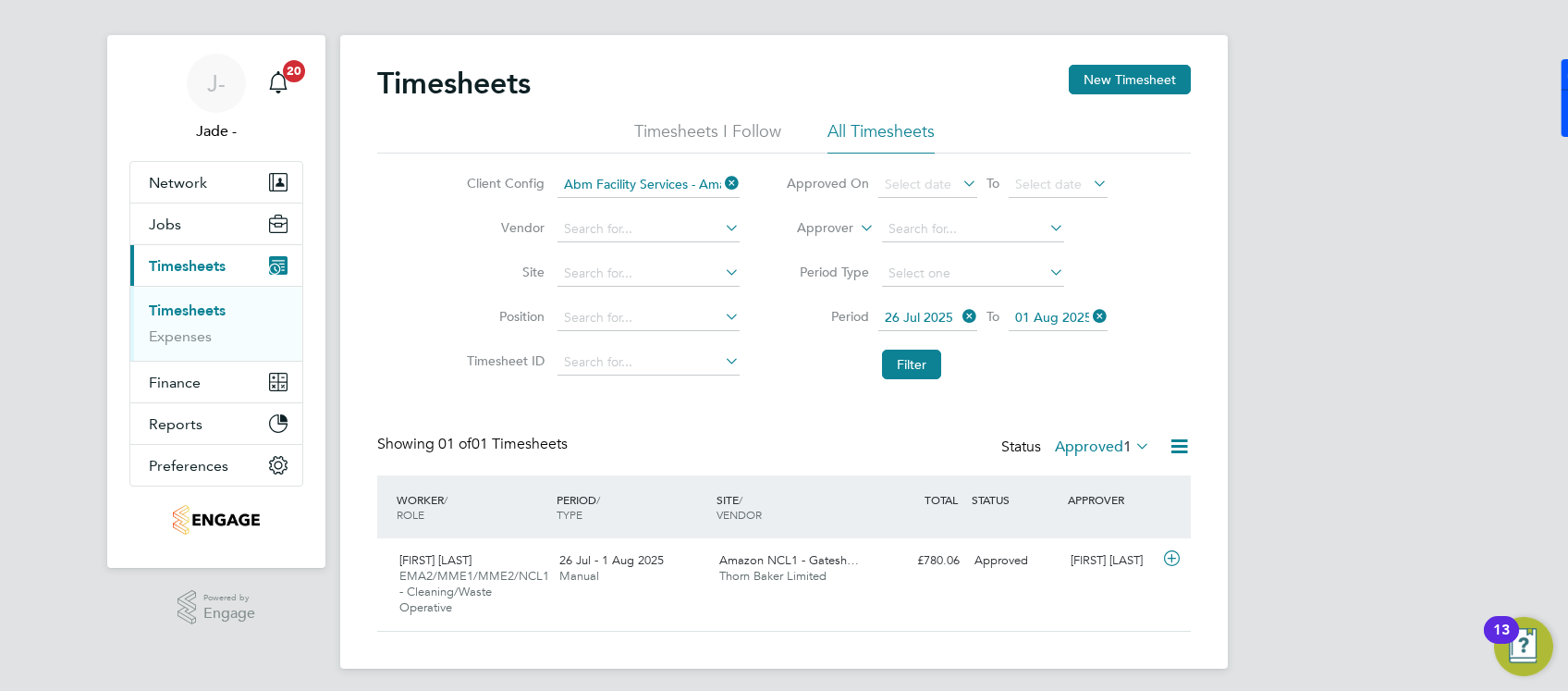 click on "Approved  1" 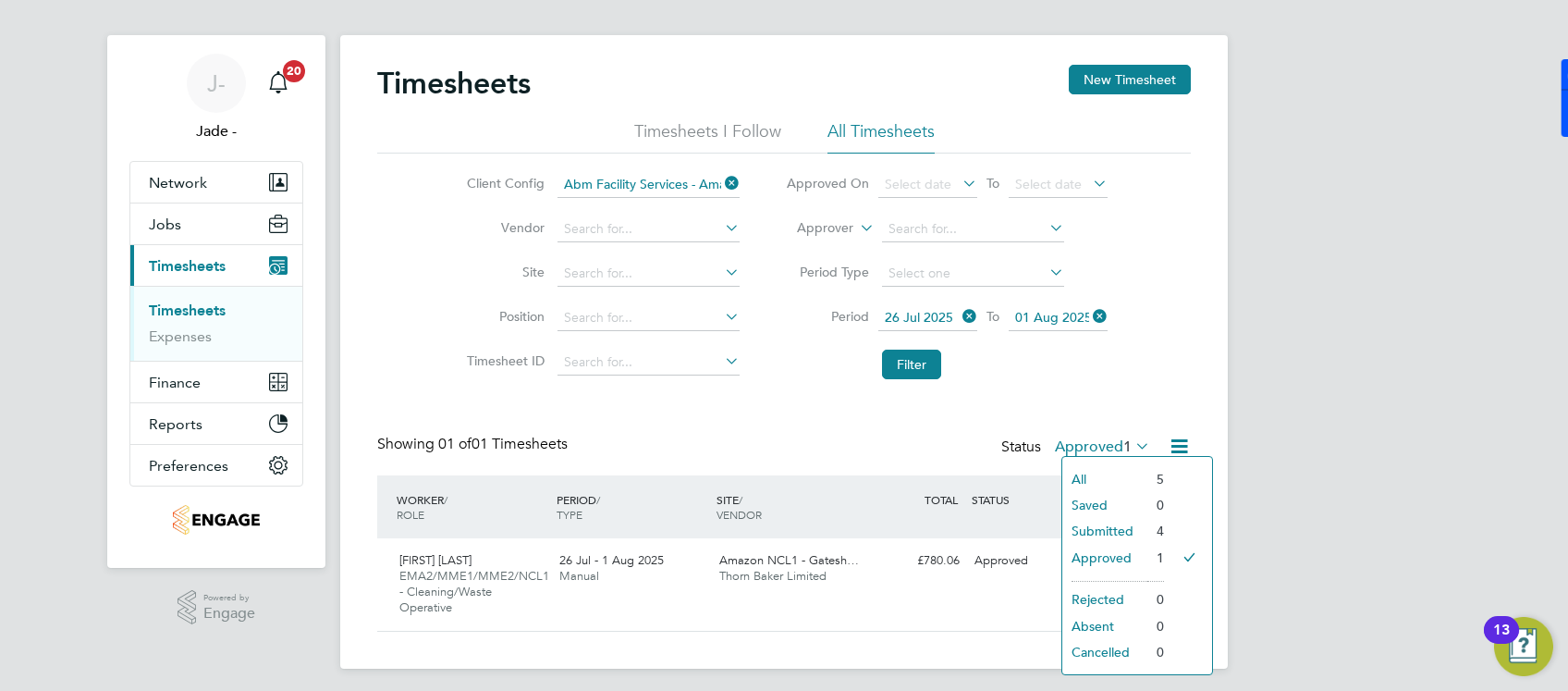 click on "Submitted" 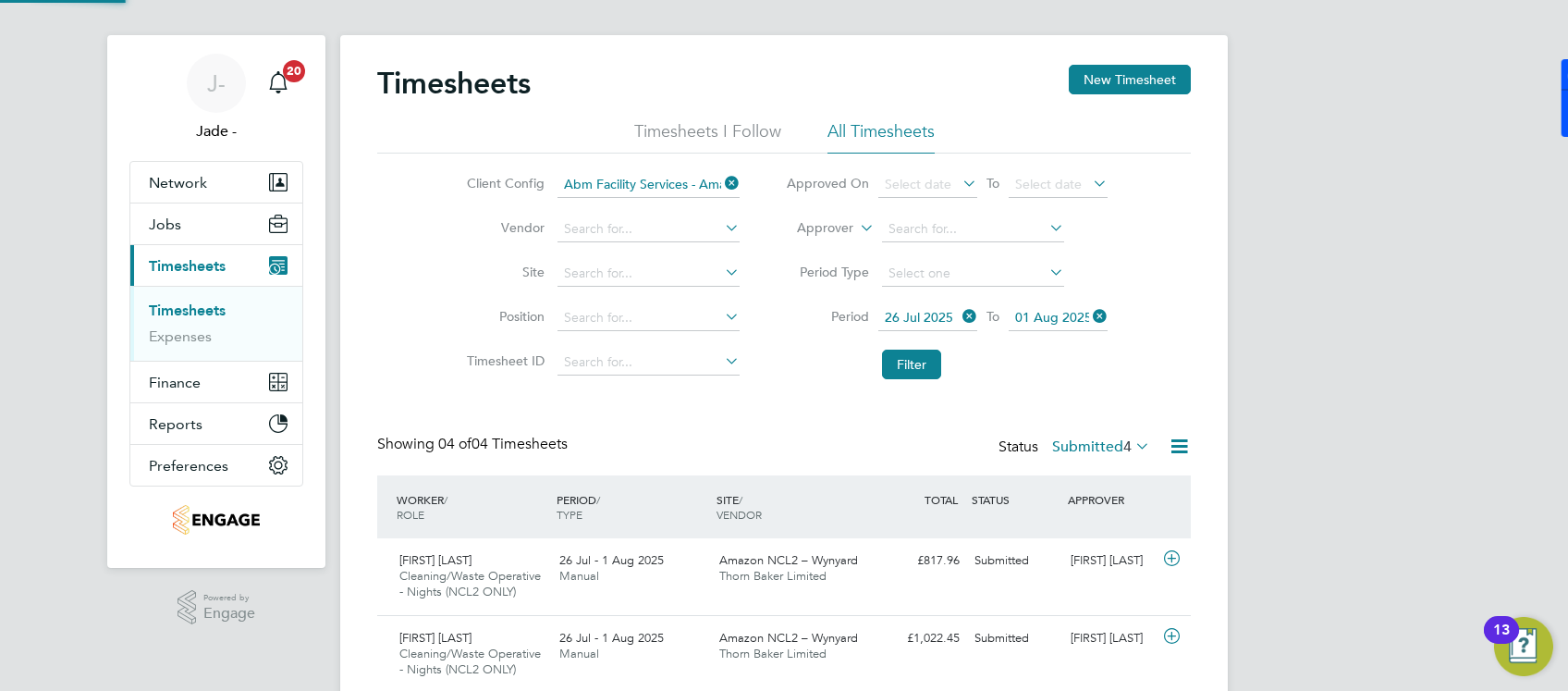 scroll, scrollTop: 9, scrollLeft: 8, axis: both 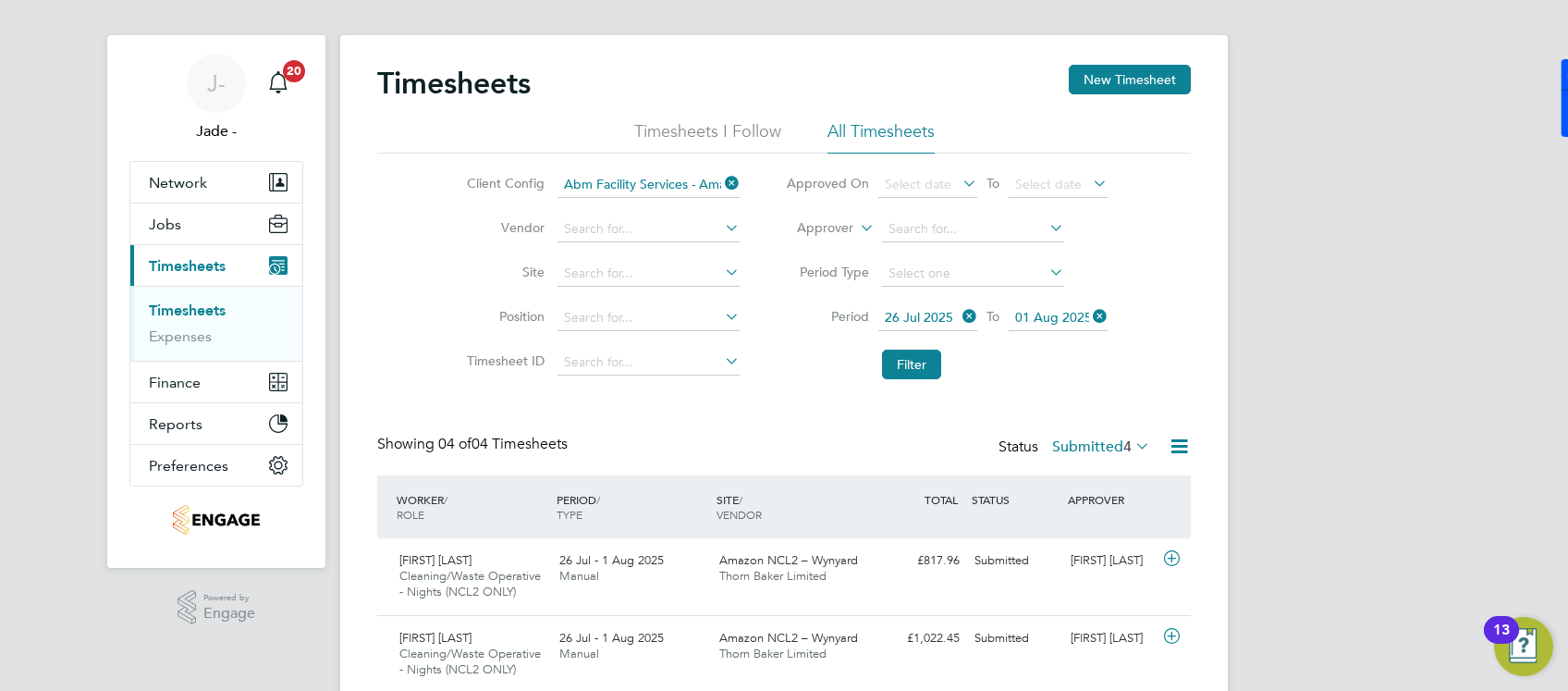 click on "Submitted  4" 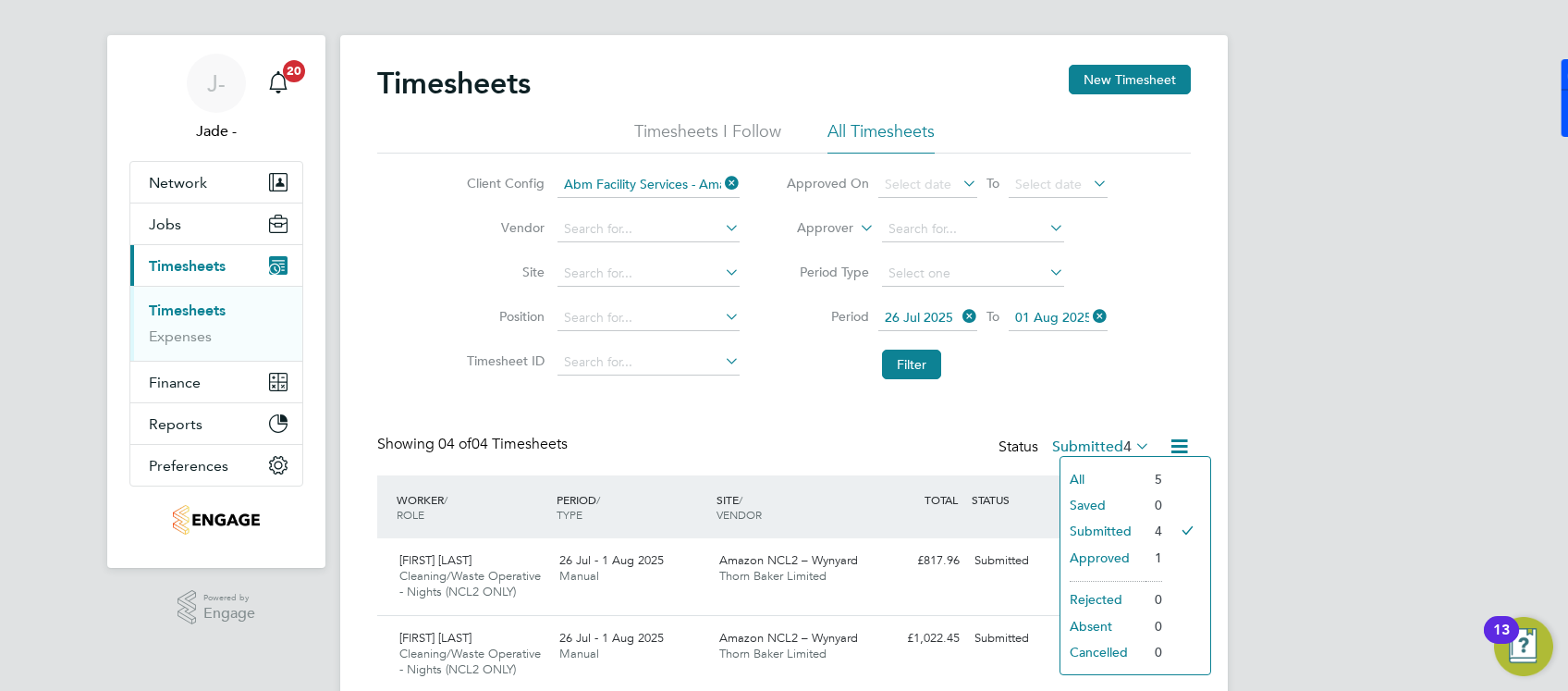 click on "Showing   04 of  04 Timesheets Status  Submitted  4" 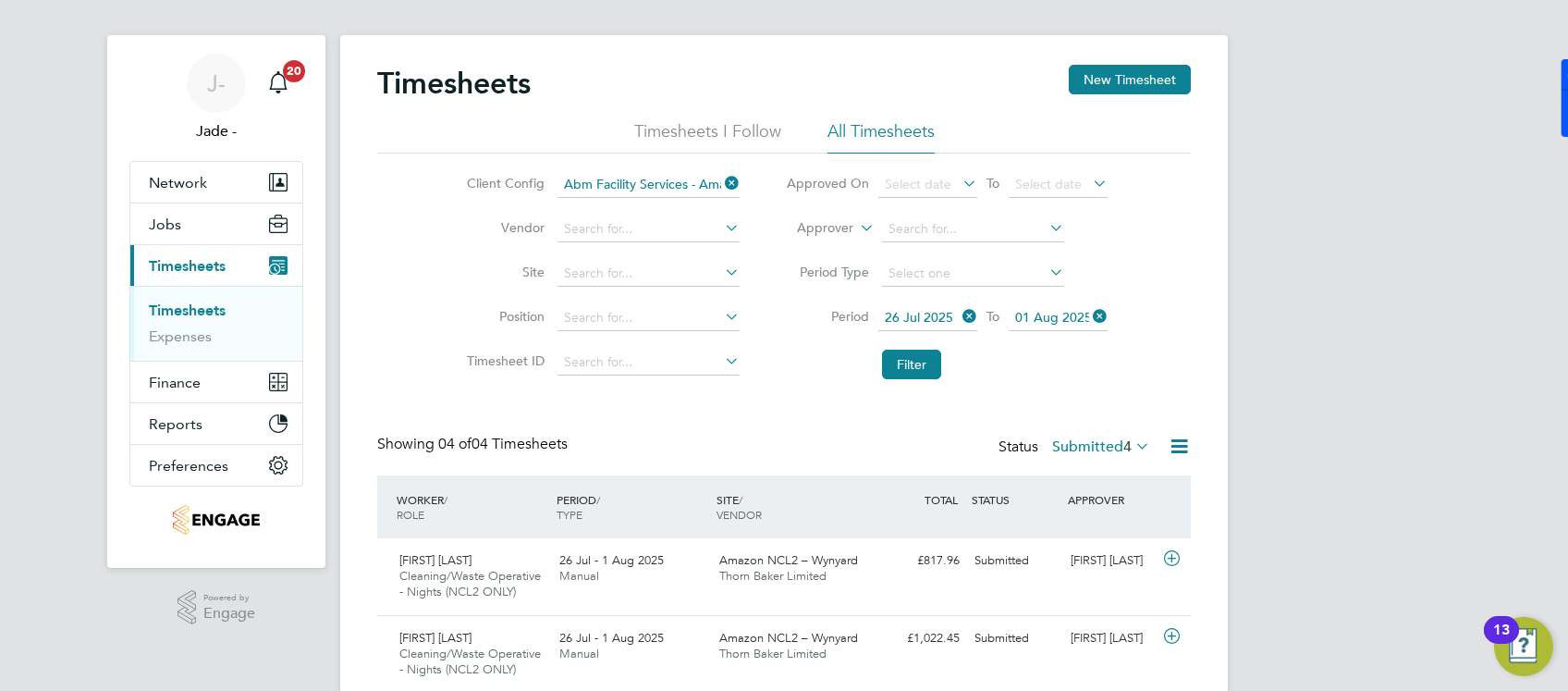 click on "Submitted  4" 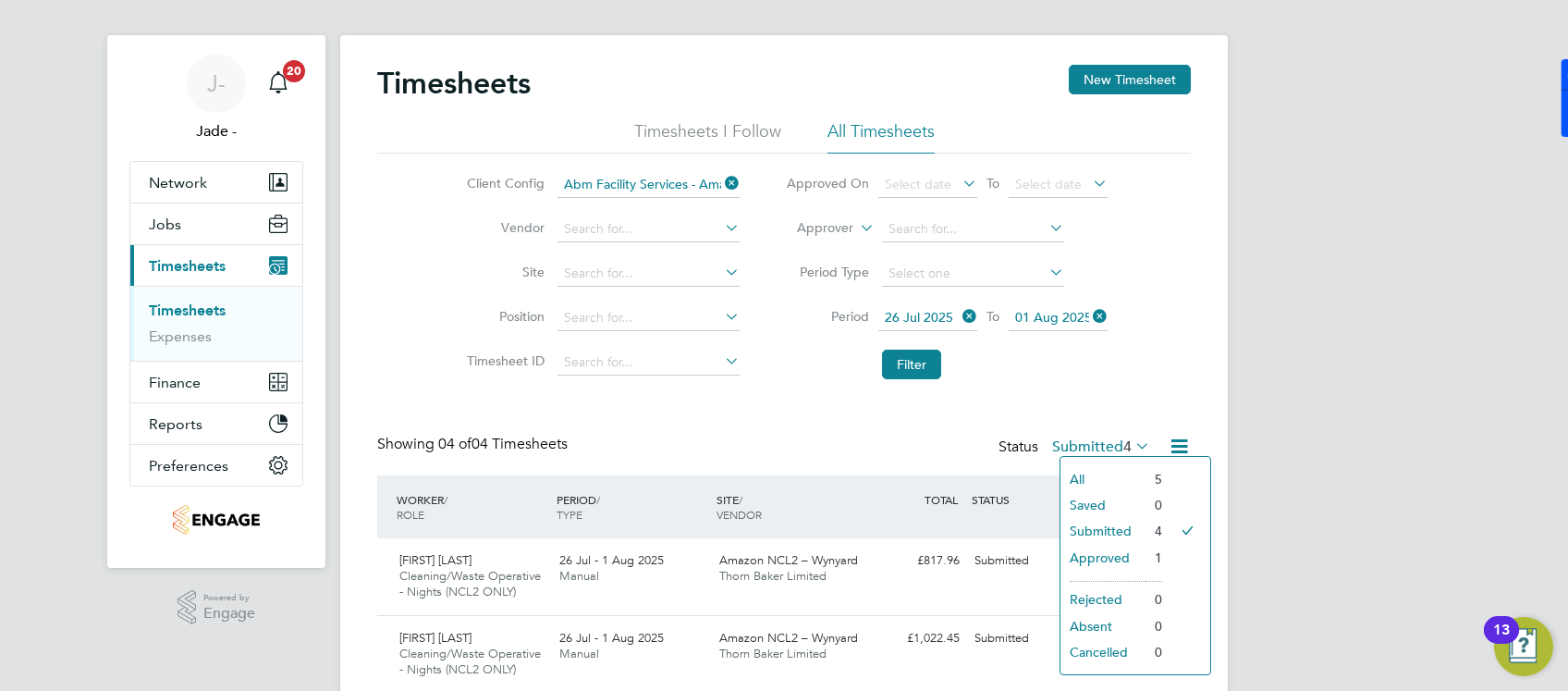 click on "All" 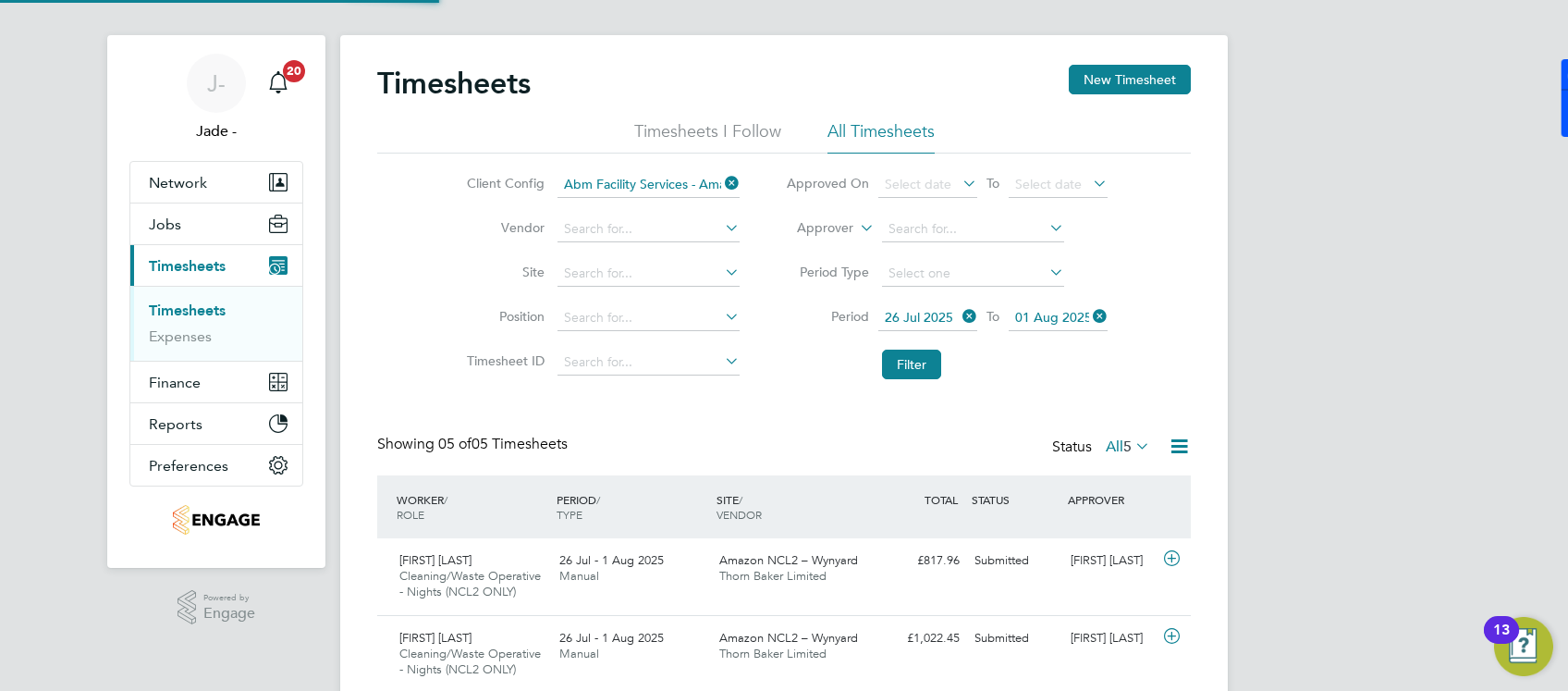 scroll, scrollTop: 9, scrollLeft: 8, axis: both 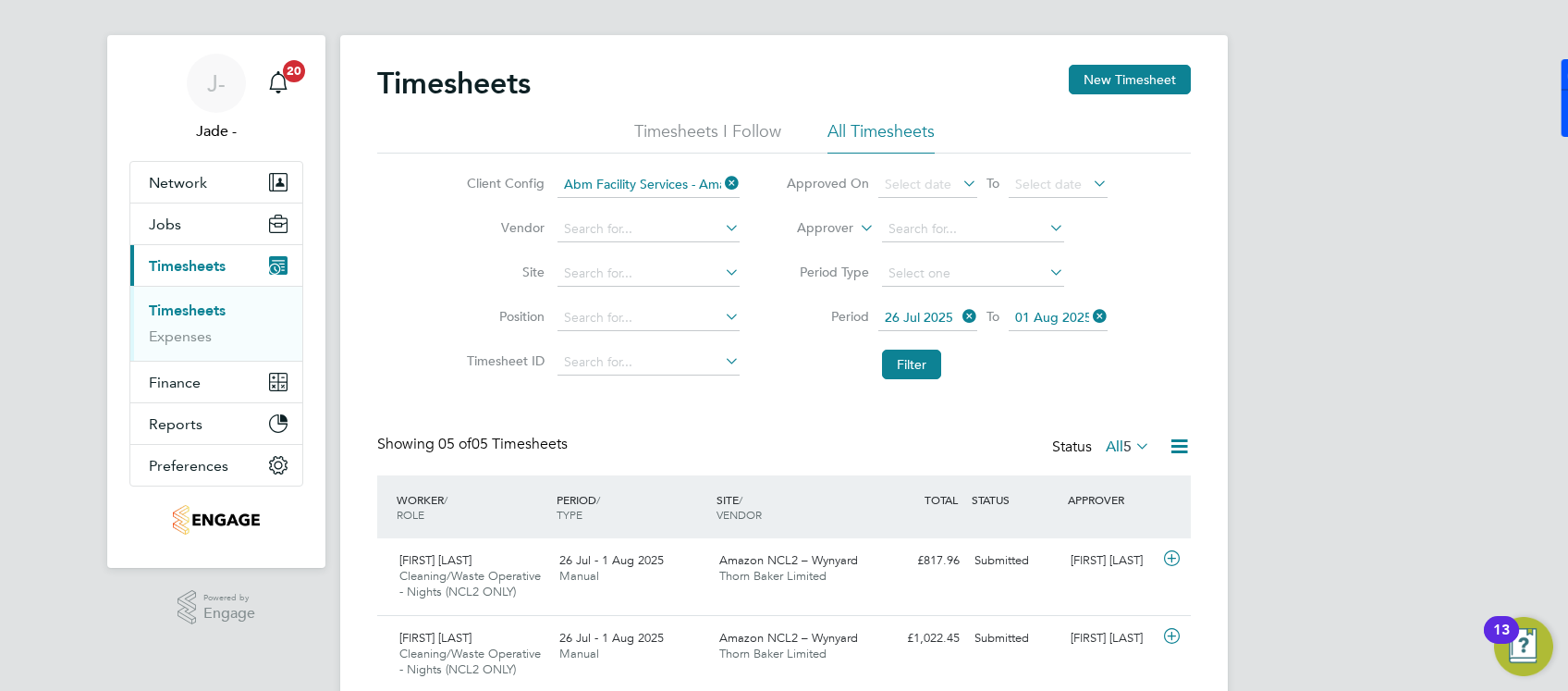 drag, startPoint x: 722, startPoint y: 179, endPoint x: 659, endPoint y: 185, distance: 63.28507 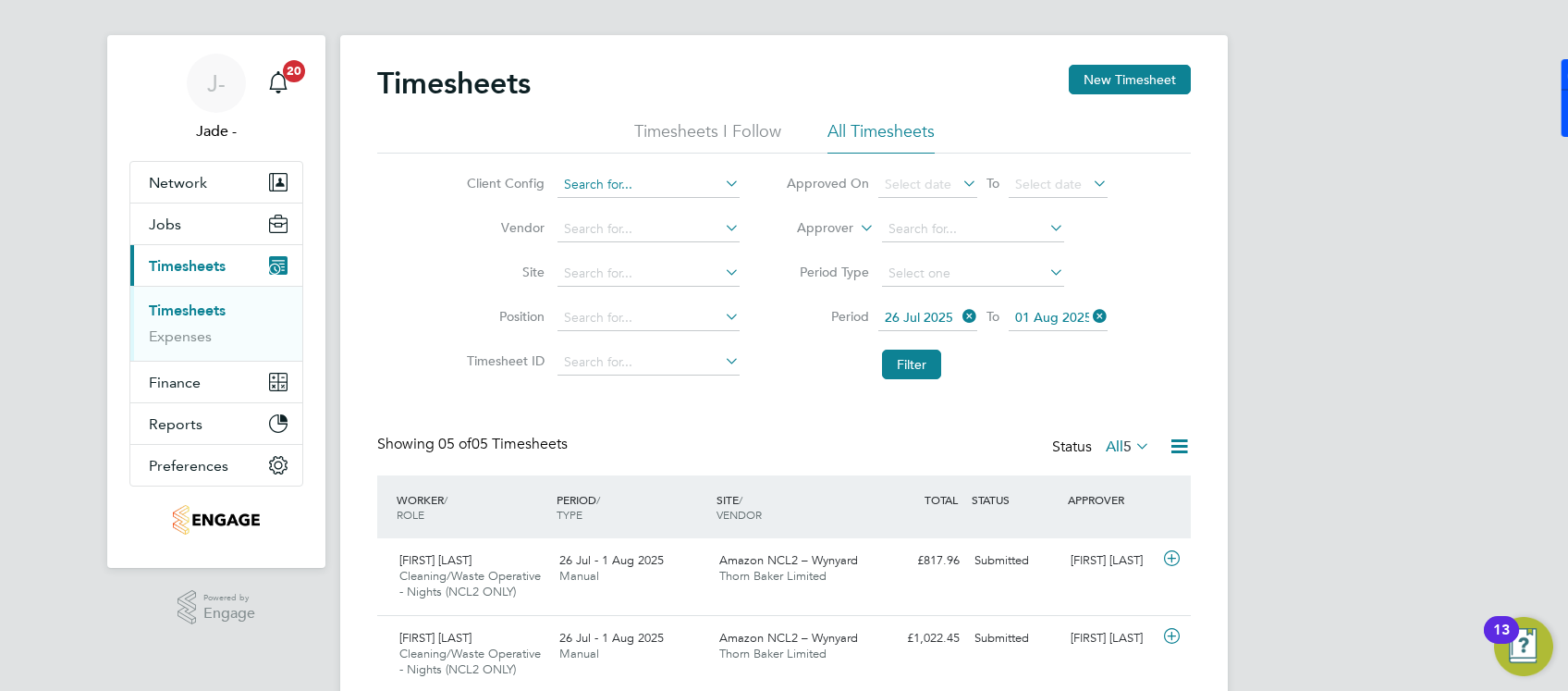 click 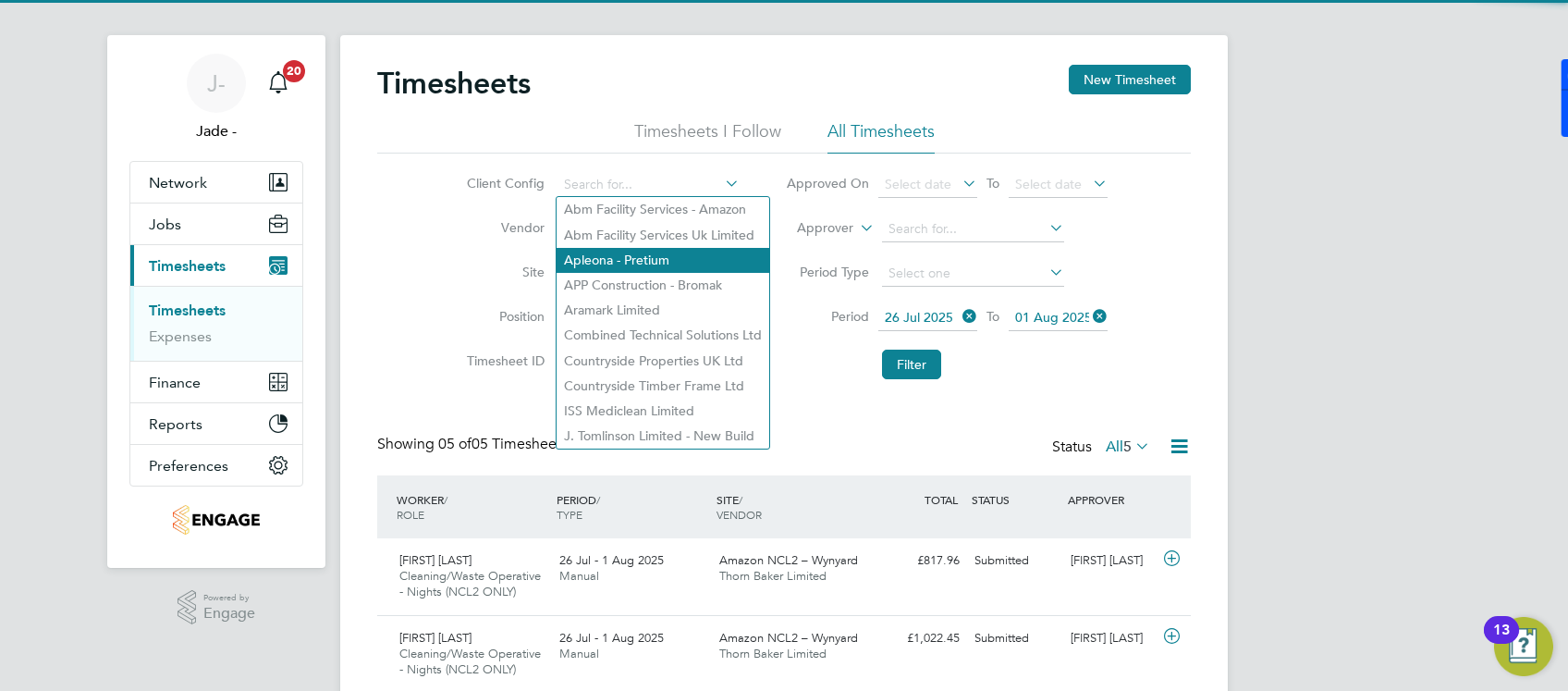 click on "Apleona - Pretium" 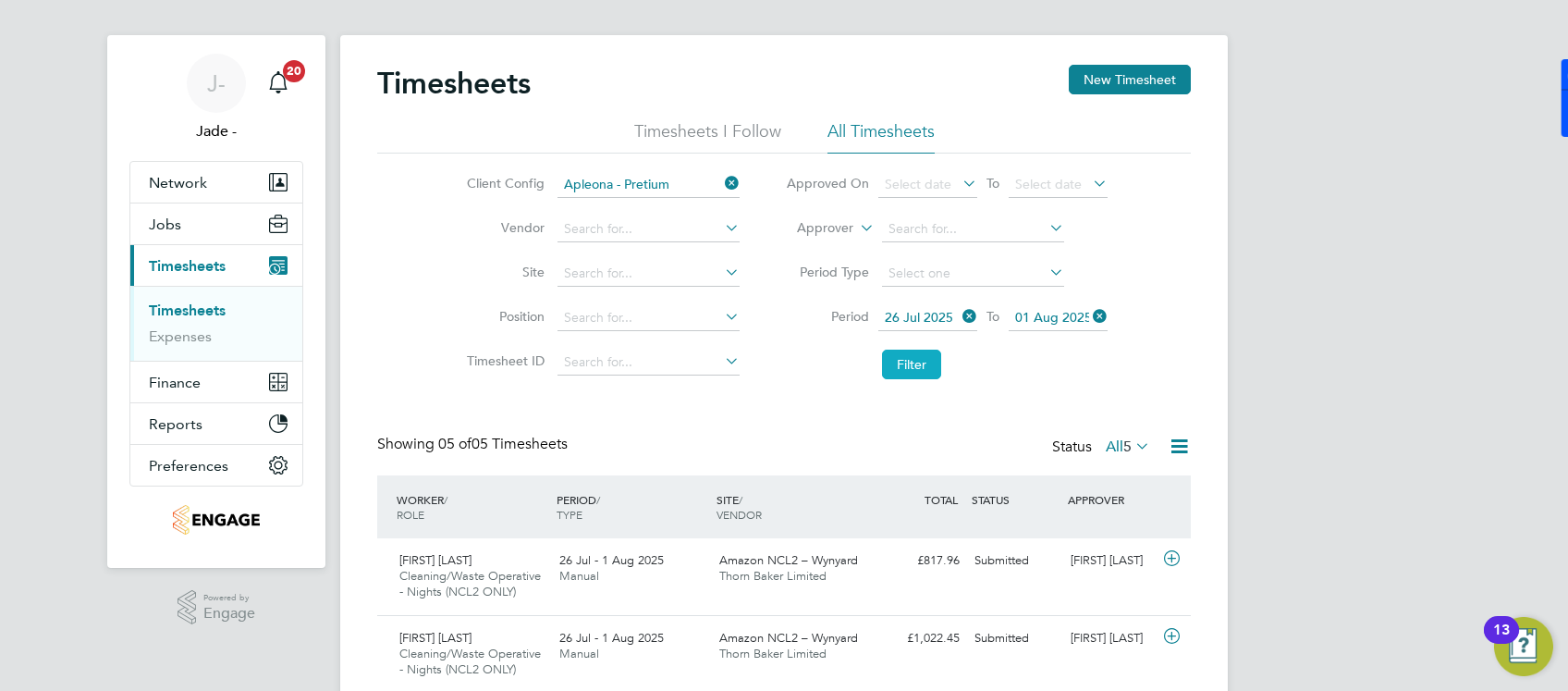 click on "Filter" 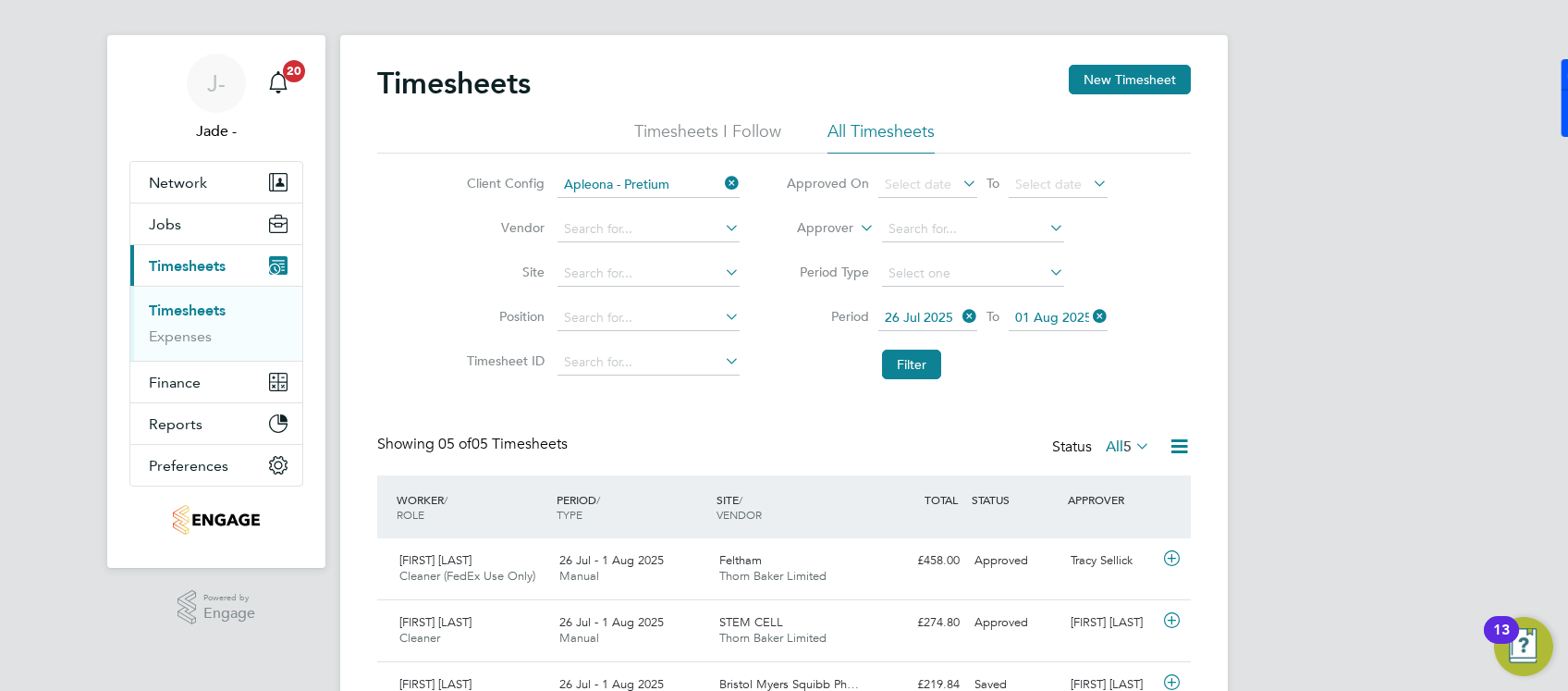 click on "5" 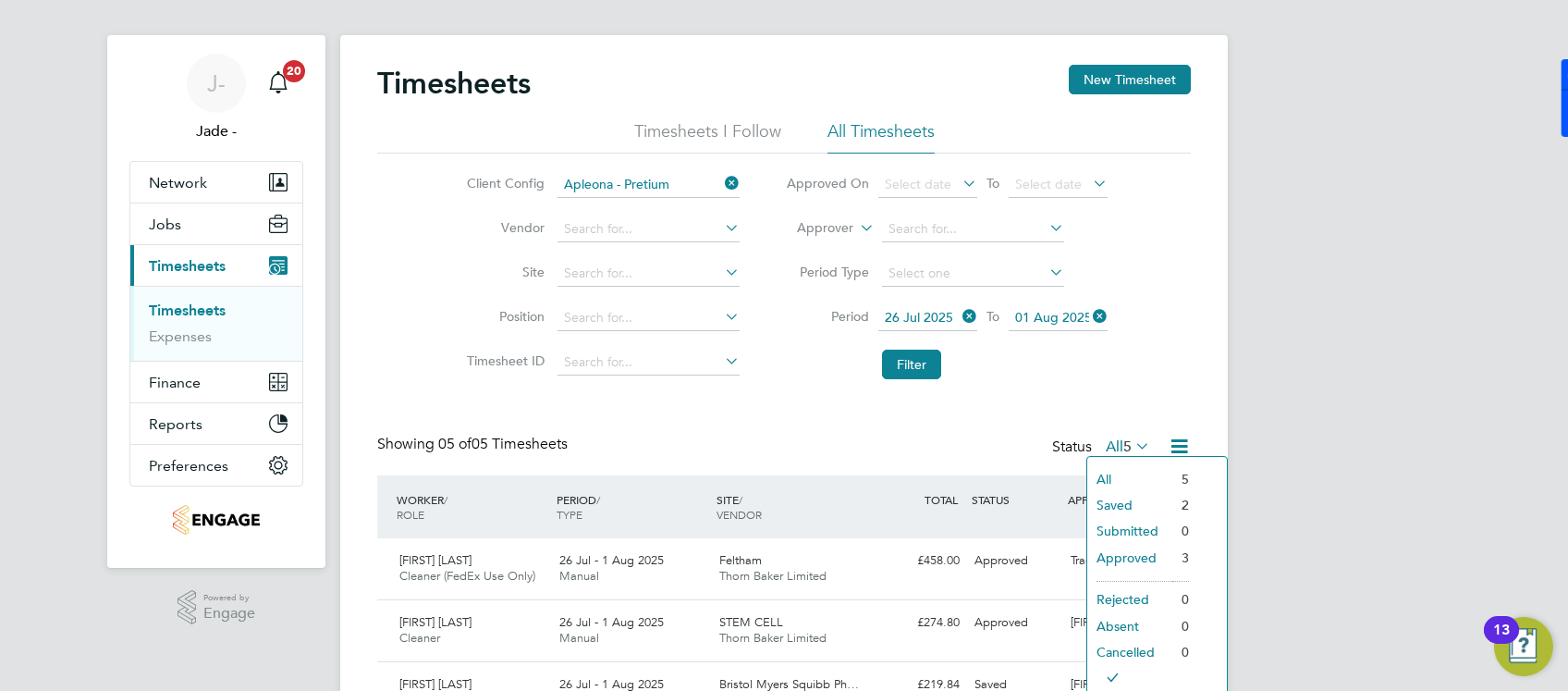 click on "Saved" 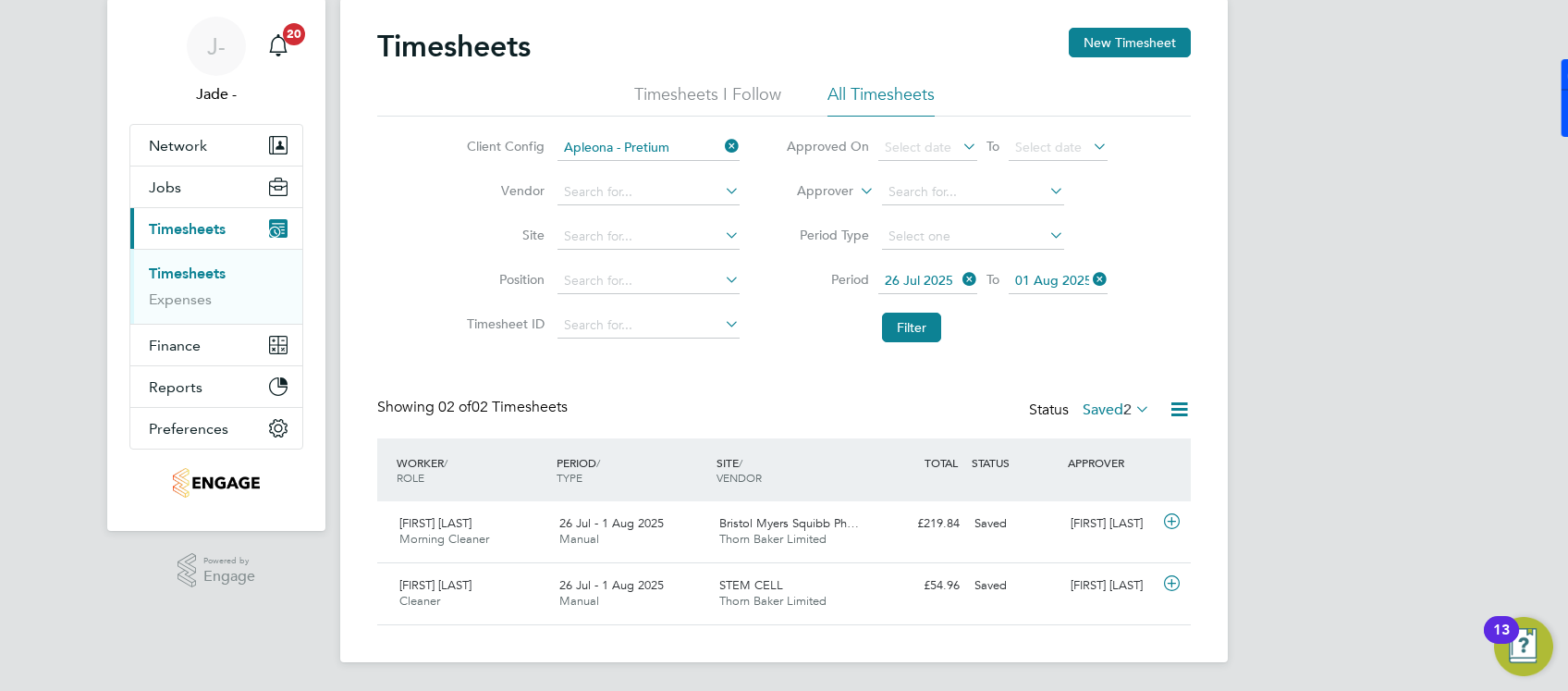 click on "Saved  2" 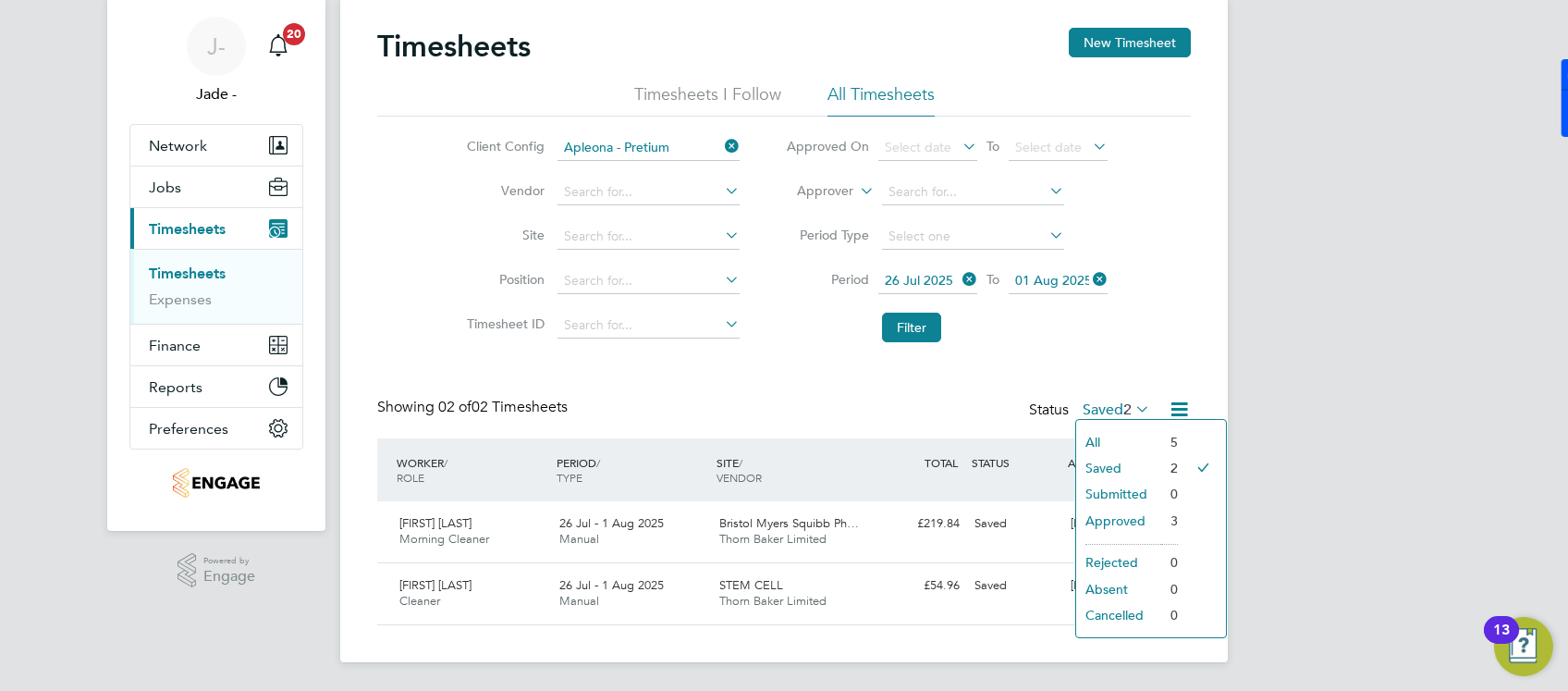 drag, startPoint x: 1102, startPoint y: 433, endPoint x: 1081, endPoint y: 449, distance: 26.400758 